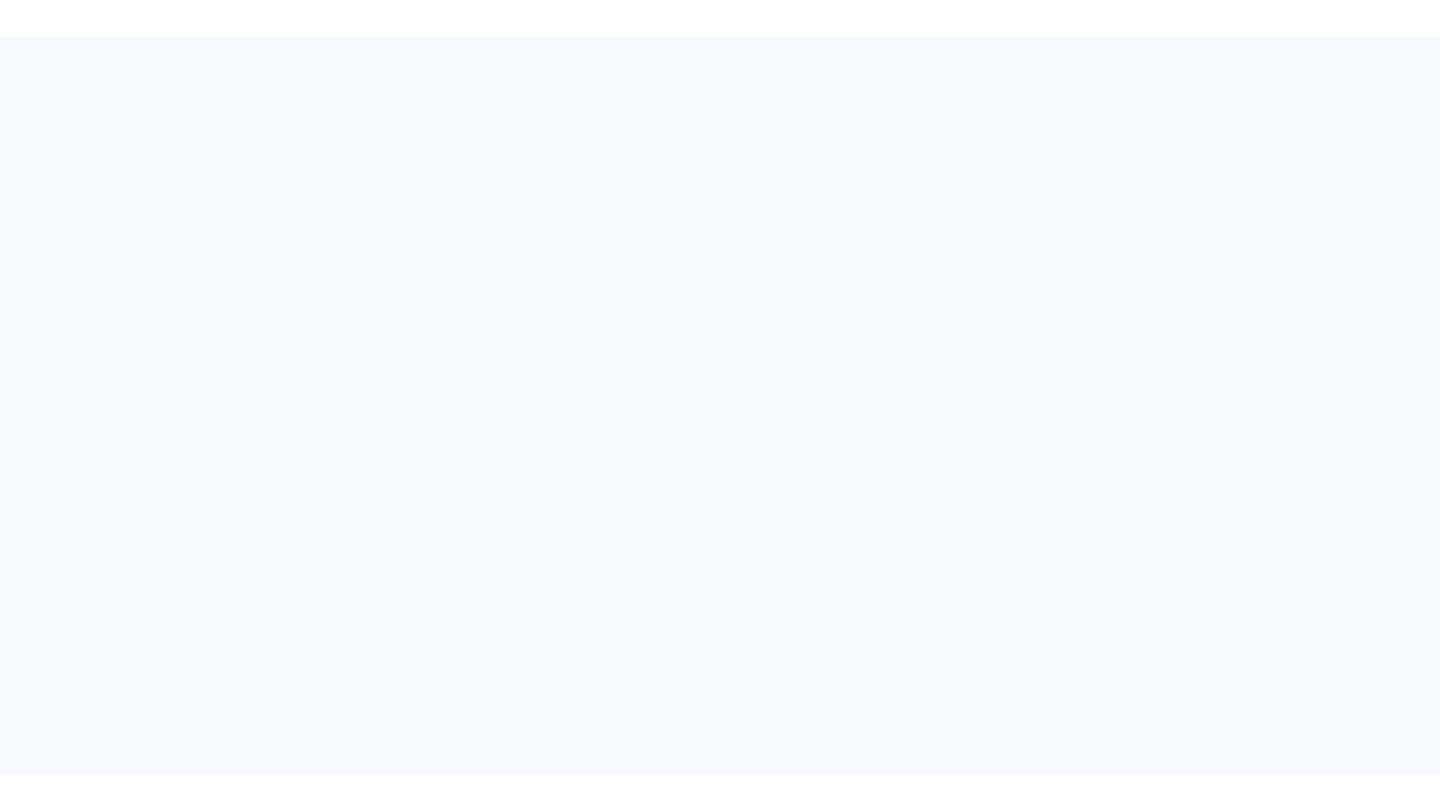 scroll, scrollTop: 0, scrollLeft: 0, axis: both 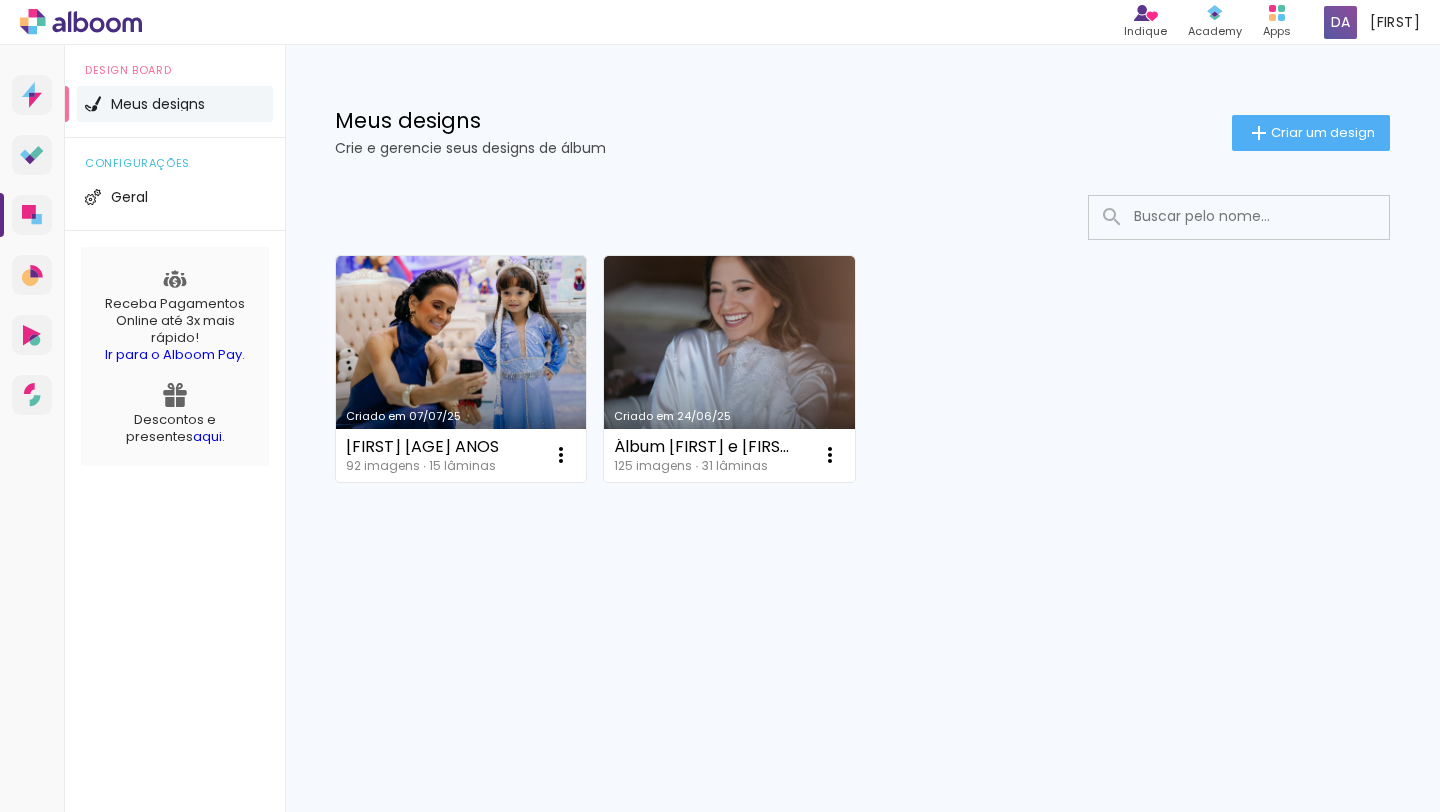 click on "Meus designs Crie e gerencie seus designs de álbum  Criar um design" 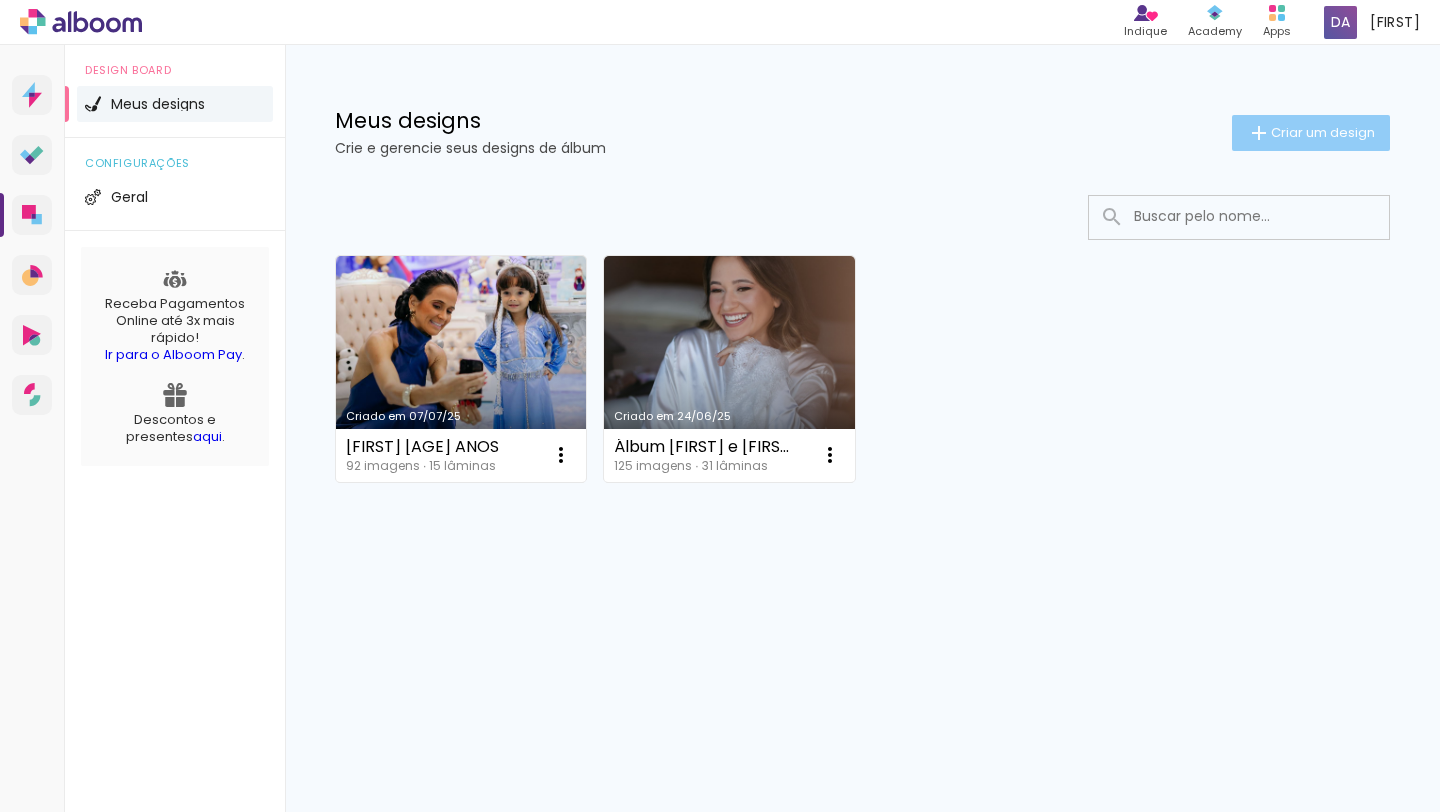 click on "Criar um design" 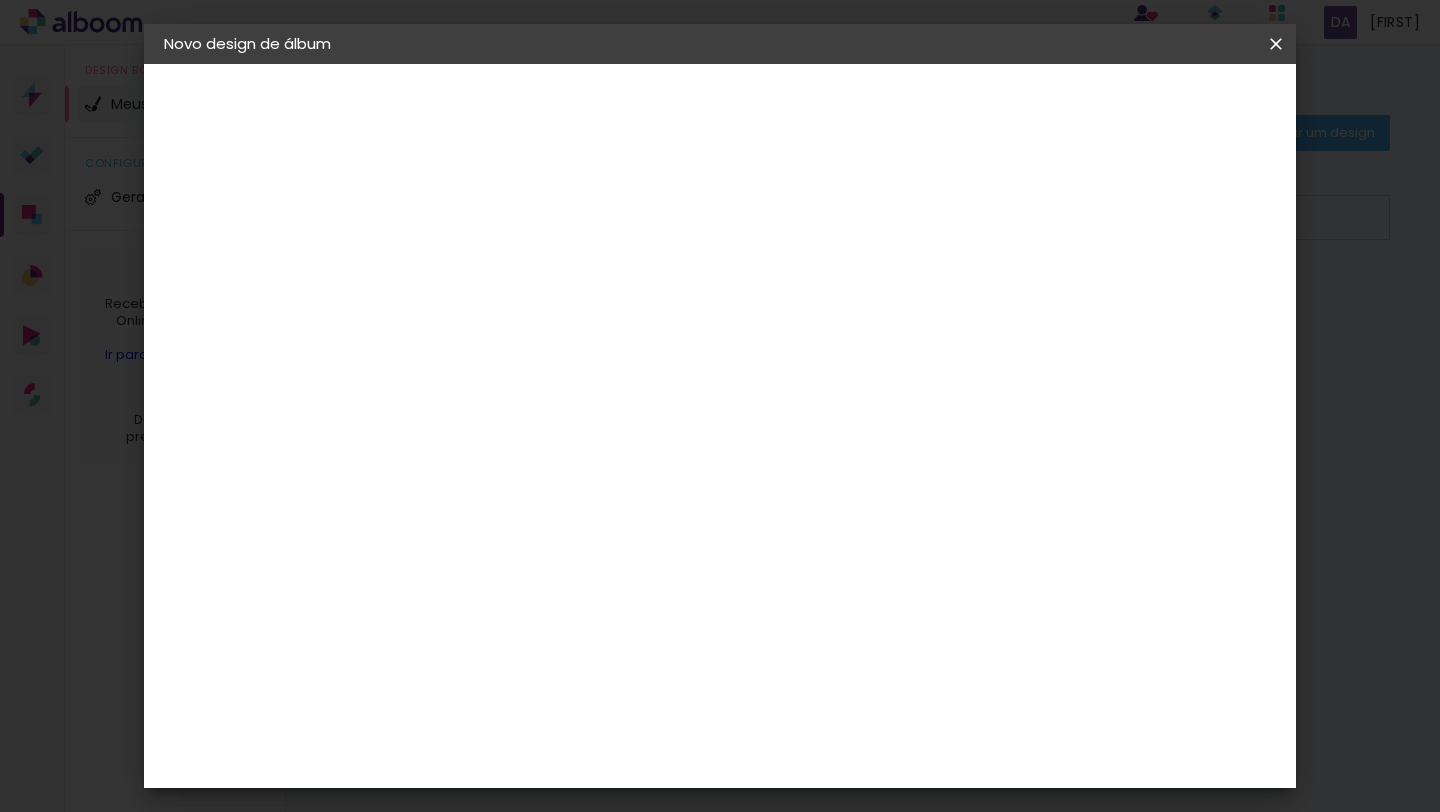 click at bounding box center (491, 268) 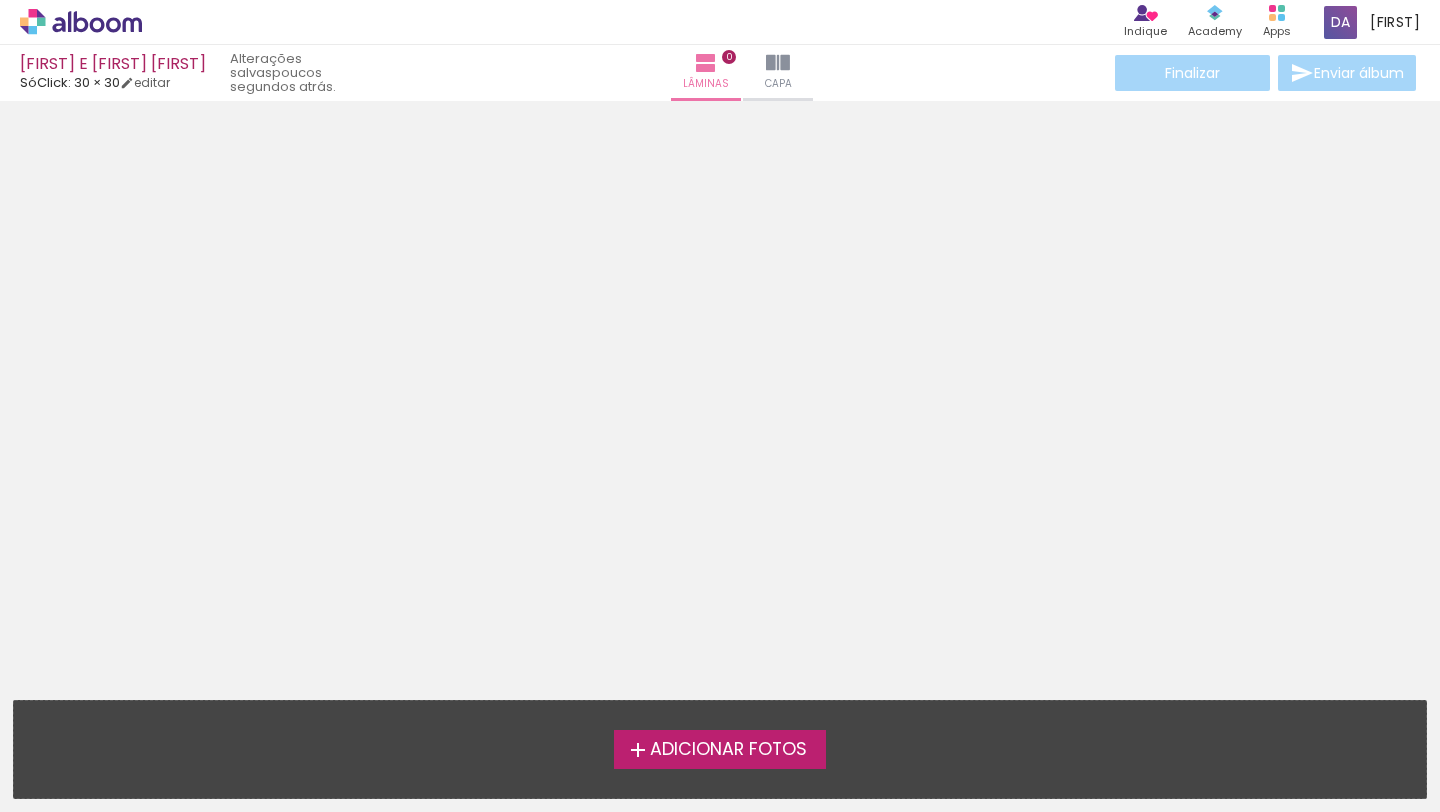 click on "Adicionar Fotos" at bounding box center [720, 749] 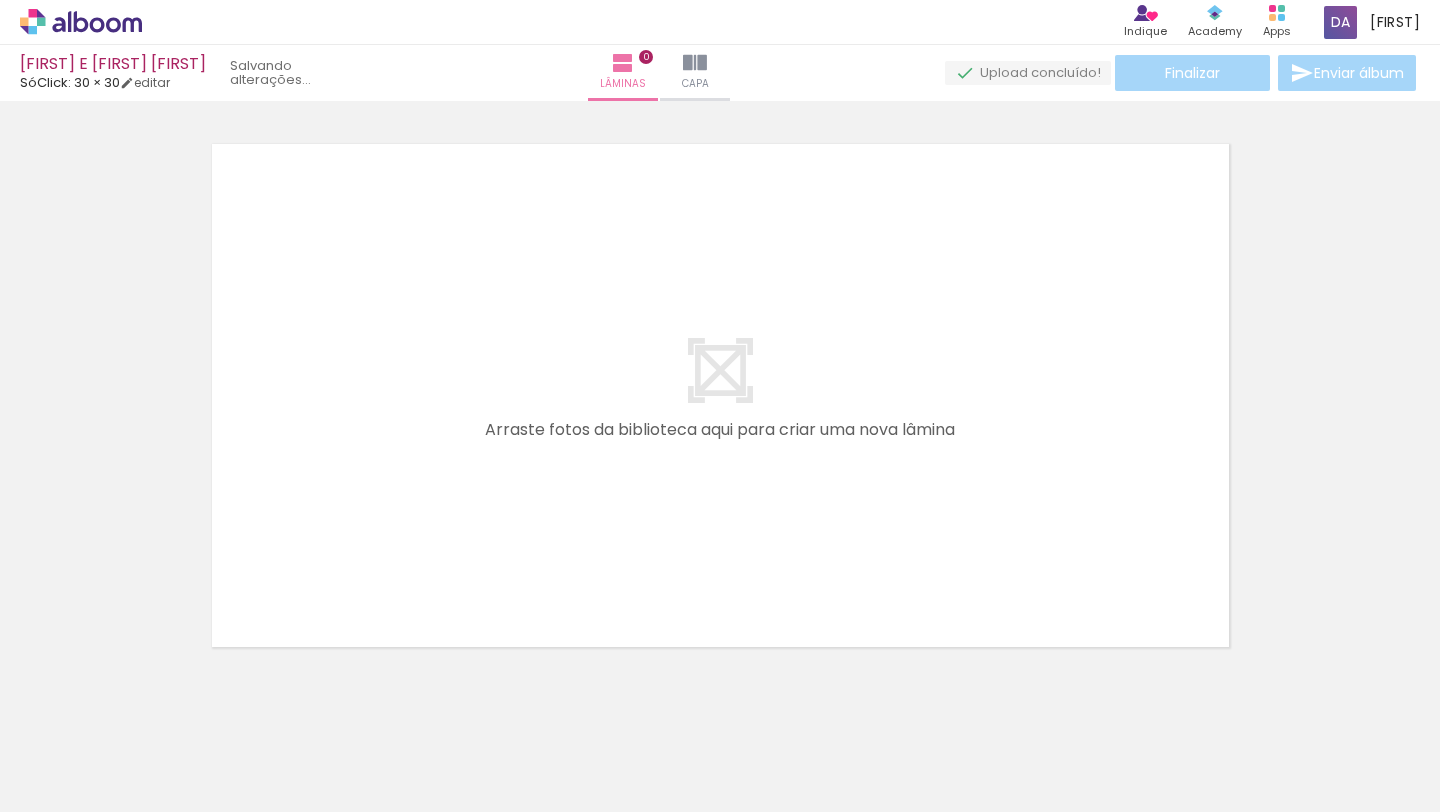 scroll, scrollTop: 25, scrollLeft: 0, axis: vertical 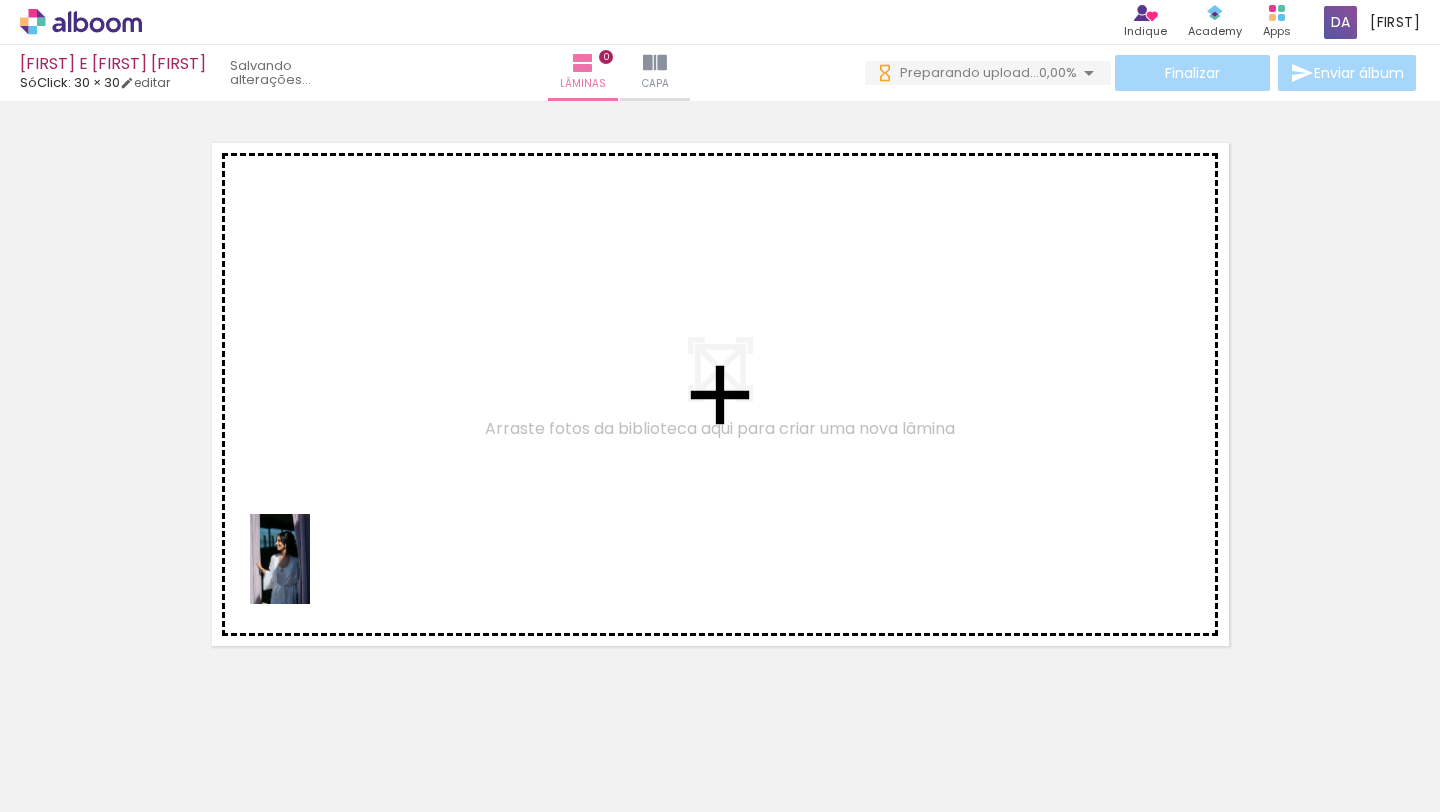 drag, startPoint x: 213, startPoint y: 755, endPoint x: 310, endPoint y: 574, distance: 205.35335 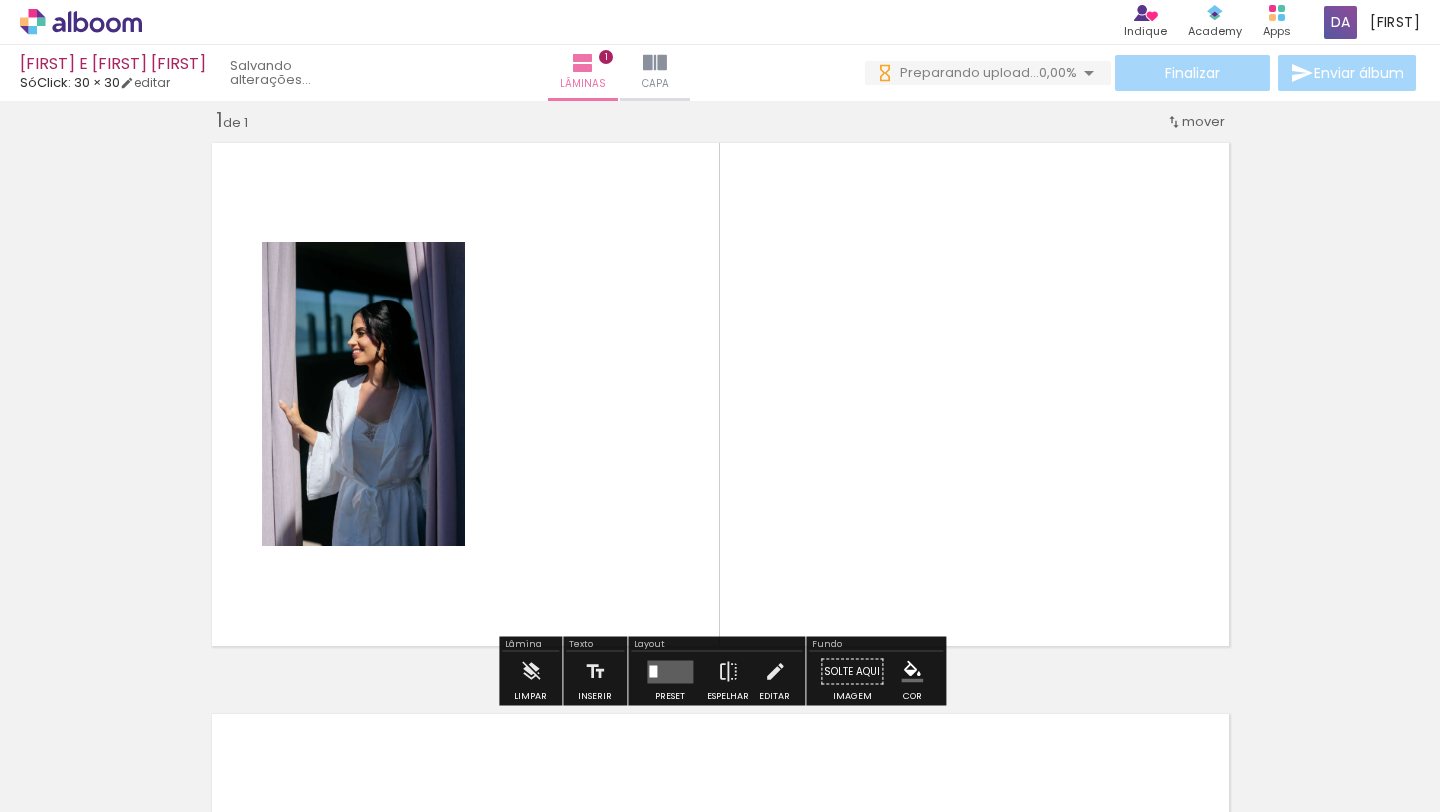scroll, scrollTop: 25, scrollLeft: 0, axis: vertical 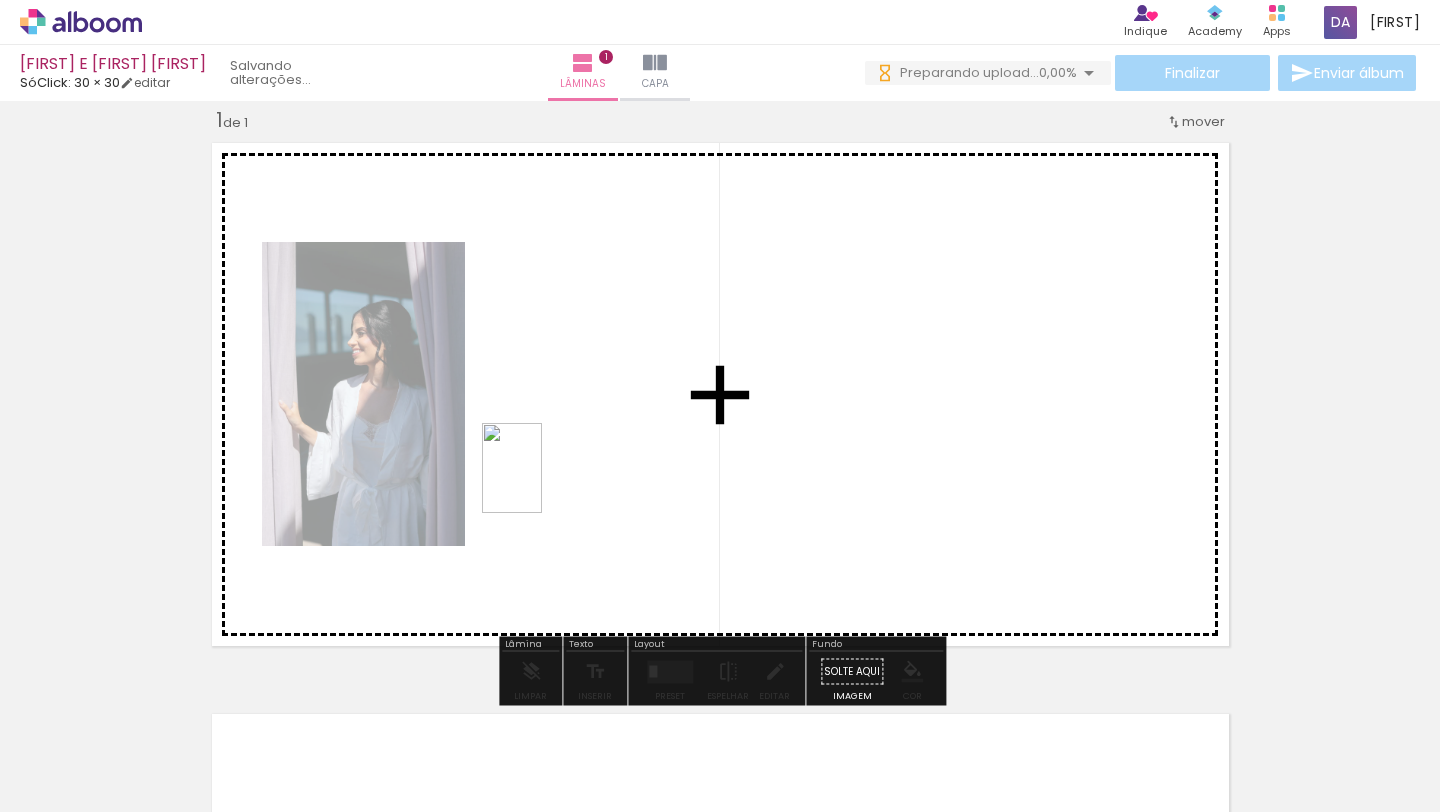 click at bounding box center (720, 406) 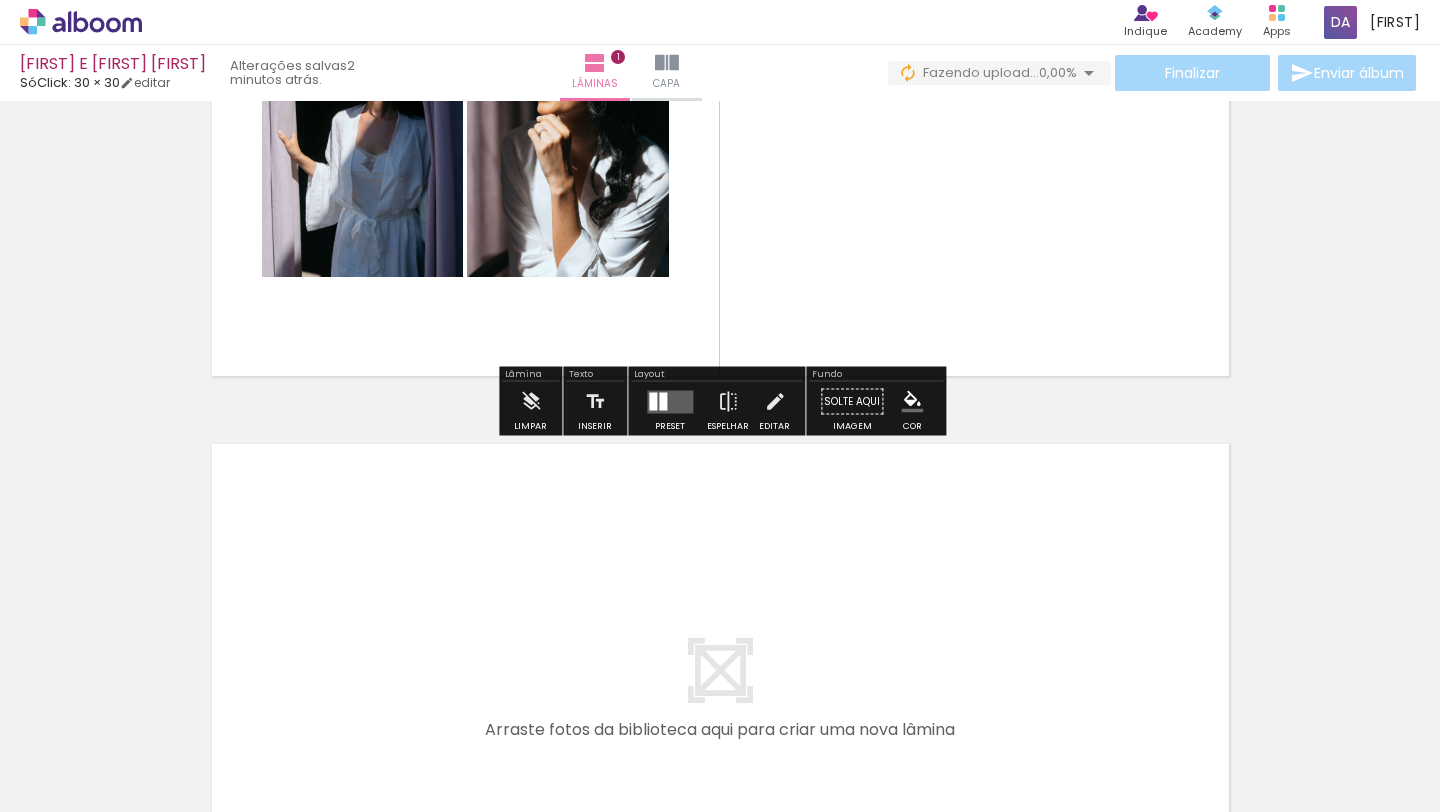 scroll, scrollTop: 308, scrollLeft: 0, axis: vertical 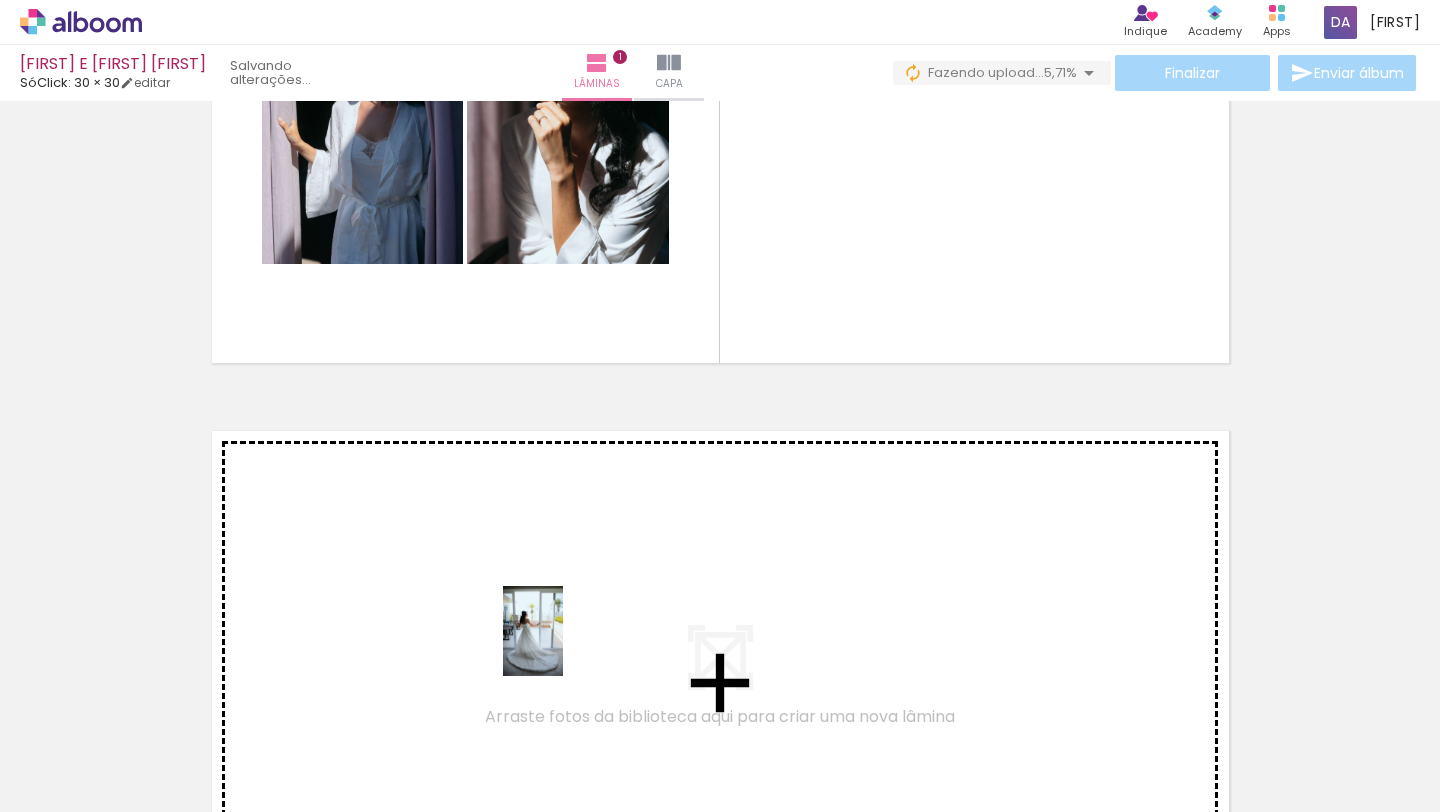 drag, startPoint x: 551, startPoint y: 744, endPoint x: 565, endPoint y: 638, distance: 106.92053 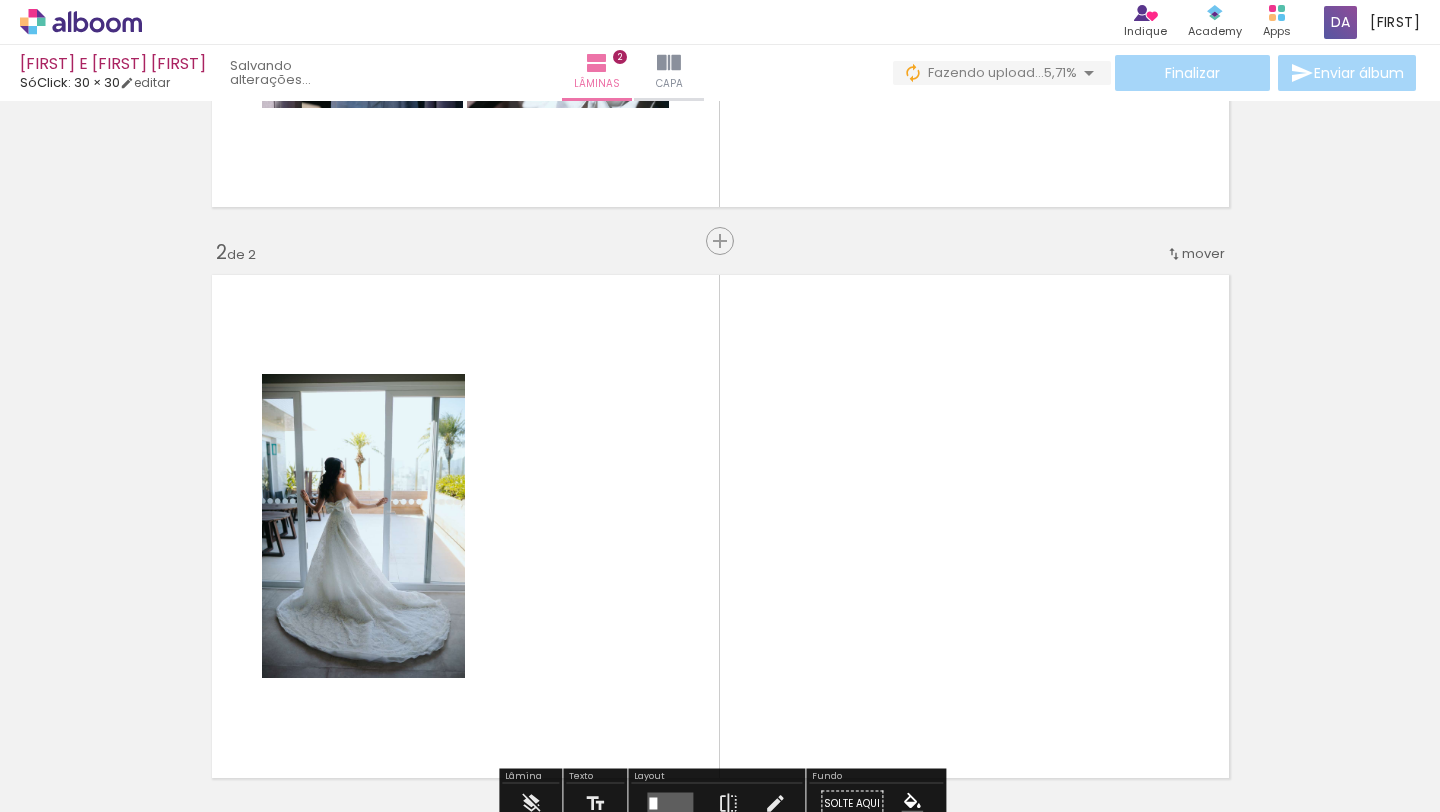 scroll, scrollTop: 596, scrollLeft: 0, axis: vertical 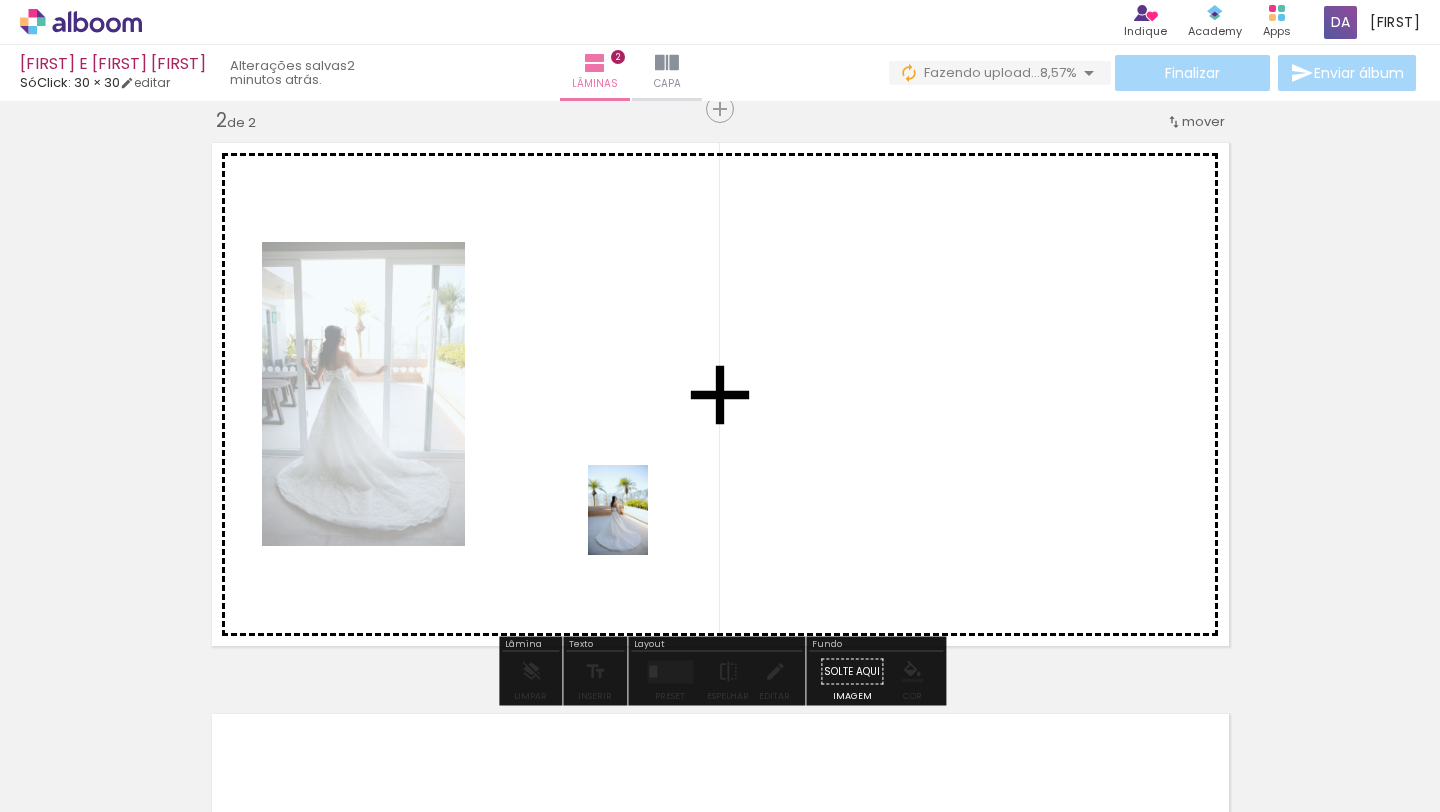 drag, startPoint x: 642, startPoint y: 746, endPoint x: 649, endPoint y: 517, distance: 229.10696 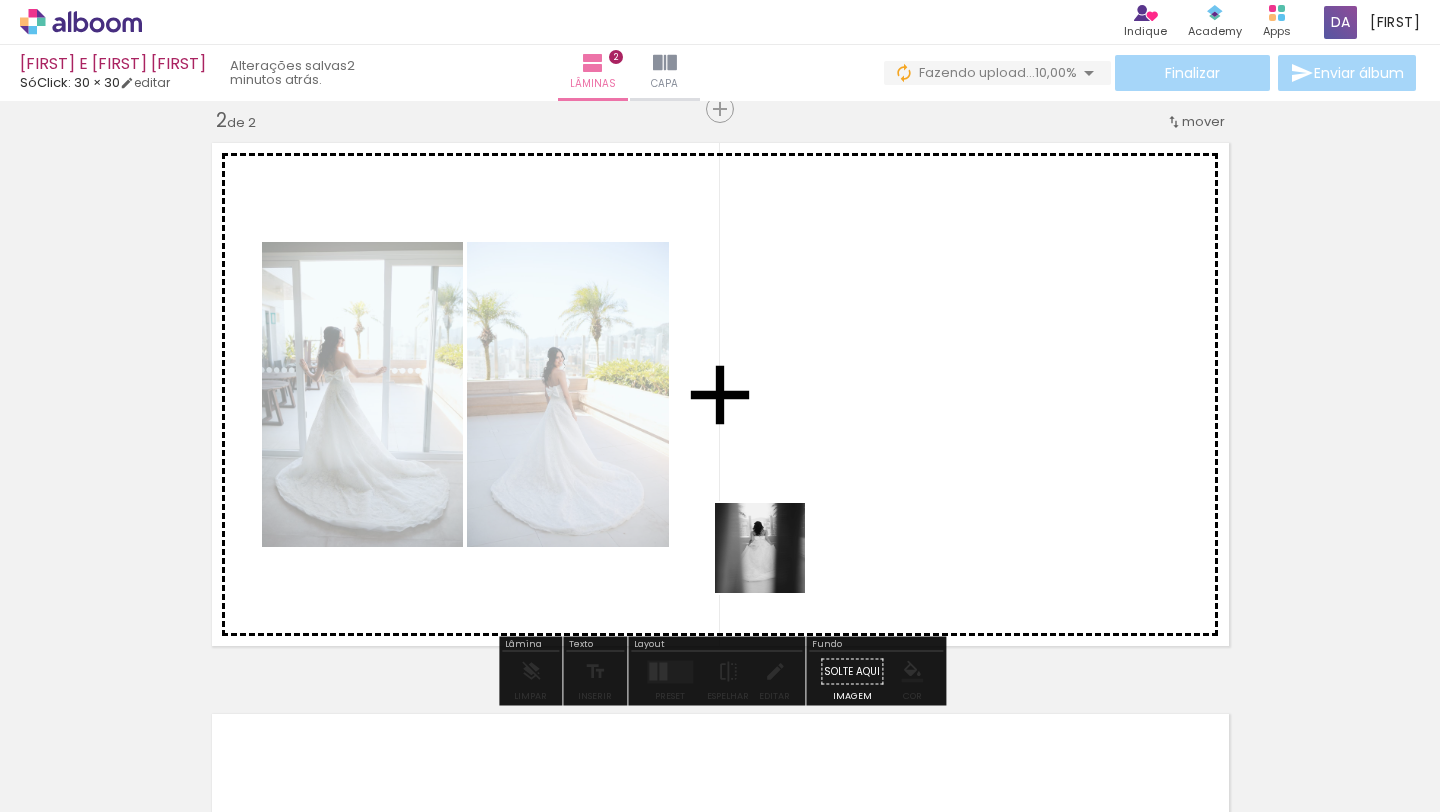 drag, startPoint x: 770, startPoint y: 743, endPoint x: 792, endPoint y: 484, distance: 259.93268 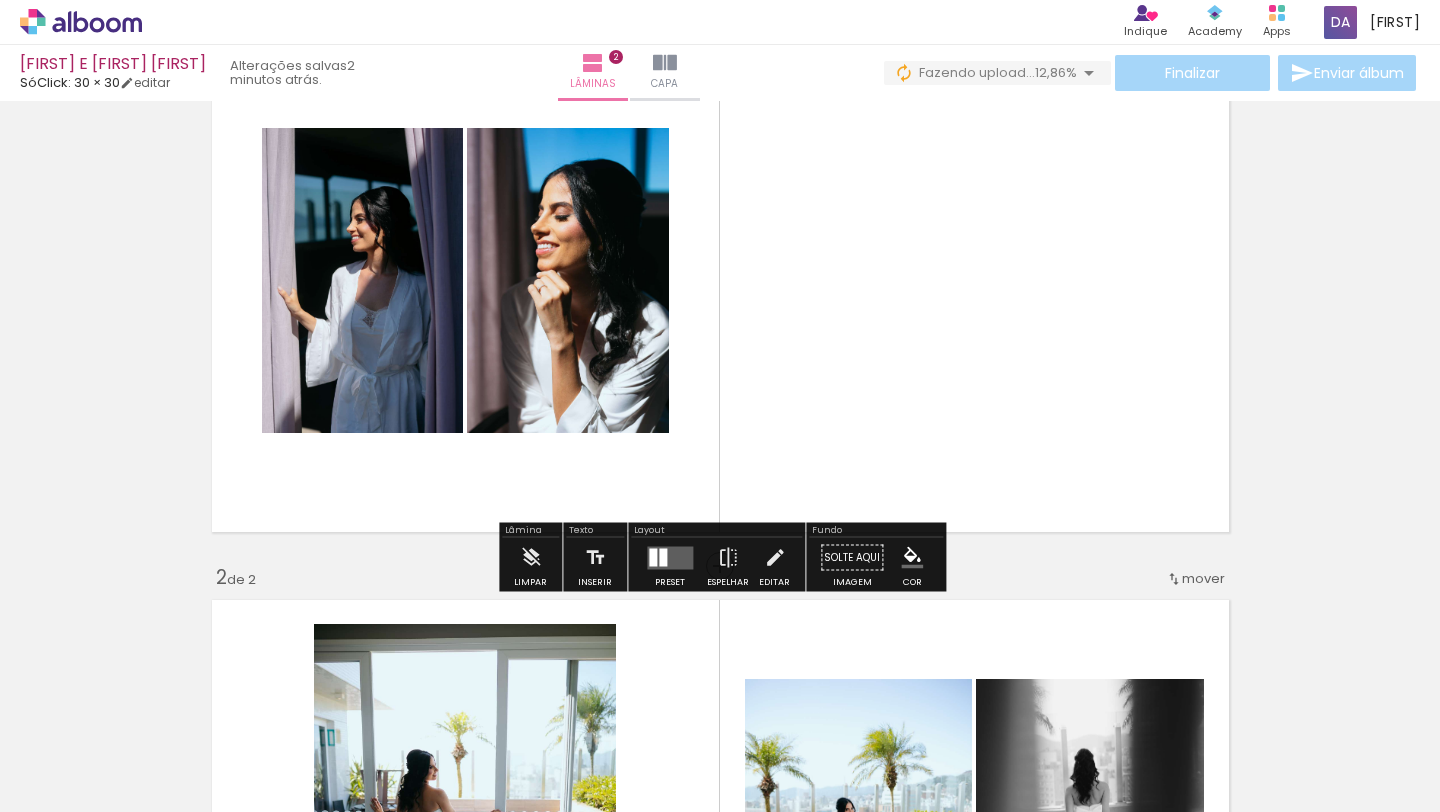 scroll, scrollTop: 140, scrollLeft: 0, axis: vertical 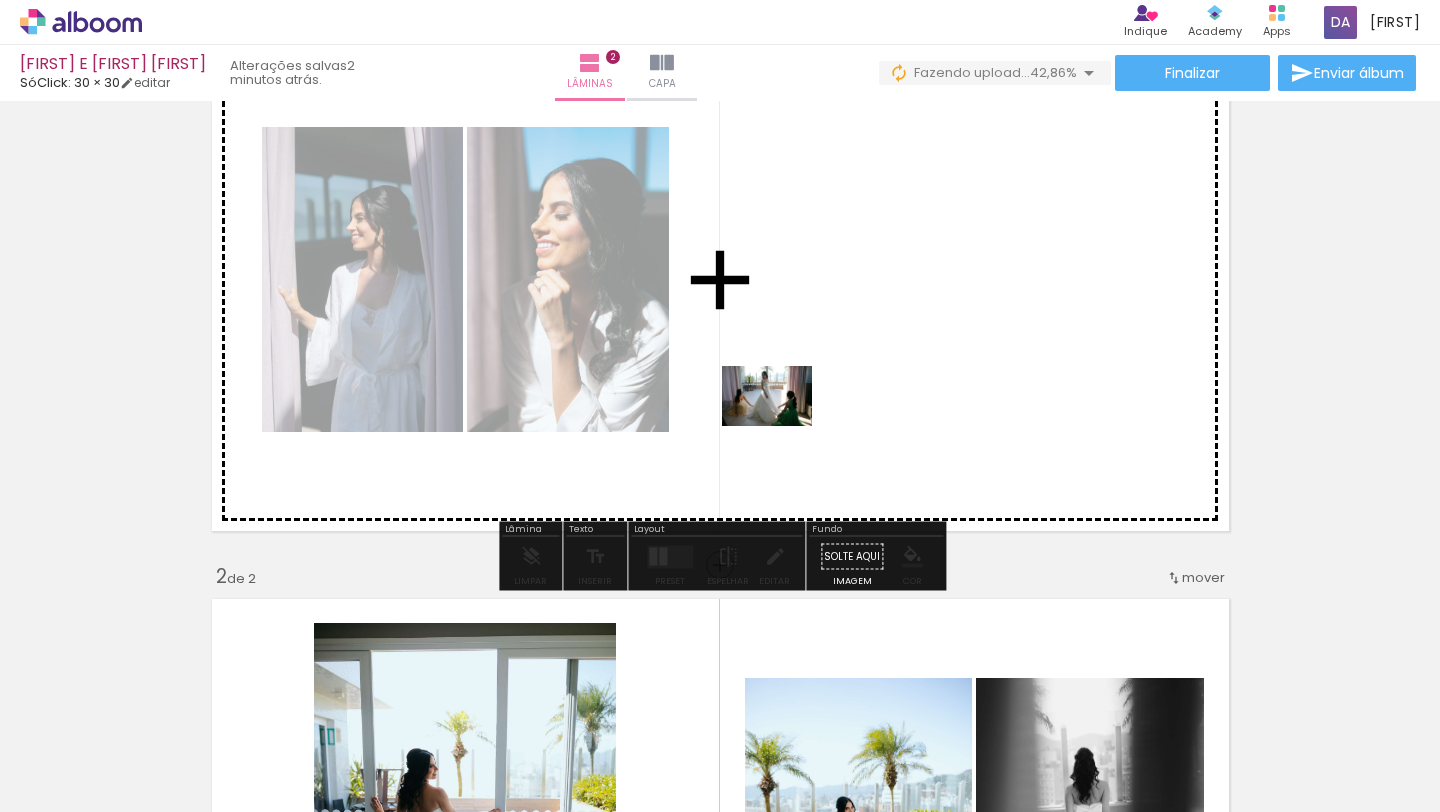 click at bounding box center [720, 406] 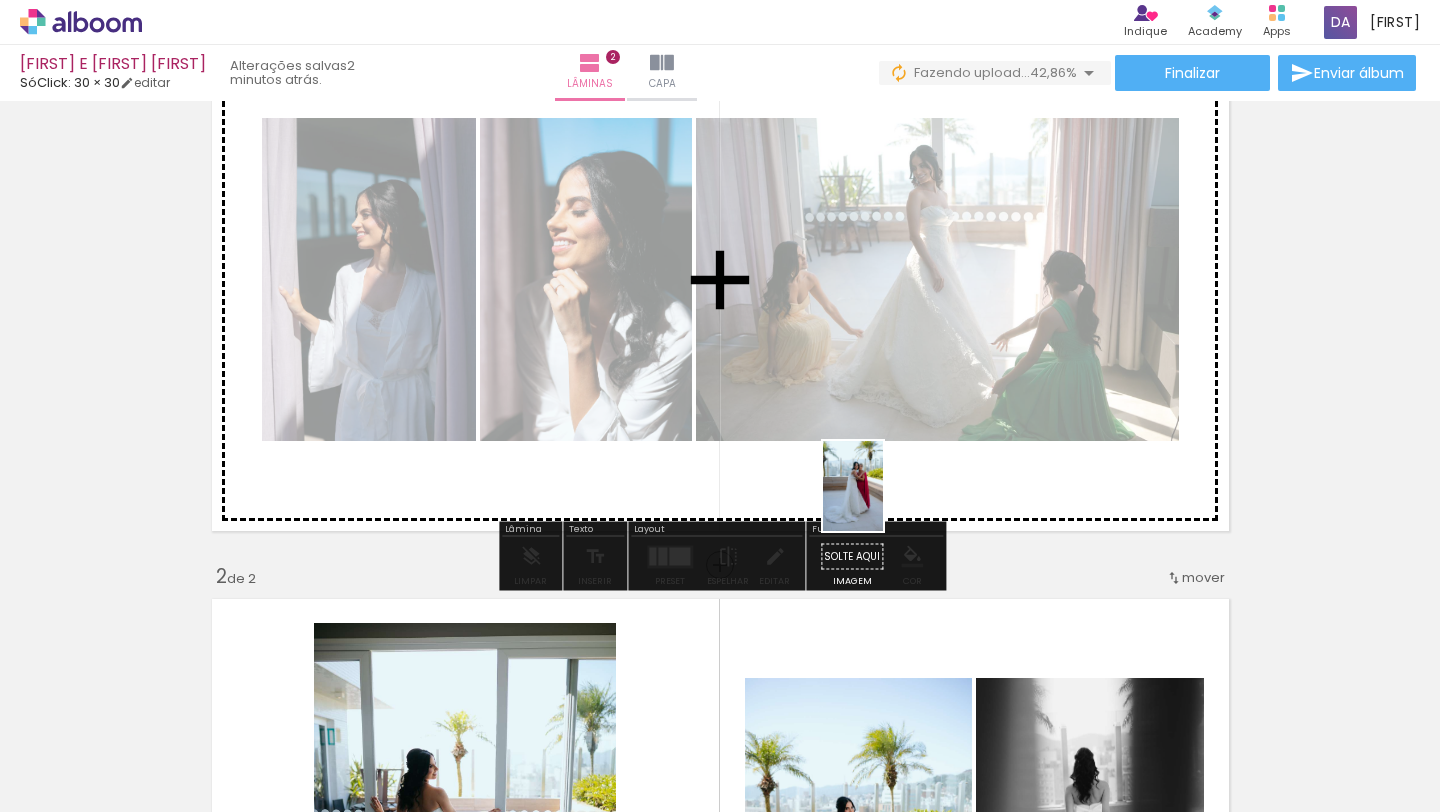 drag, startPoint x: 868, startPoint y: 748, endPoint x: 883, endPoint y: 502, distance: 246.4569 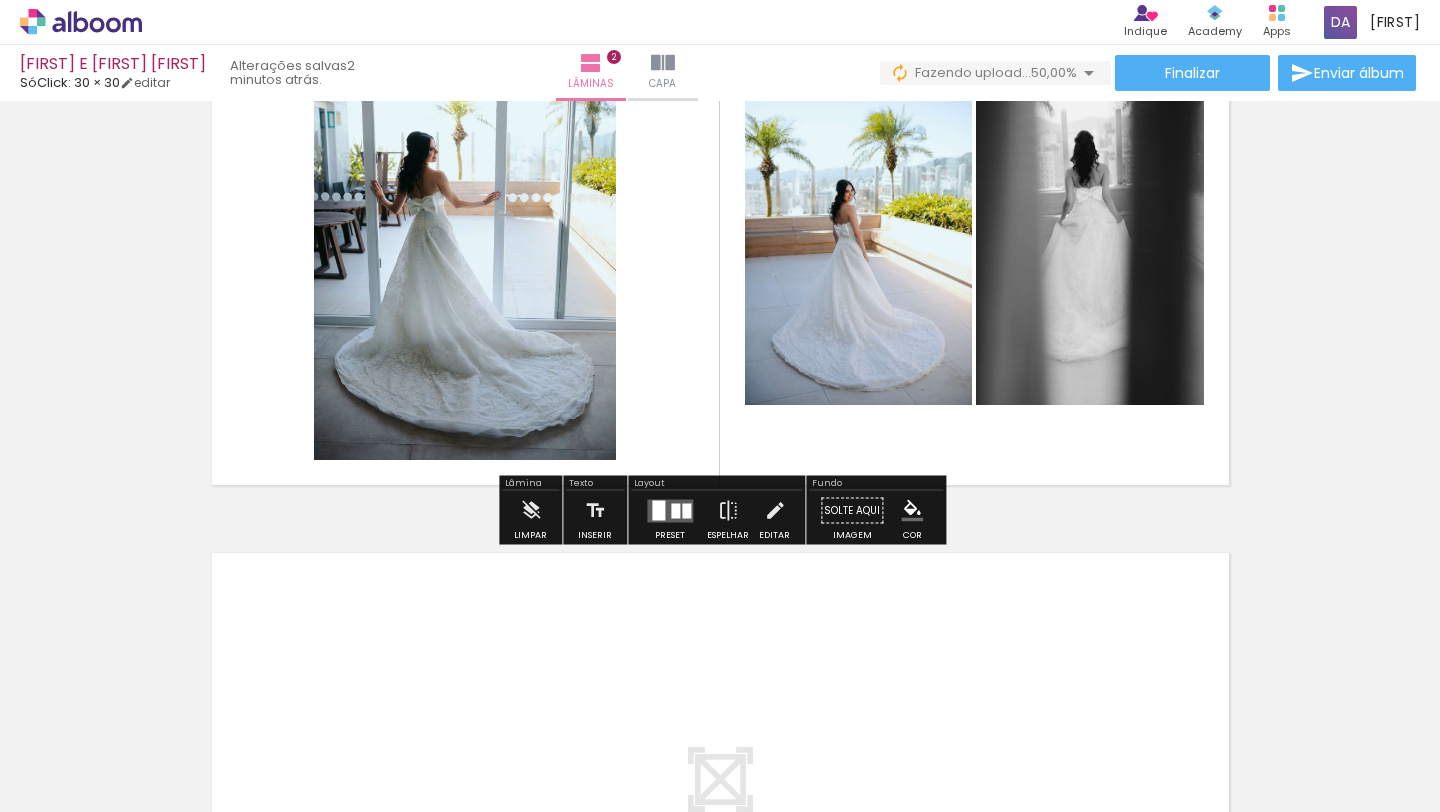 scroll, scrollTop: 764, scrollLeft: 0, axis: vertical 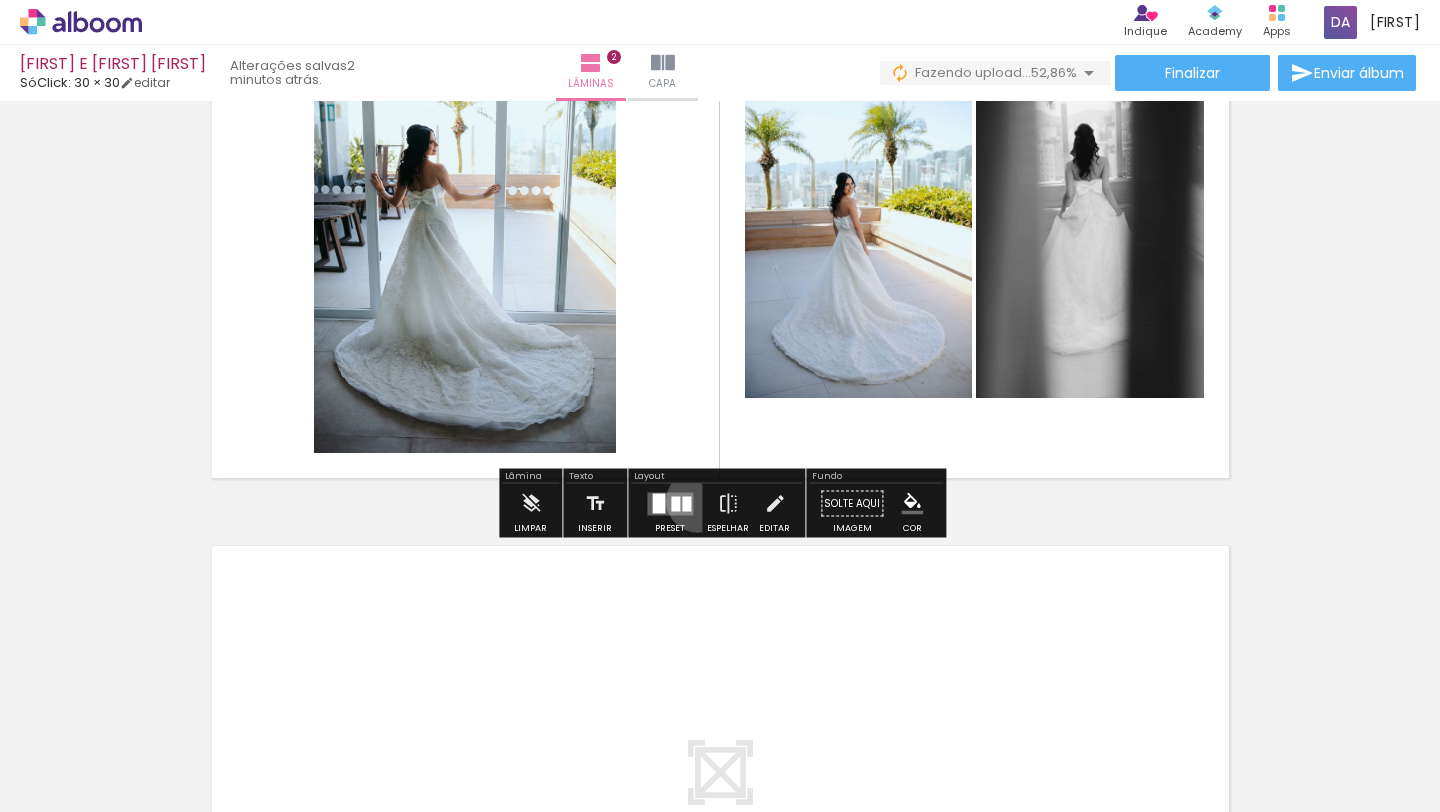 click on "Preset" at bounding box center [670, 509] 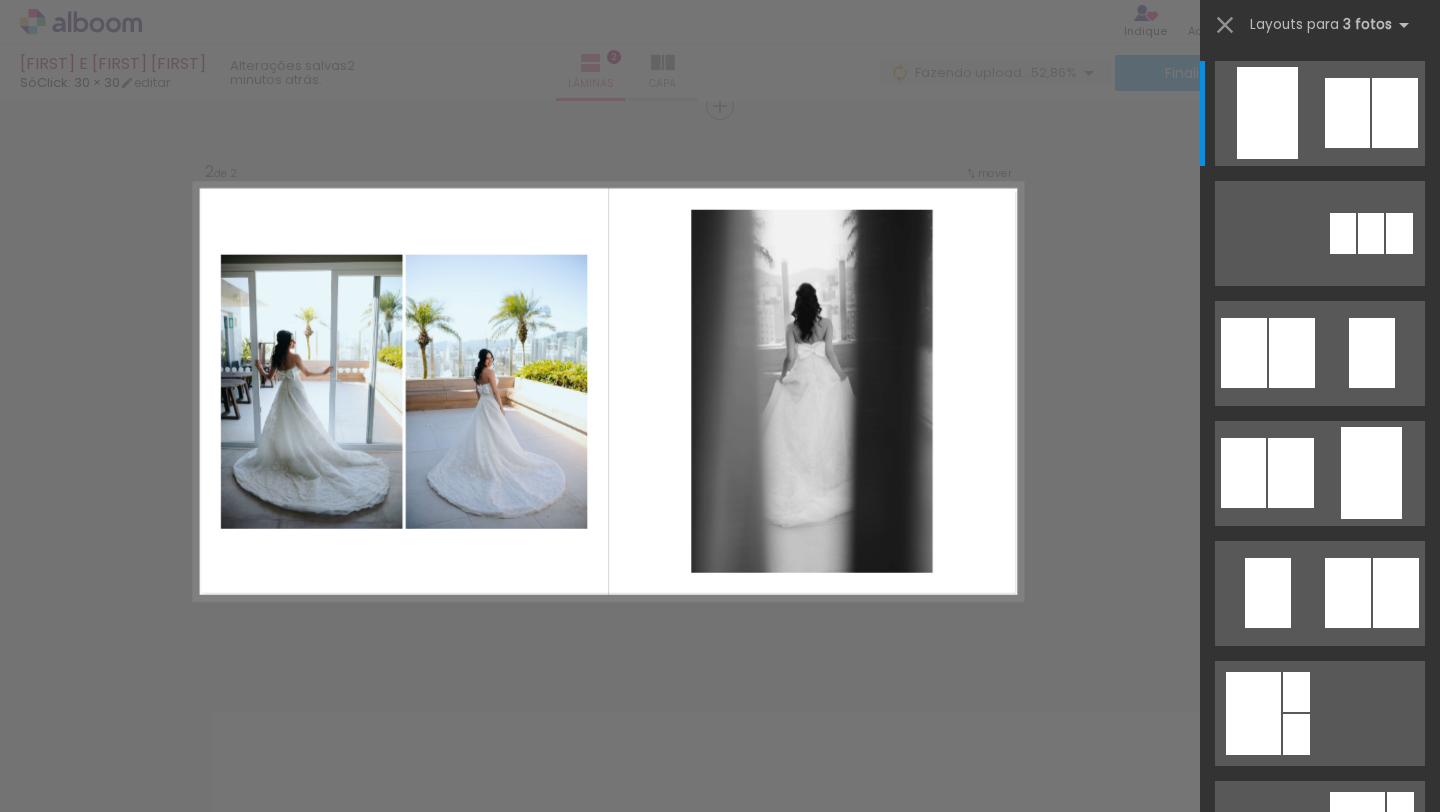 scroll, scrollTop: 596, scrollLeft: 0, axis: vertical 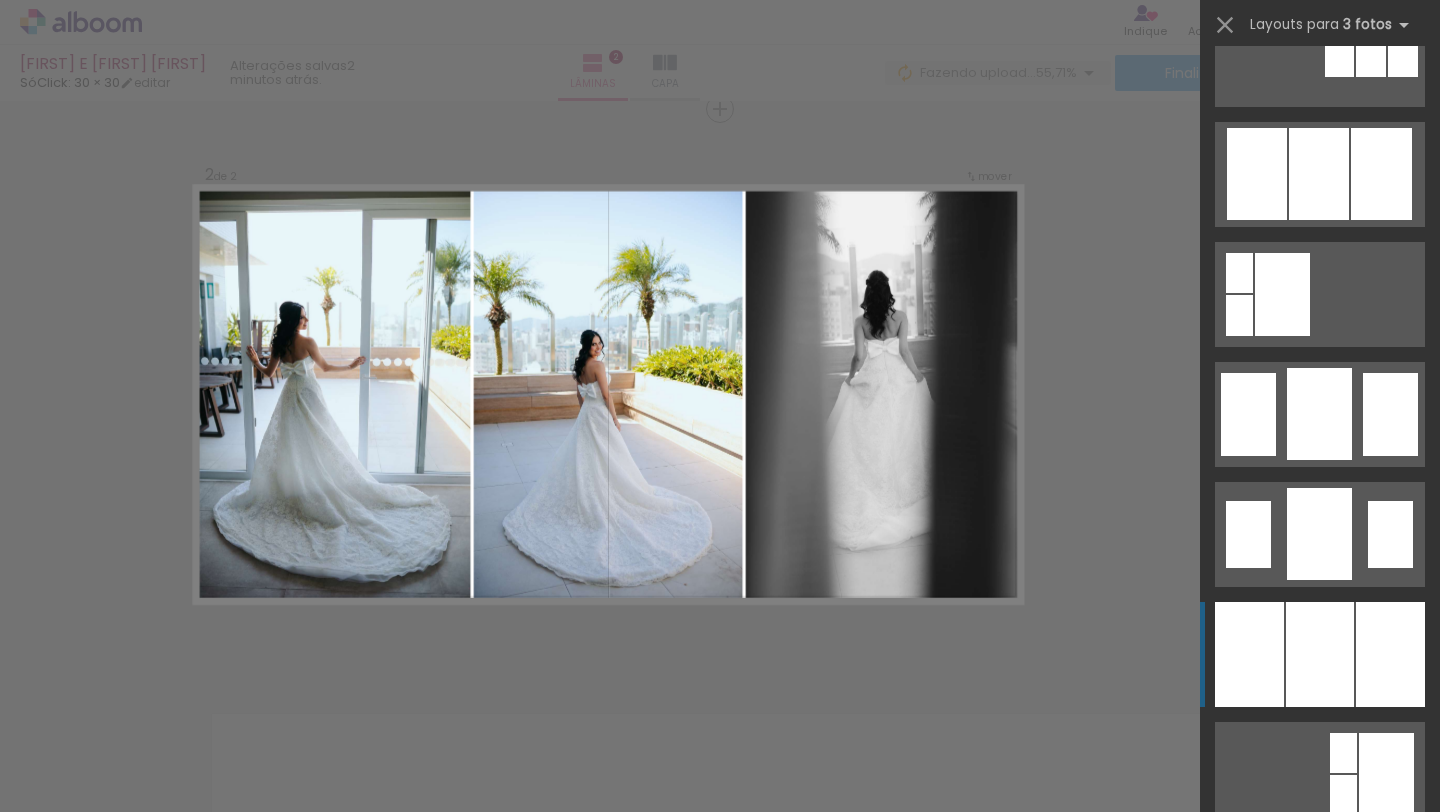 click at bounding box center (1320, 654) 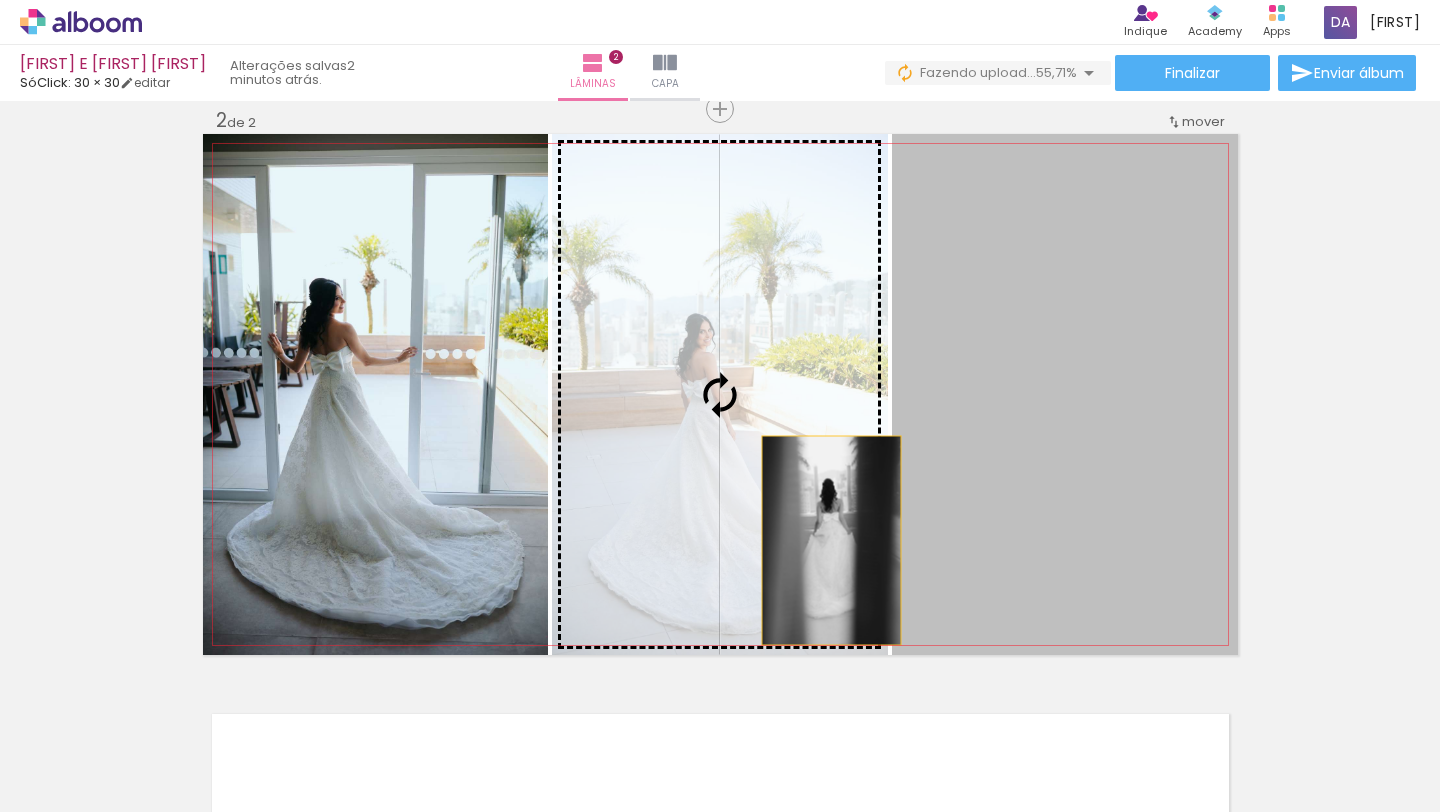drag, startPoint x: 1188, startPoint y: 523, endPoint x: 829, endPoint y: 542, distance: 359.50244 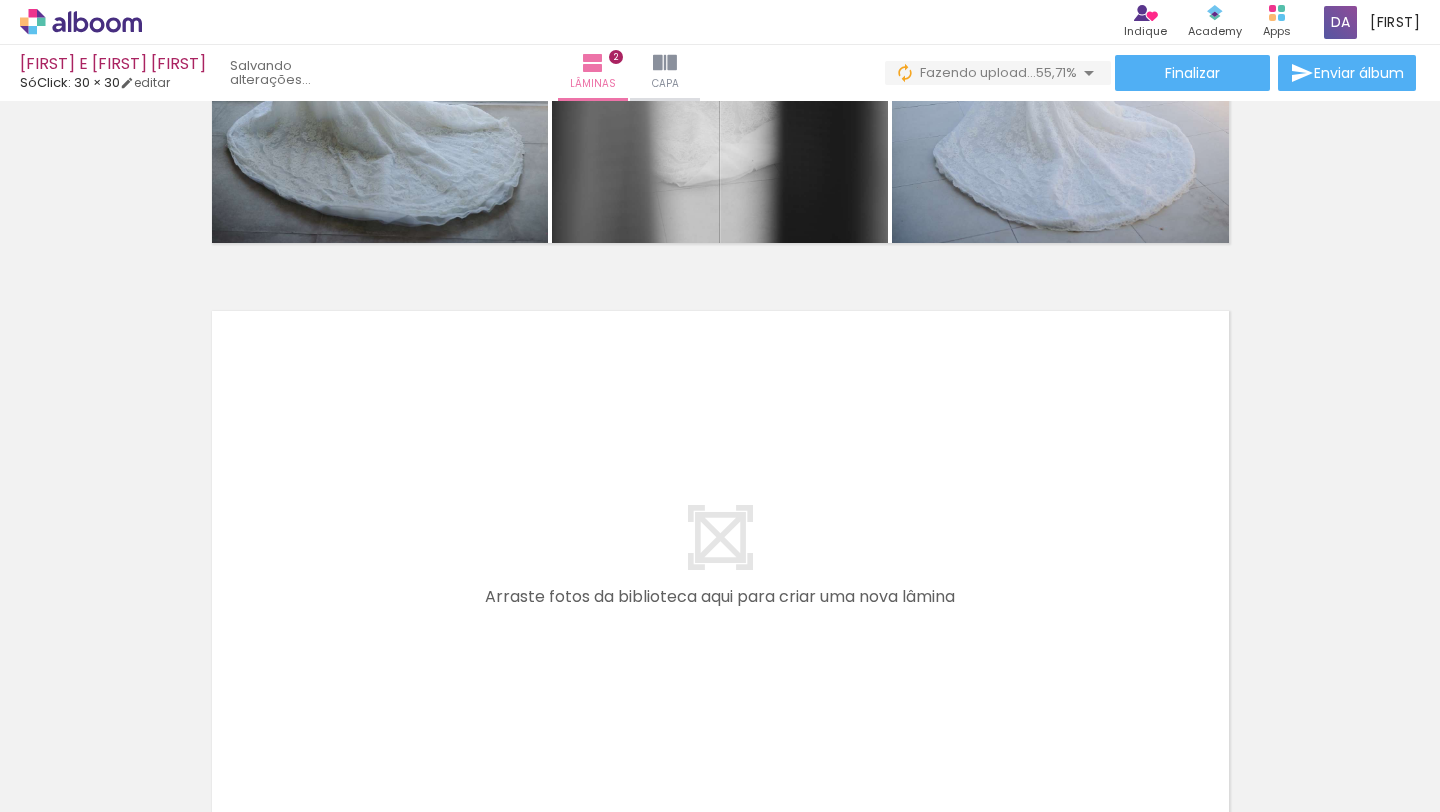 scroll, scrollTop: 1205, scrollLeft: 0, axis: vertical 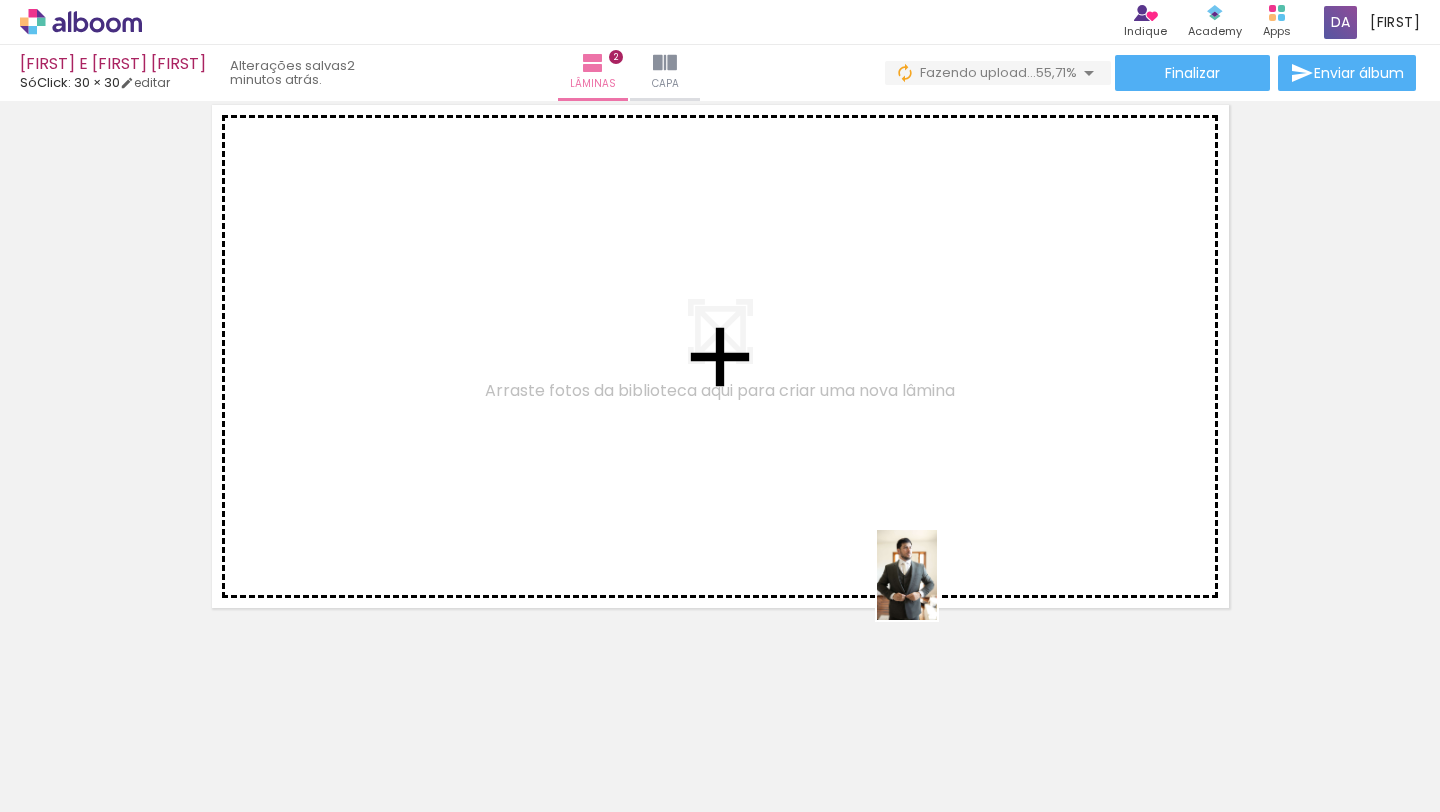 drag, startPoint x: 985, startPoint y: 735, endPoint x: 936, endPoint y: 578, distance: 164.46884 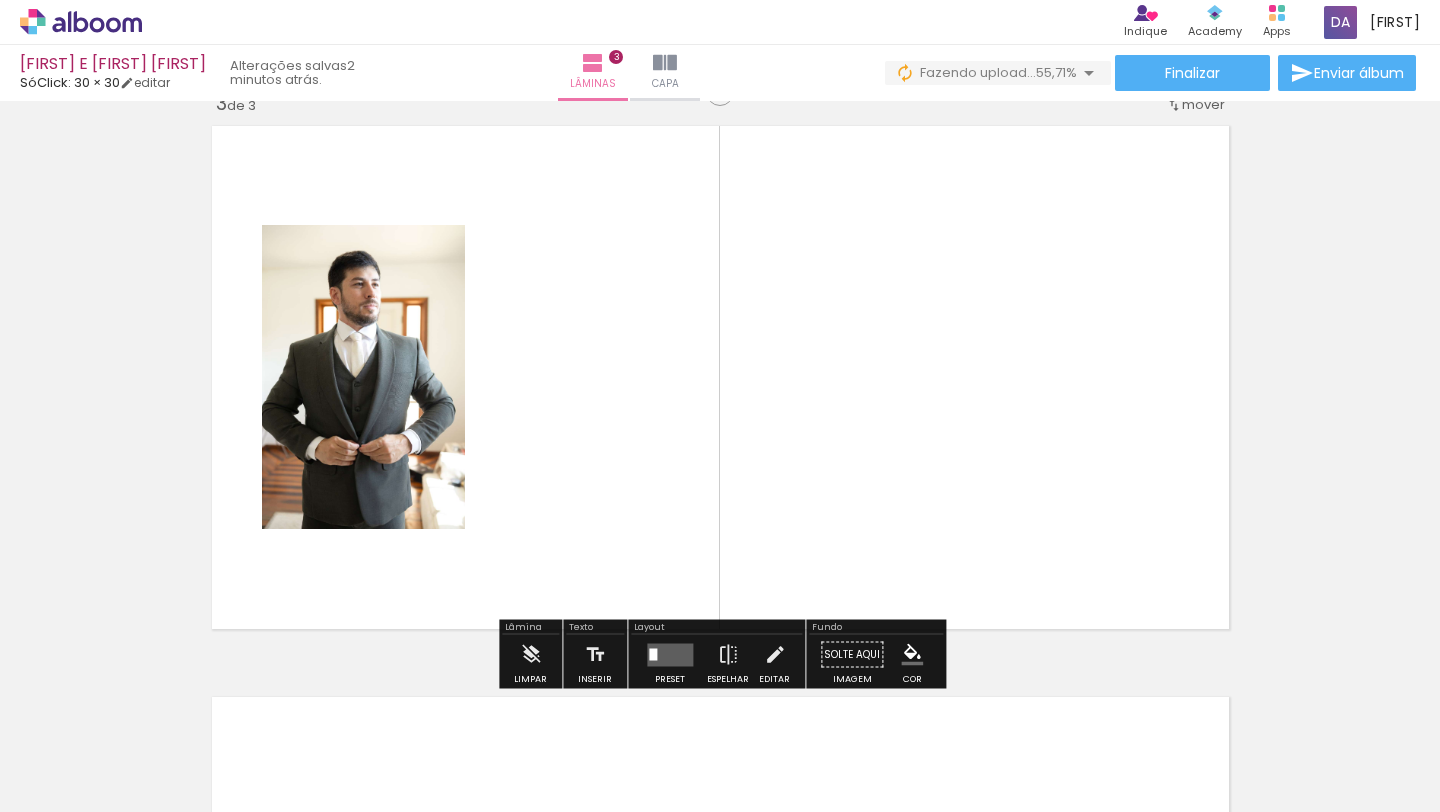 scroll, scrollTop: 1167, scrollLeft: 0, axis: vertical 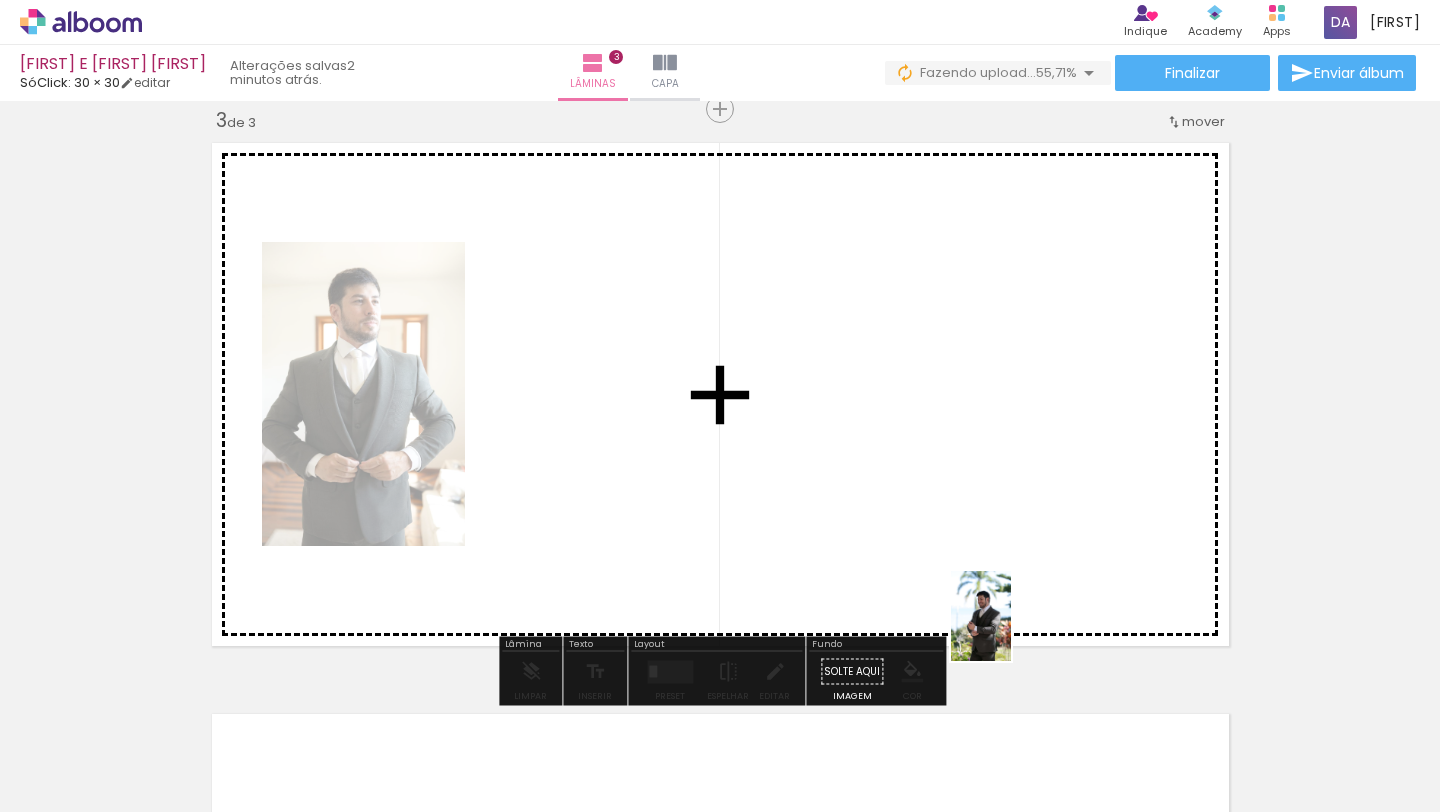 drag, startPoint x: 1102, startPoint y: 782, endPoint x: 1009, endPoint y: 613, distance: 192.89894 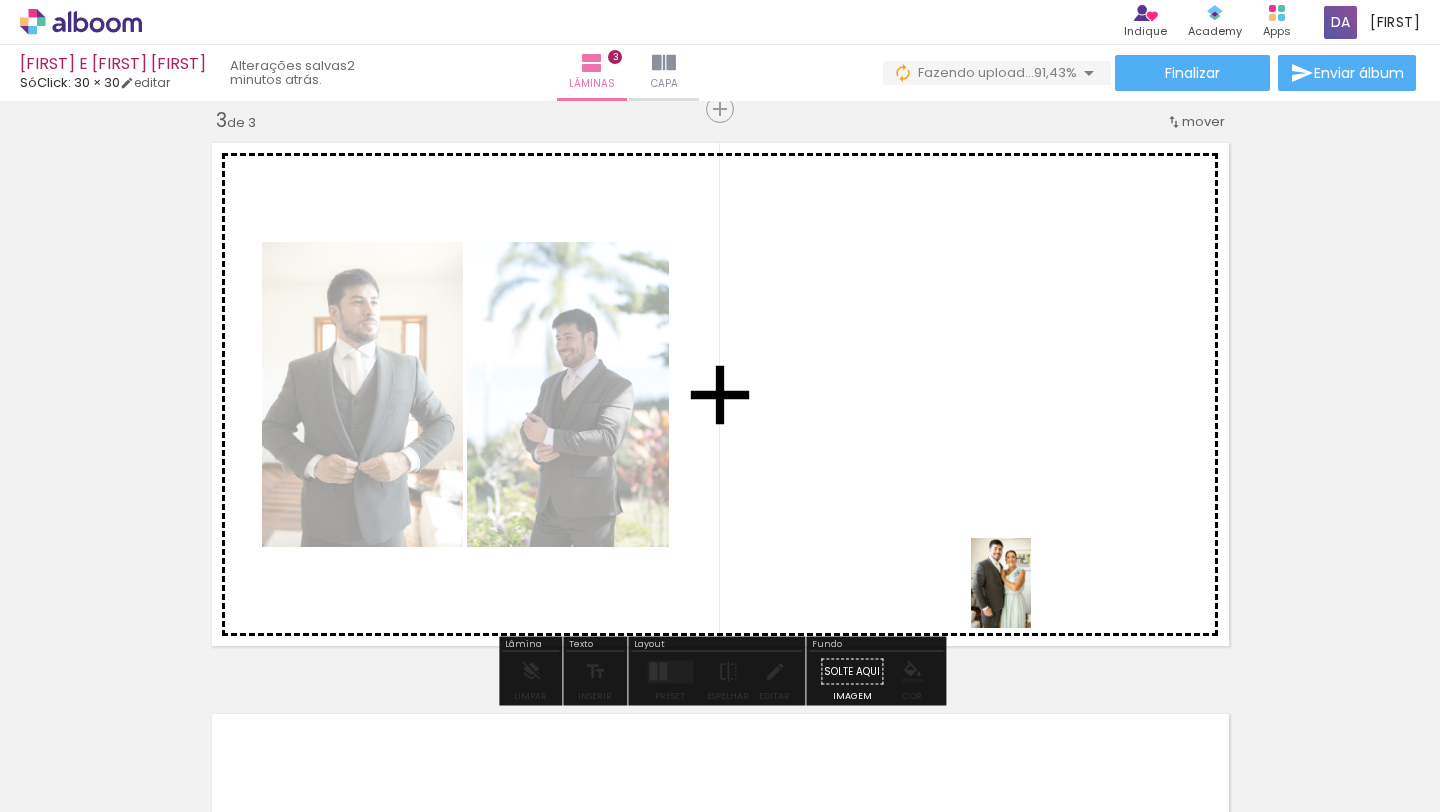 drag, startPoint x: 1225, startPoint y: 780, endPoint x: 1029, endPoint y: 587, distance: 275.07272 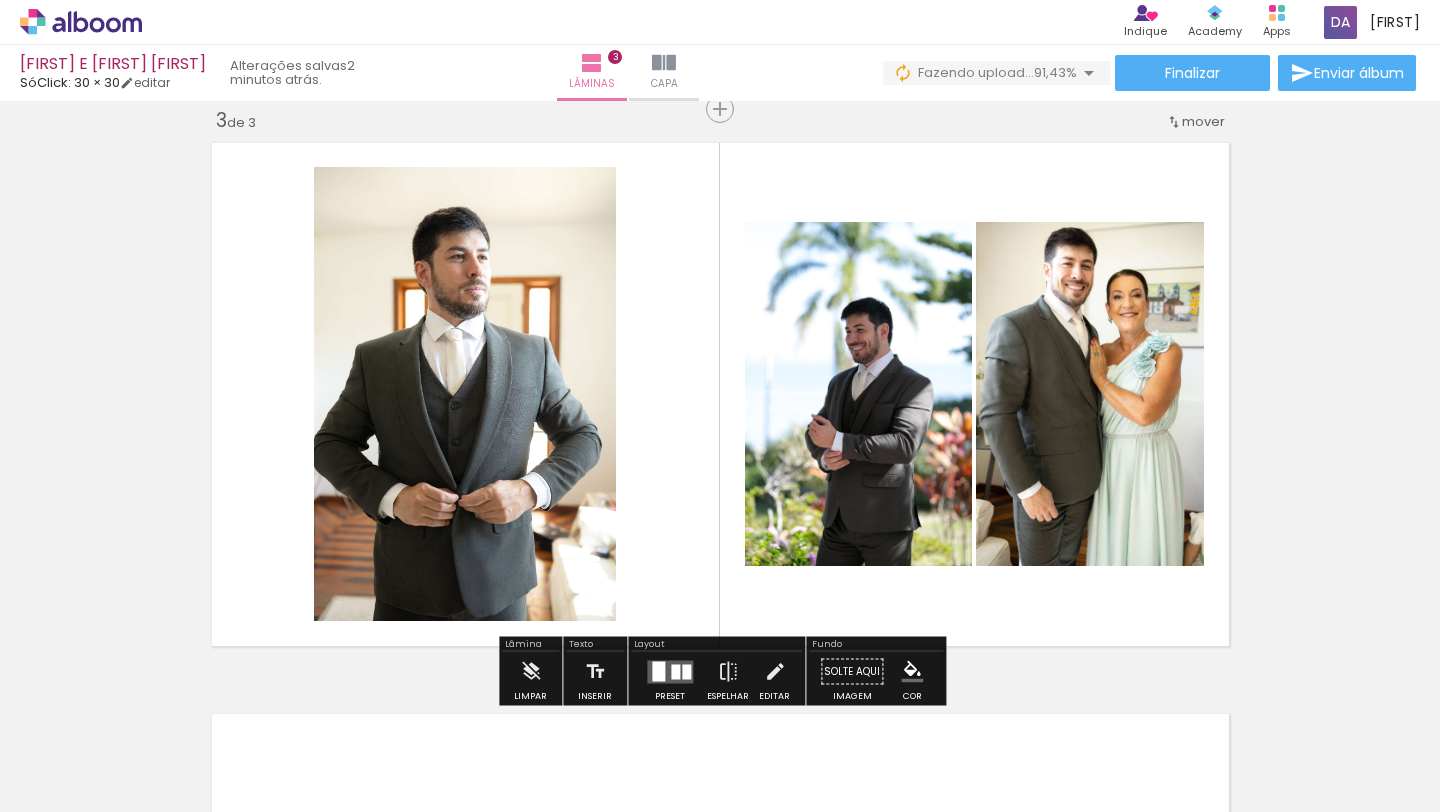 click at bounding box center [144, 749] 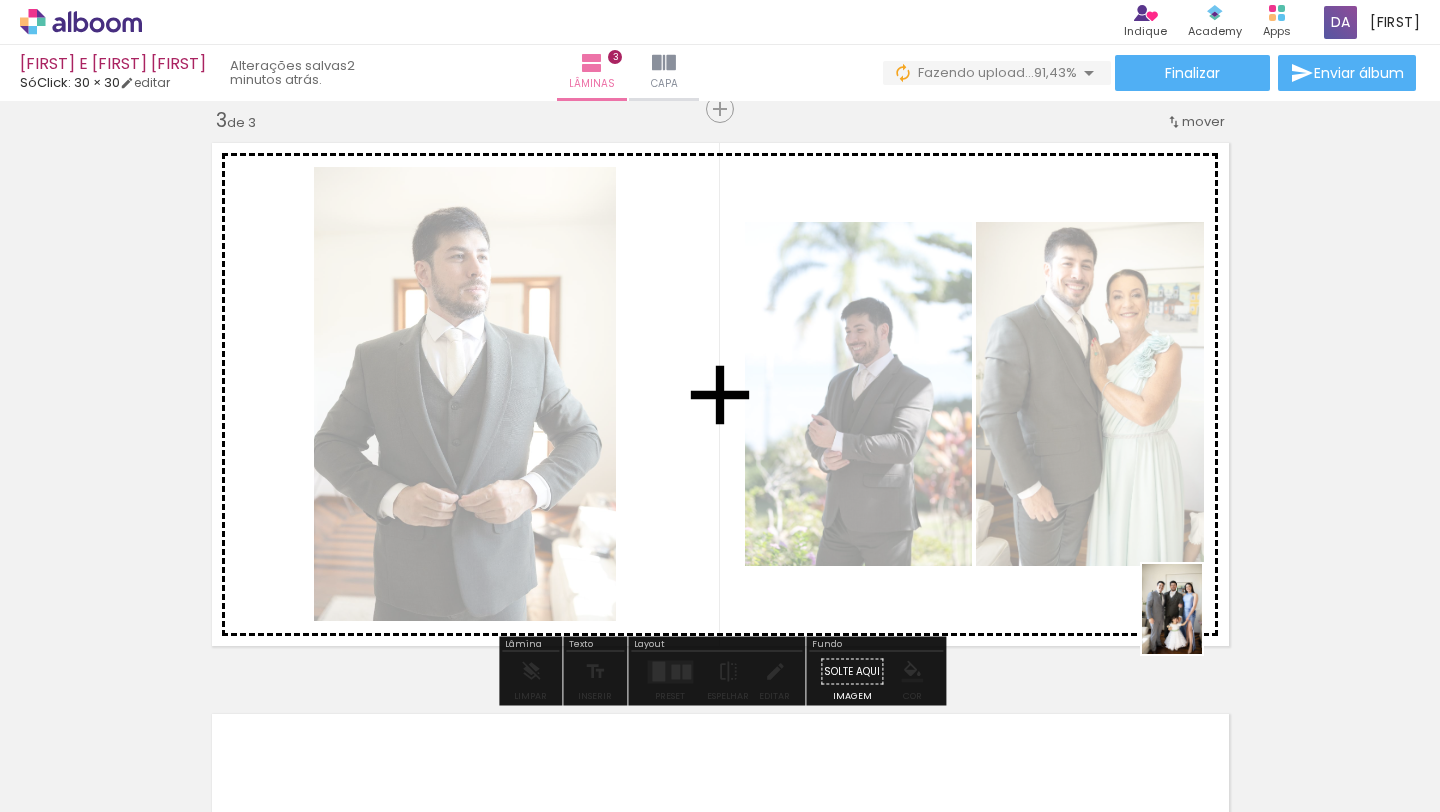 drag, startPoint x: 1322, startPoint y: 757, endPoint x: 1203, endPoint y: 624, distance: 178.46568 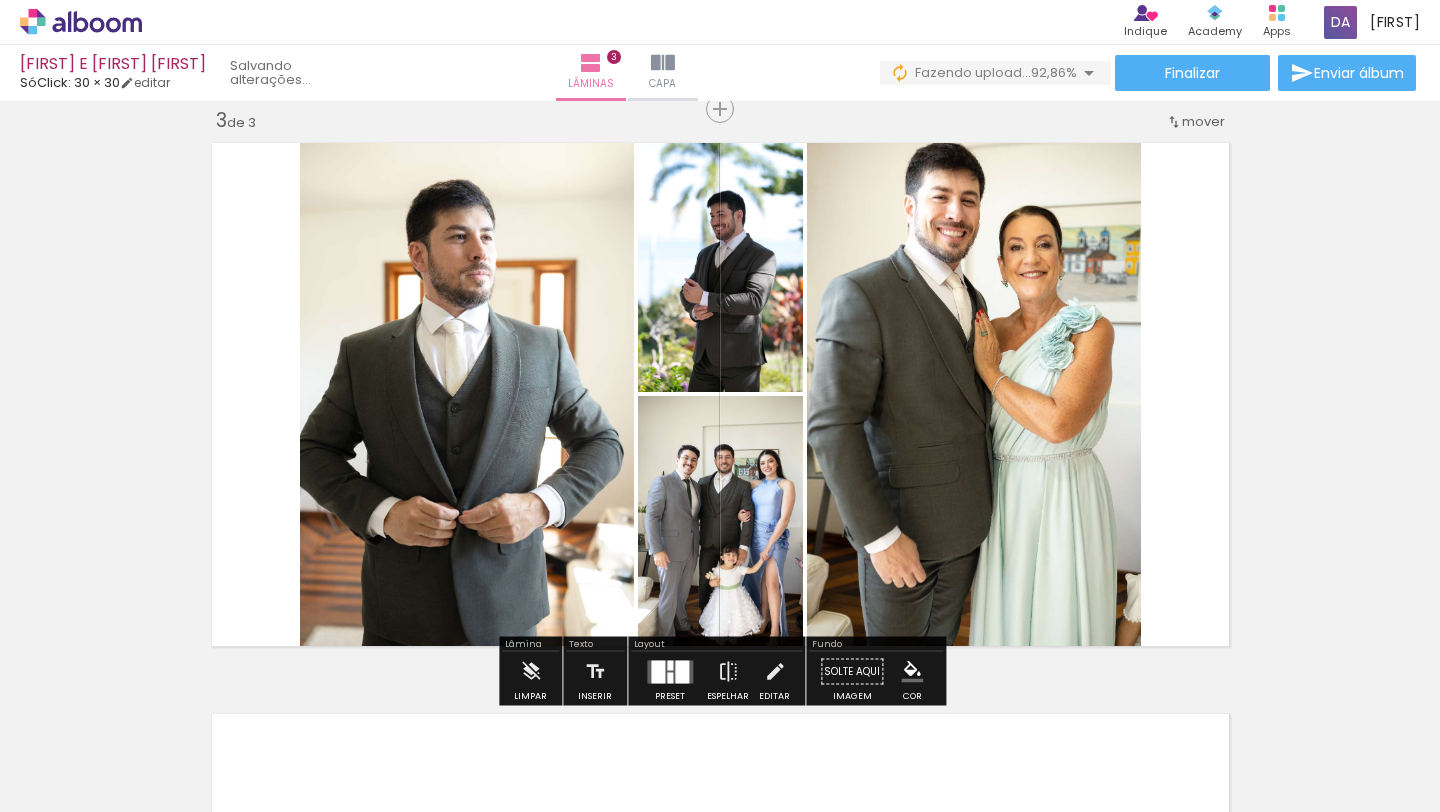 scroll, scrollTop: 0, scrollLeft: 474, axis: horizontal 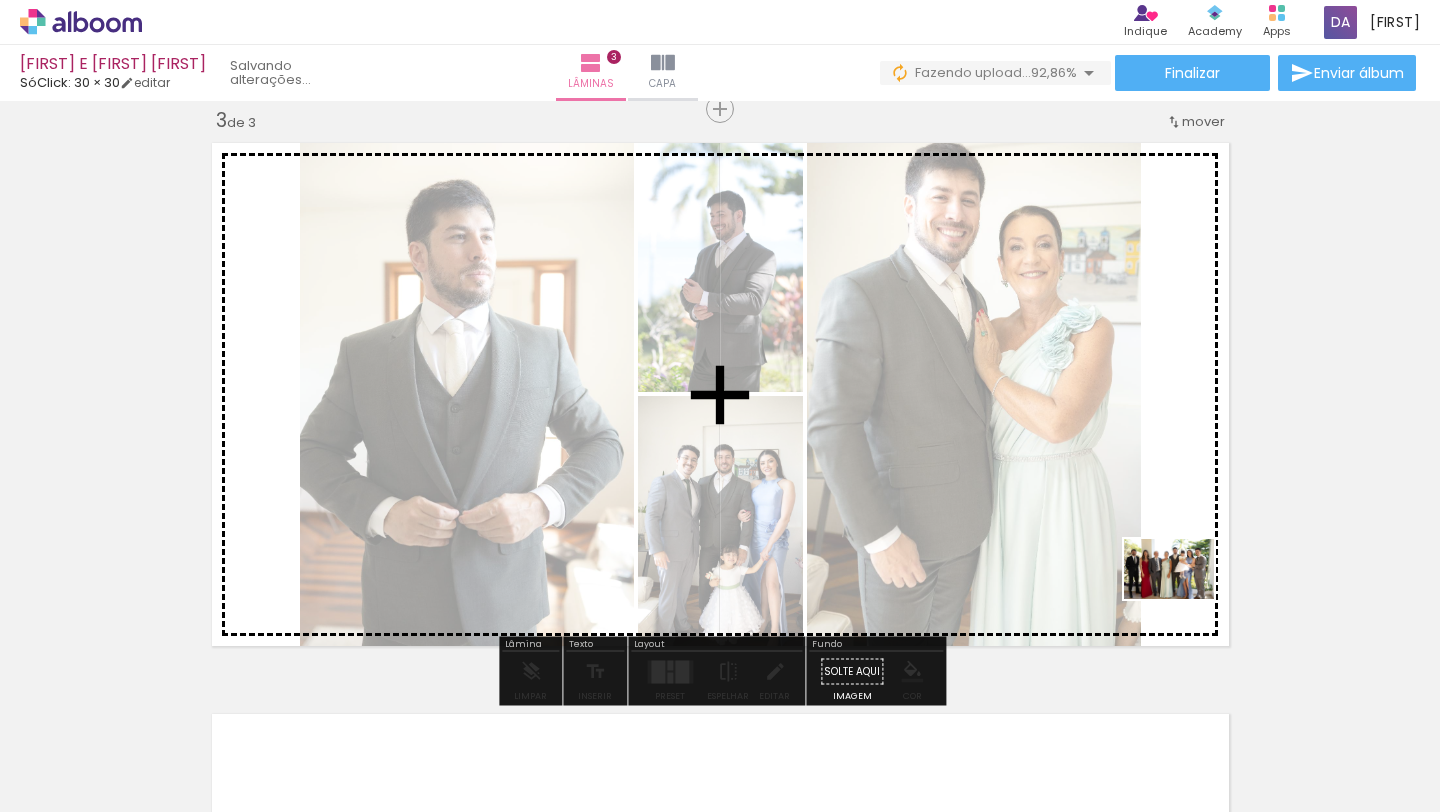 drag, startPoint x: 955, startPoint y: 756, endPoint x: 1184, endPoint y: 599, distance: 277.65085 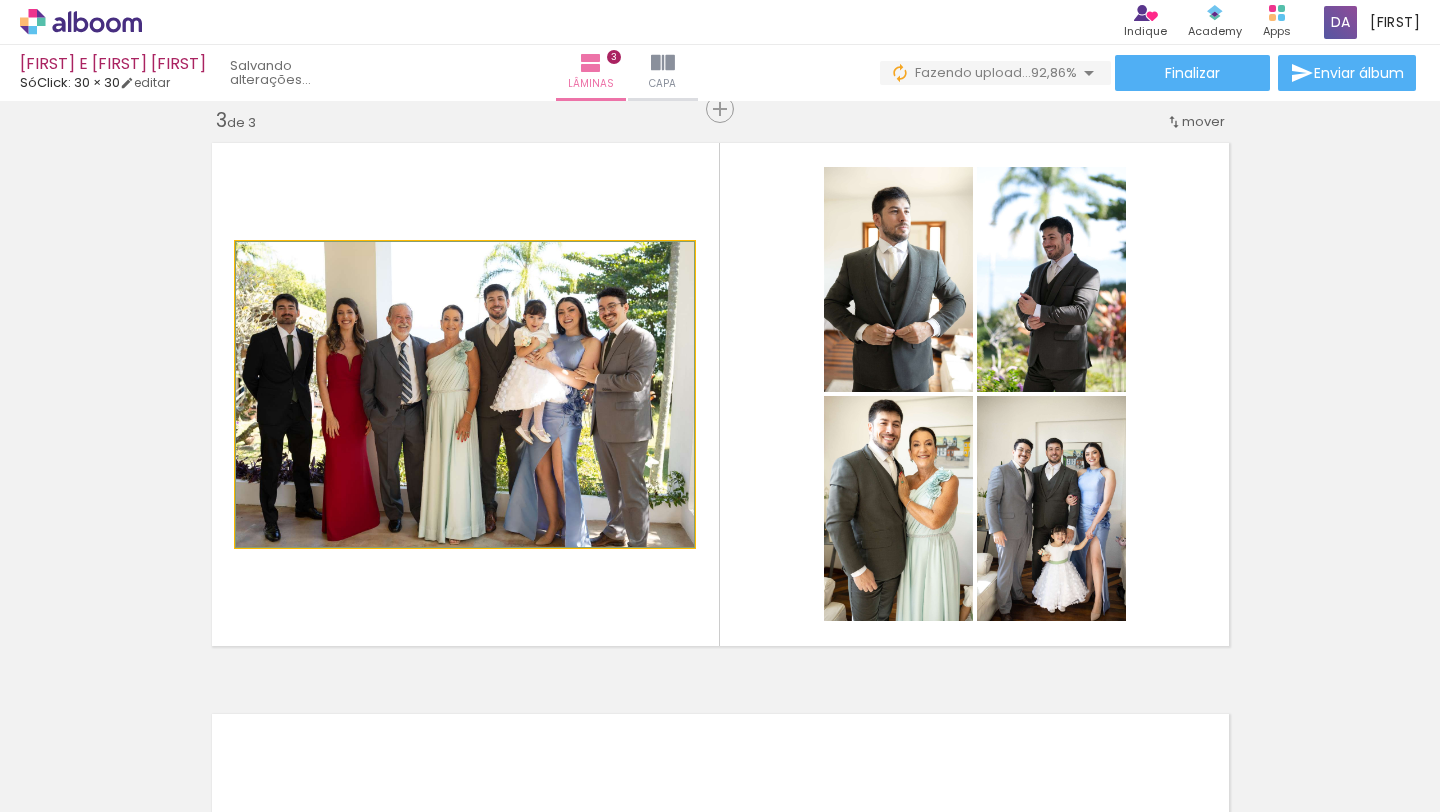 click 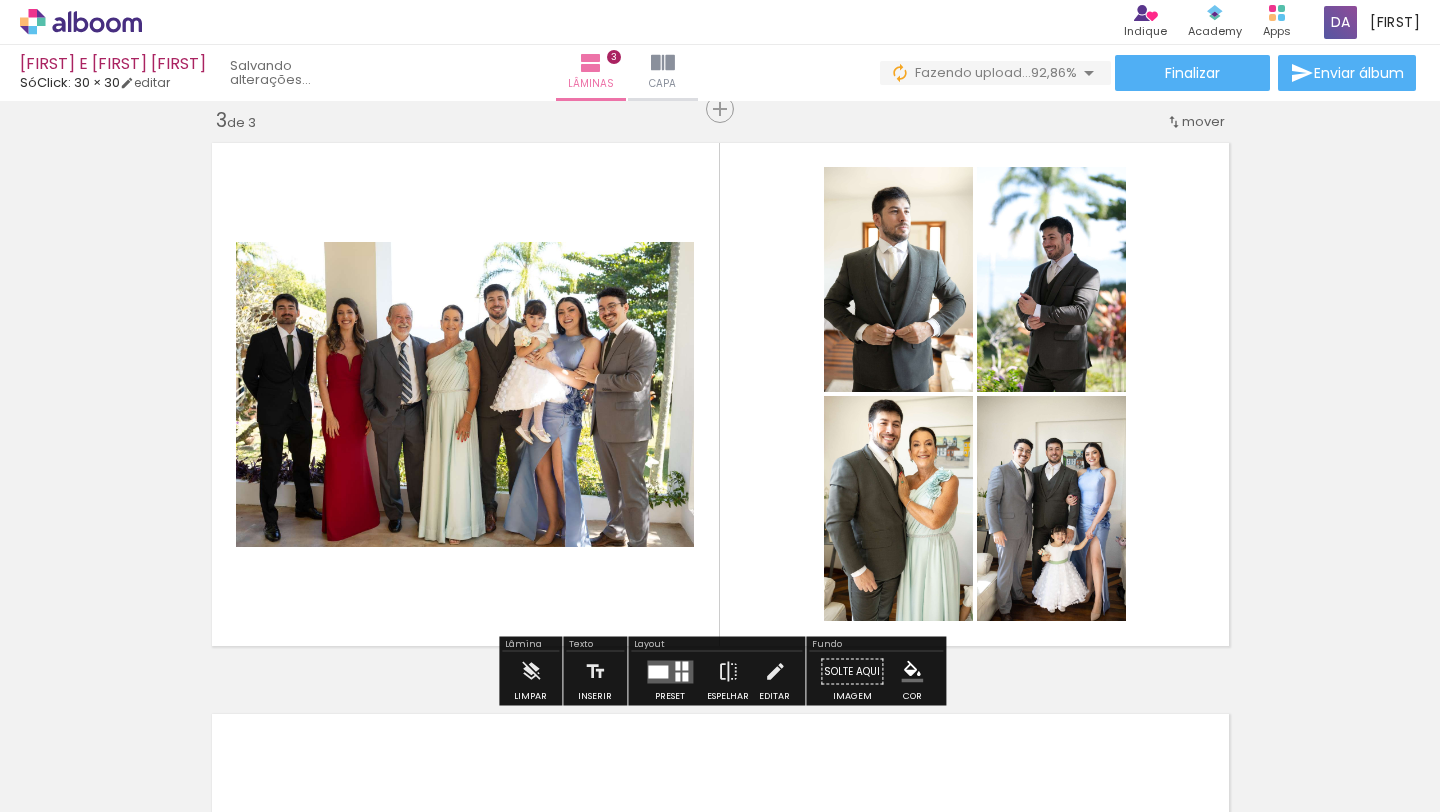 click at bounding box center [670, 671] 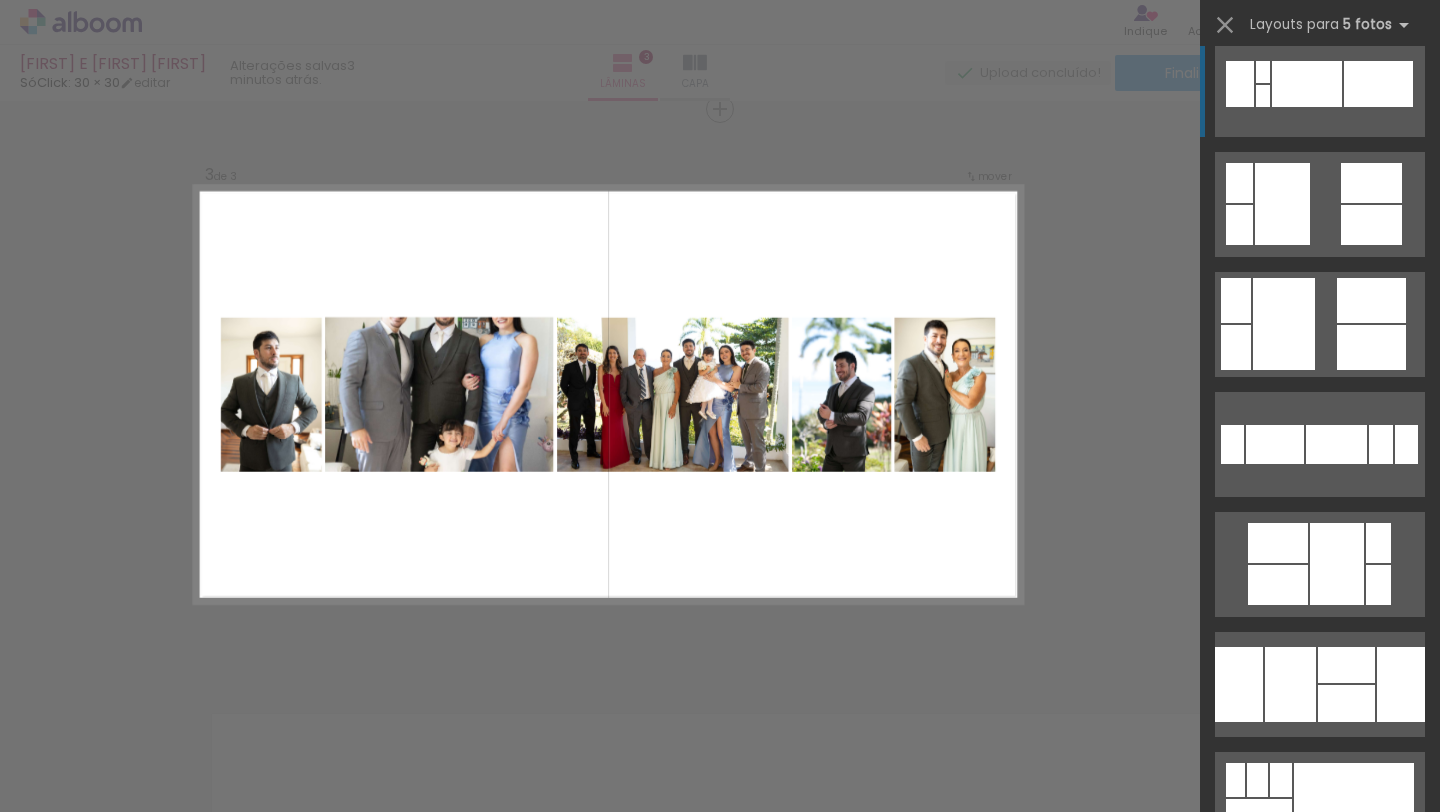 scroll, scrollTop: 6271, scrollLeft: 0, axis: vertical 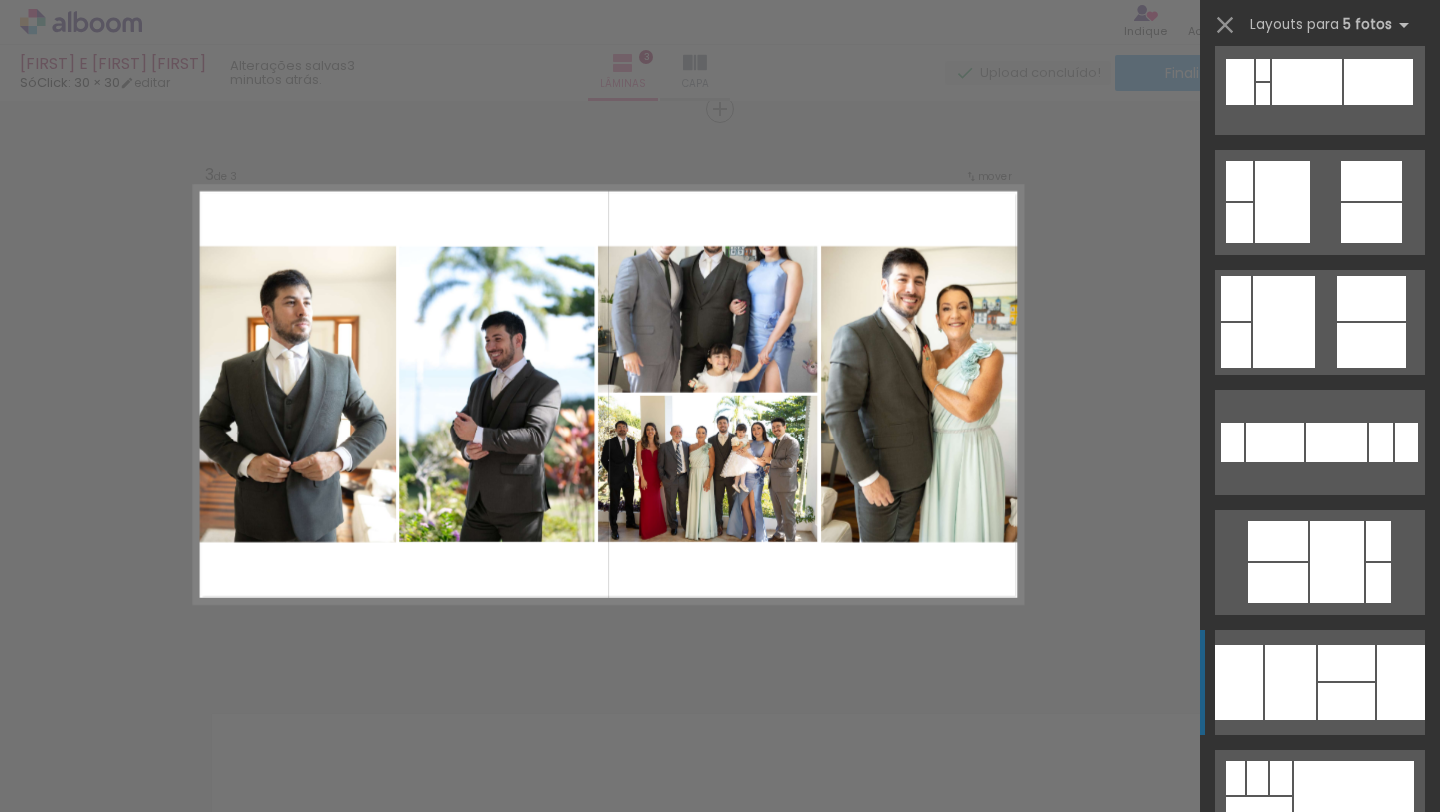 click at bounding box center [1275, 442] 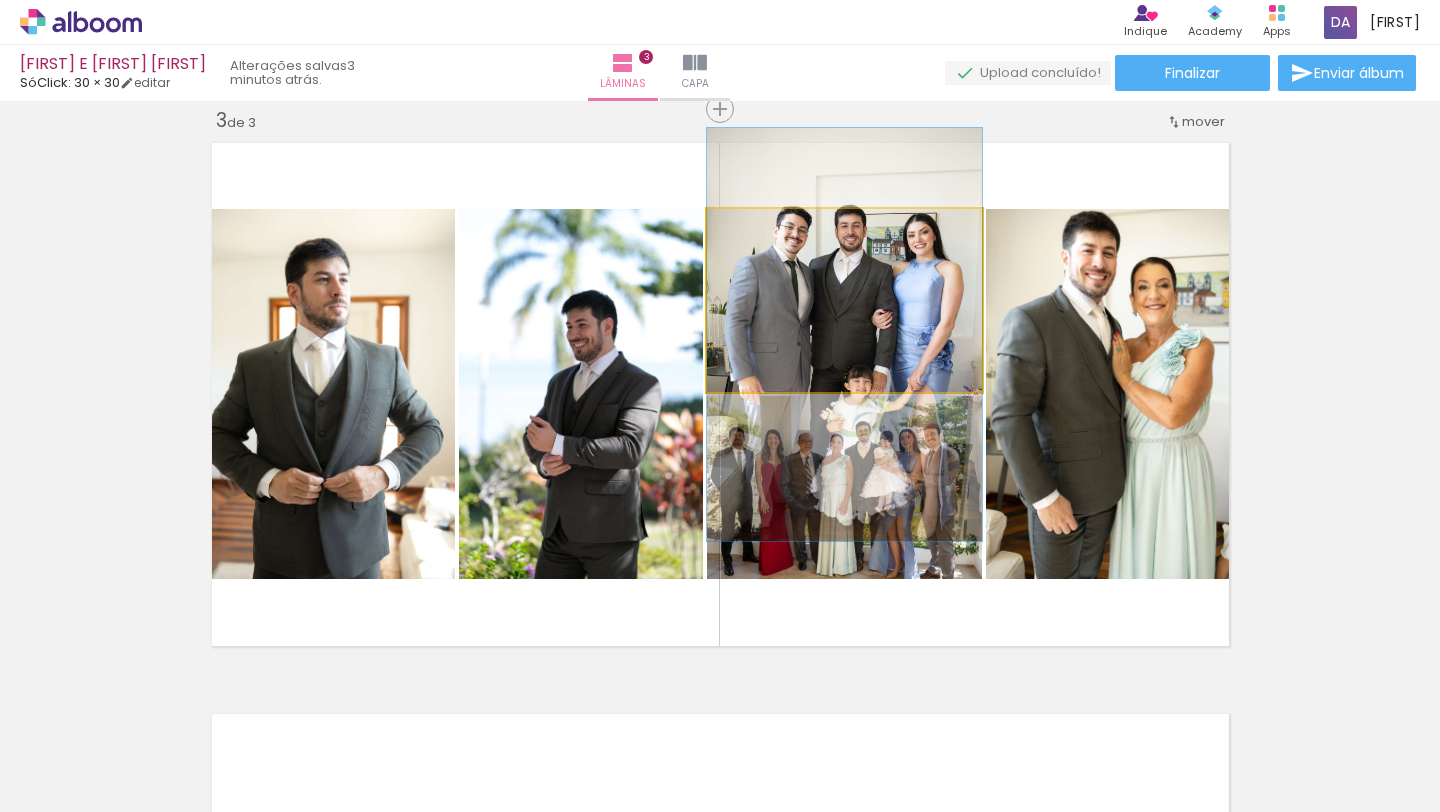 drag, startPoint x: 905, startPoint y: 349, endPoint x: 905, endPoint y: 383, distance: 34 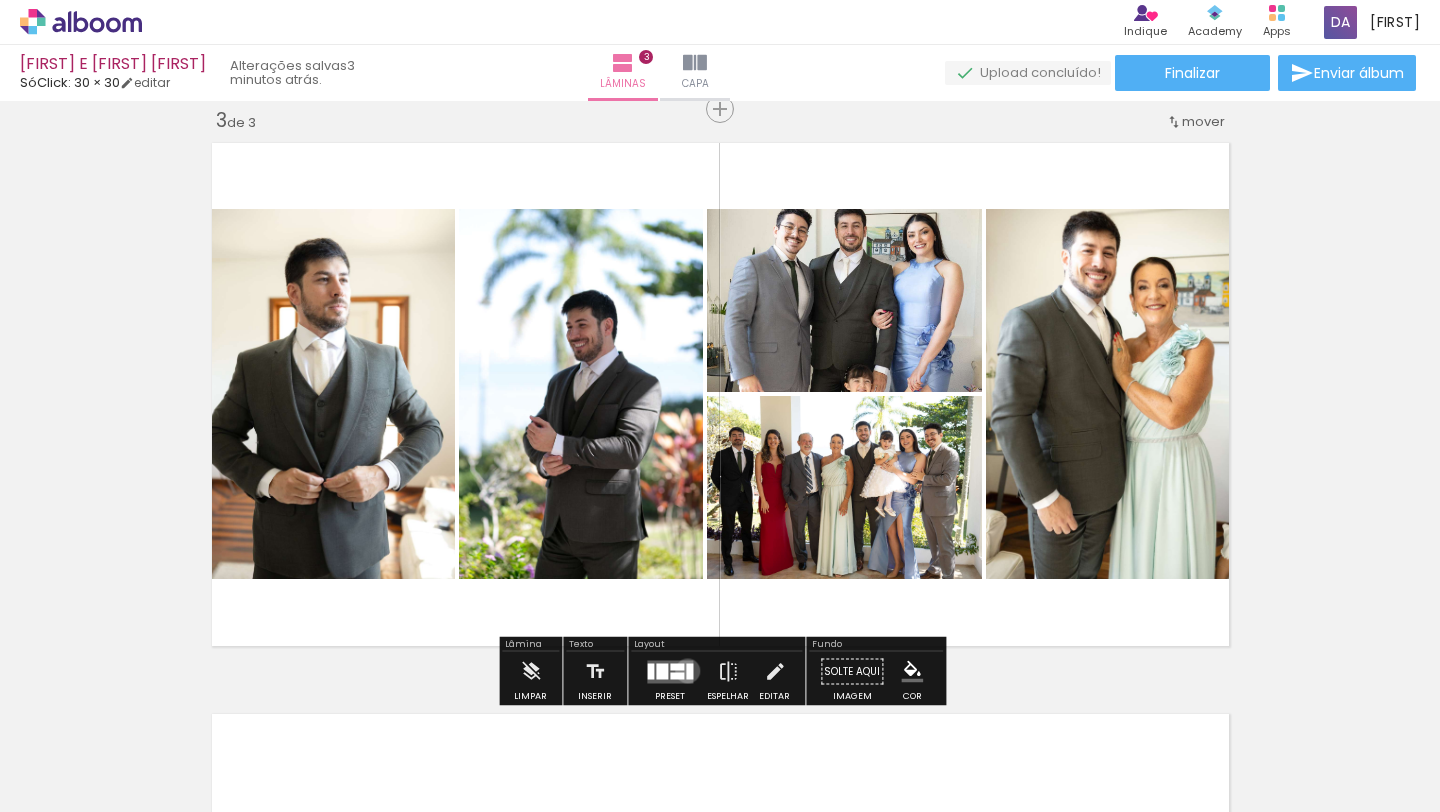 click at bounding box center (689, 671) 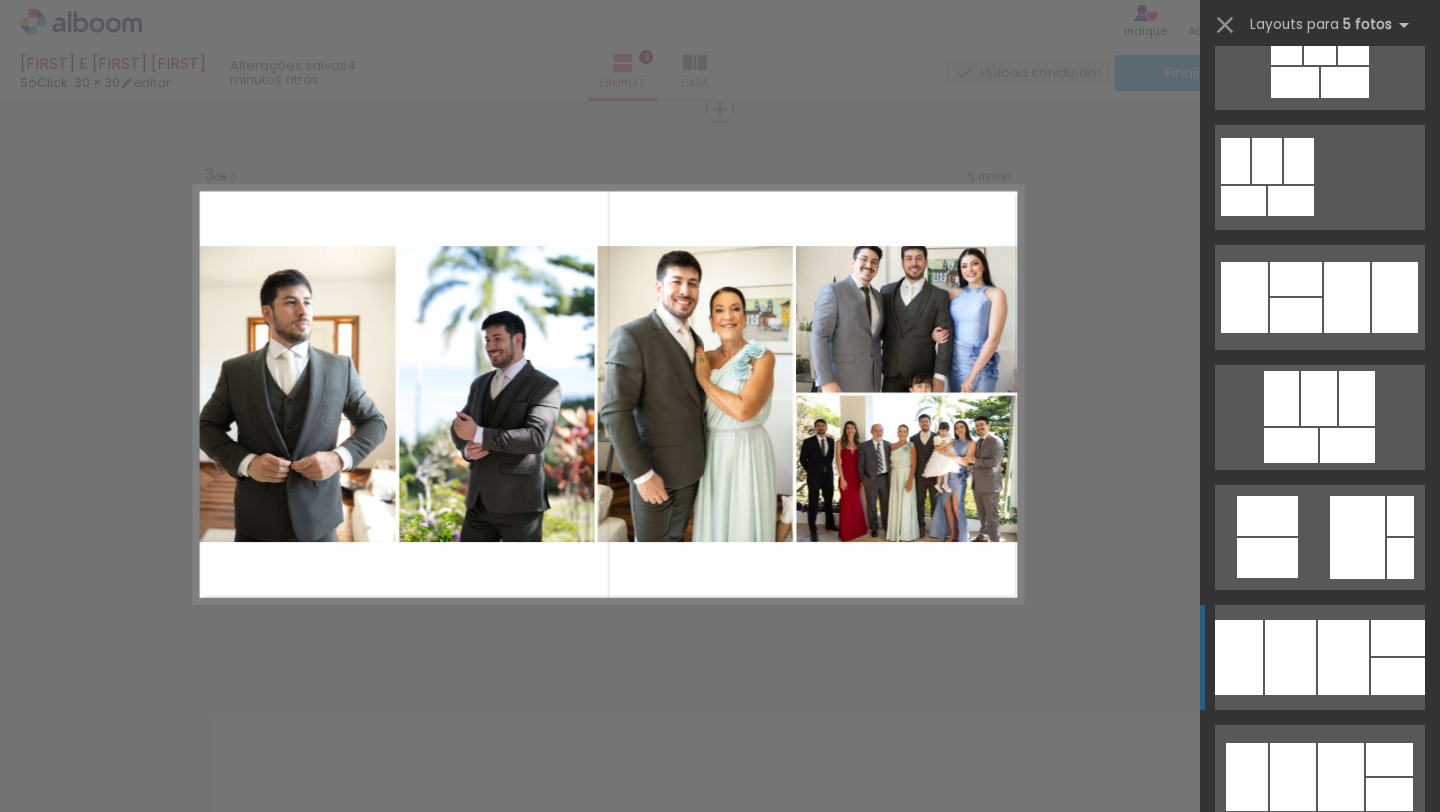 scroll, scrollTop: 7857, scrollLeft: 0, axis: vertical 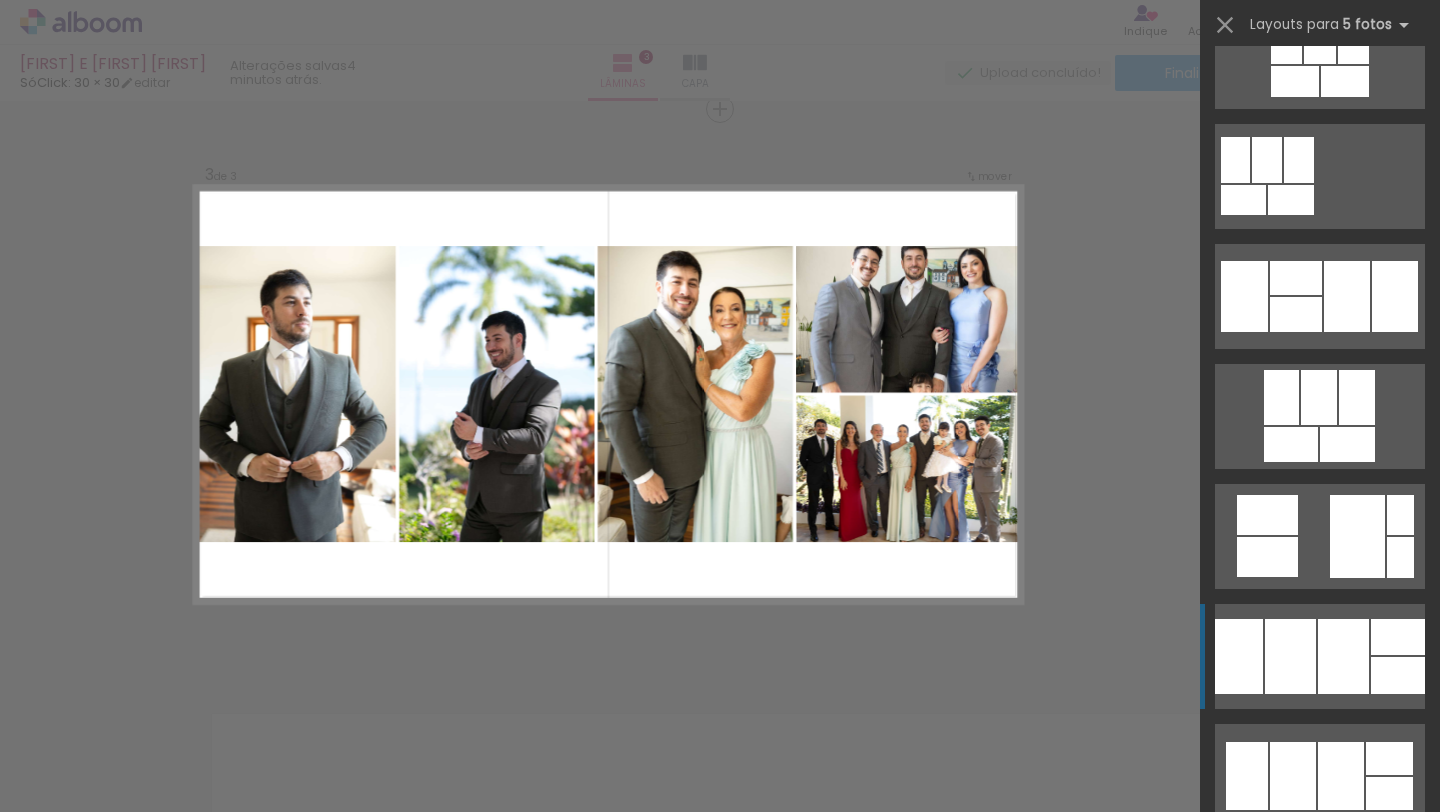 click at bounding box center (1330, 1148) 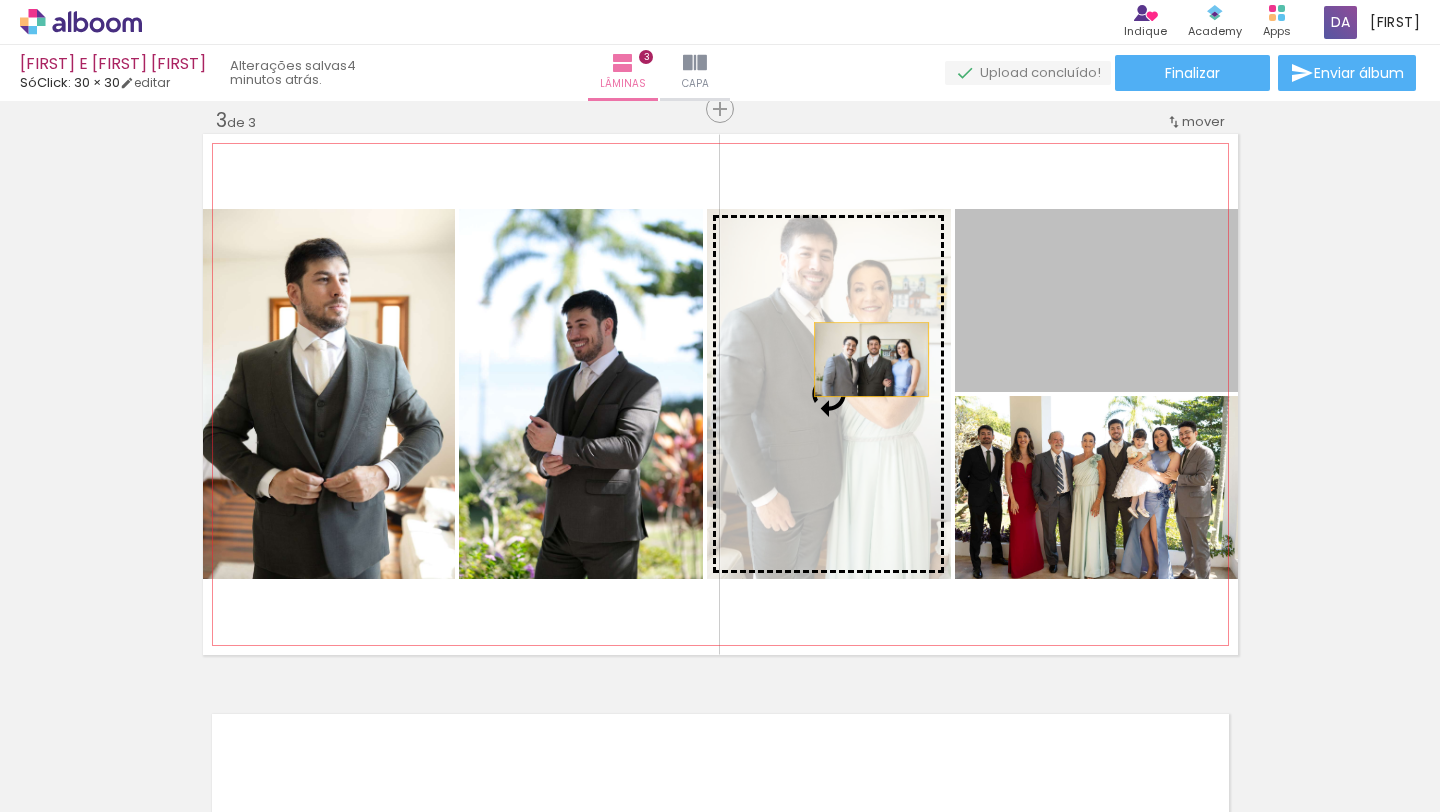 drag, startPoint x: 1123, startPoint y: 319, endPoint x: 872, endPoint y: 360, distance: 254.32657 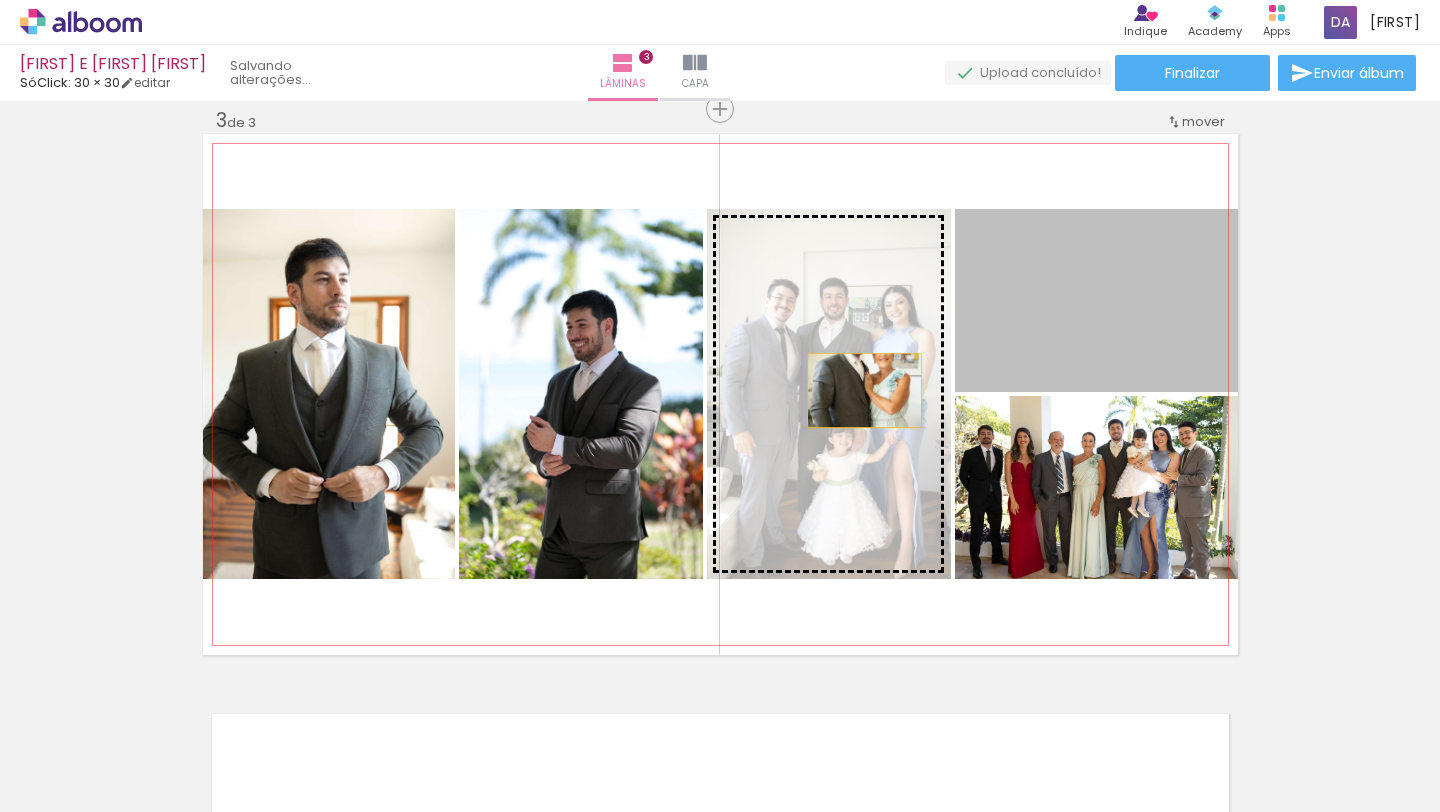 drag, startPoint x: 1028, startPoint y: 356, endPoint x: 865, endPoint y: 390, distance: 166.50826 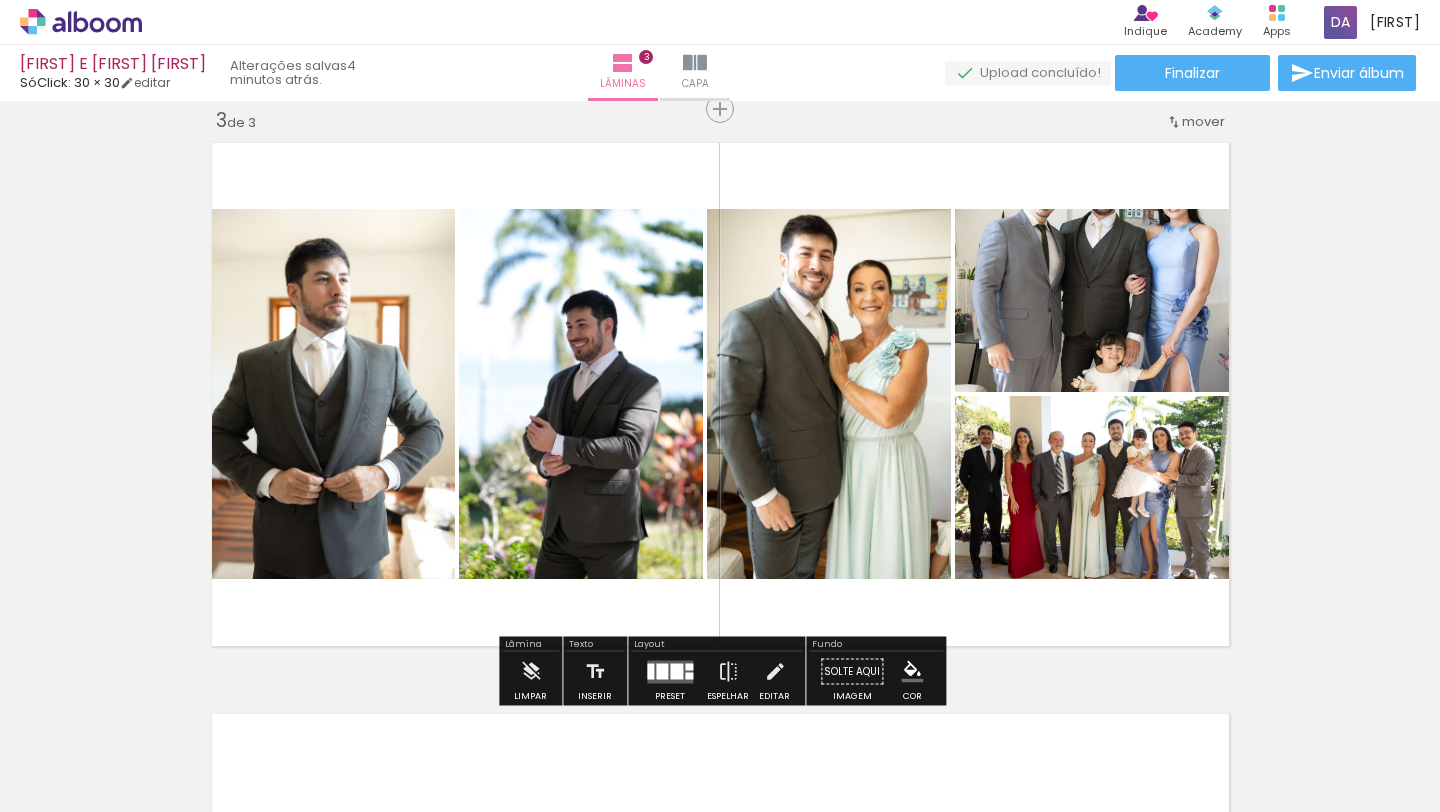 click 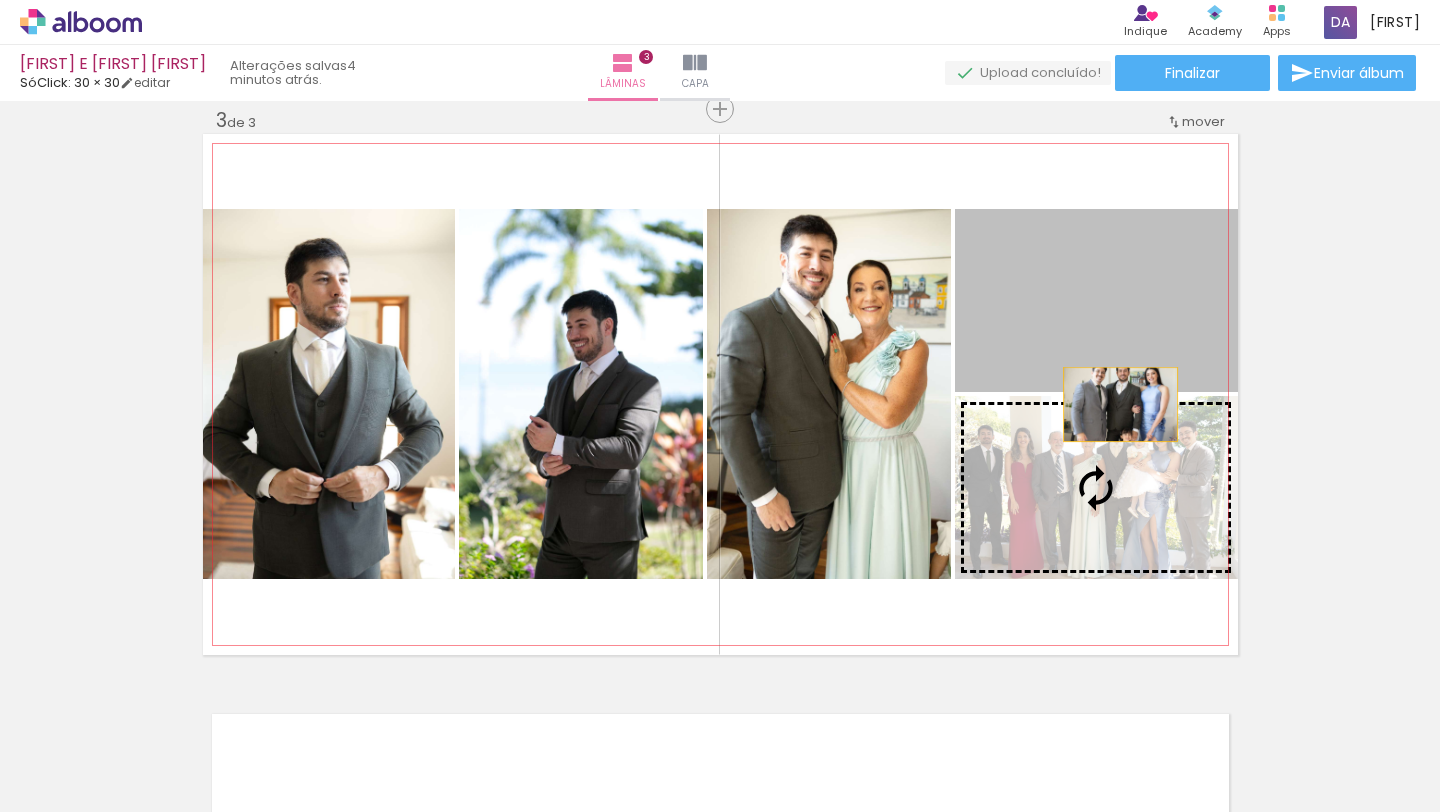 drag, startPoint x: 1119, startPoint y: 373, endPoint x: 1120, endPoint y: 404, distance: 31.016125 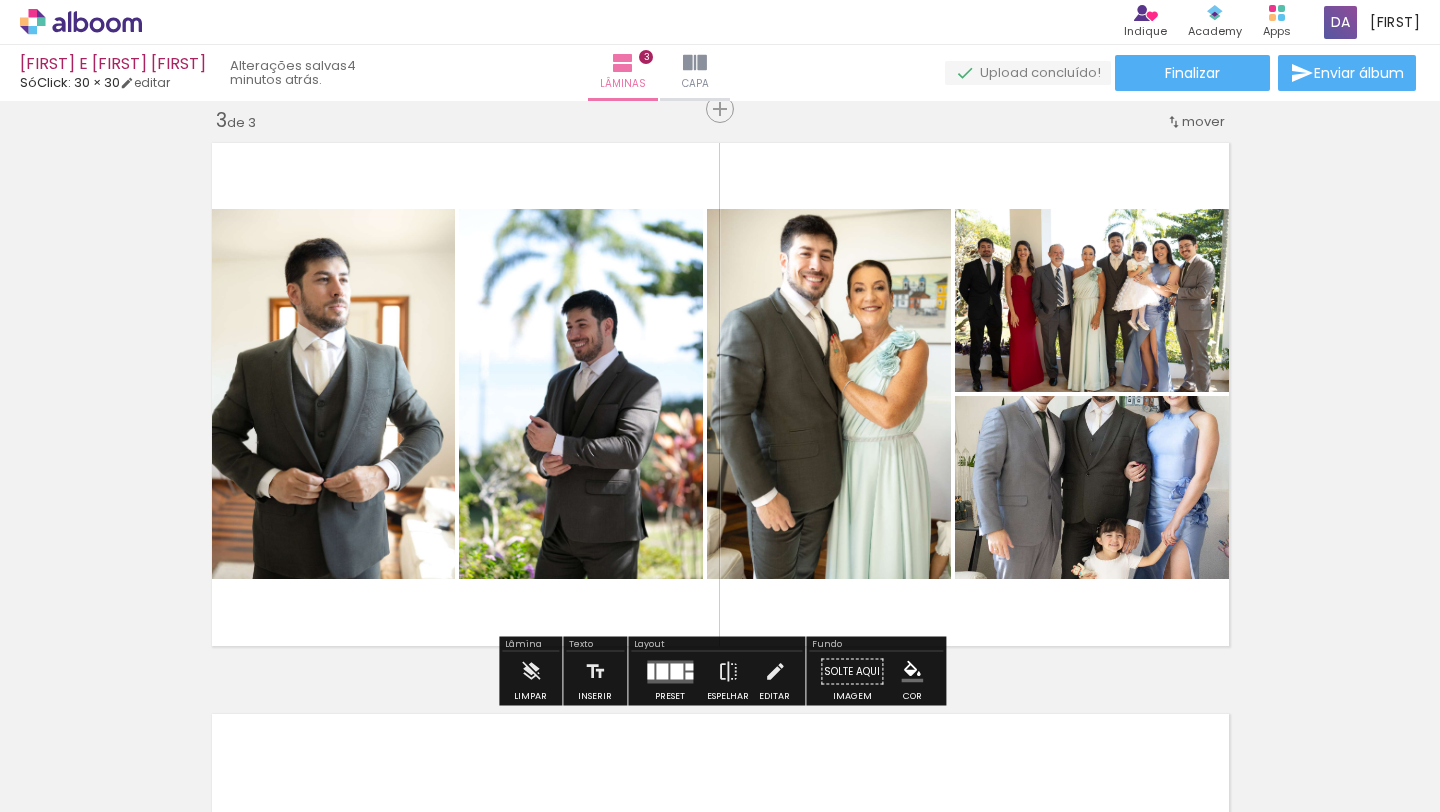 click at bounding box center [670, 671] 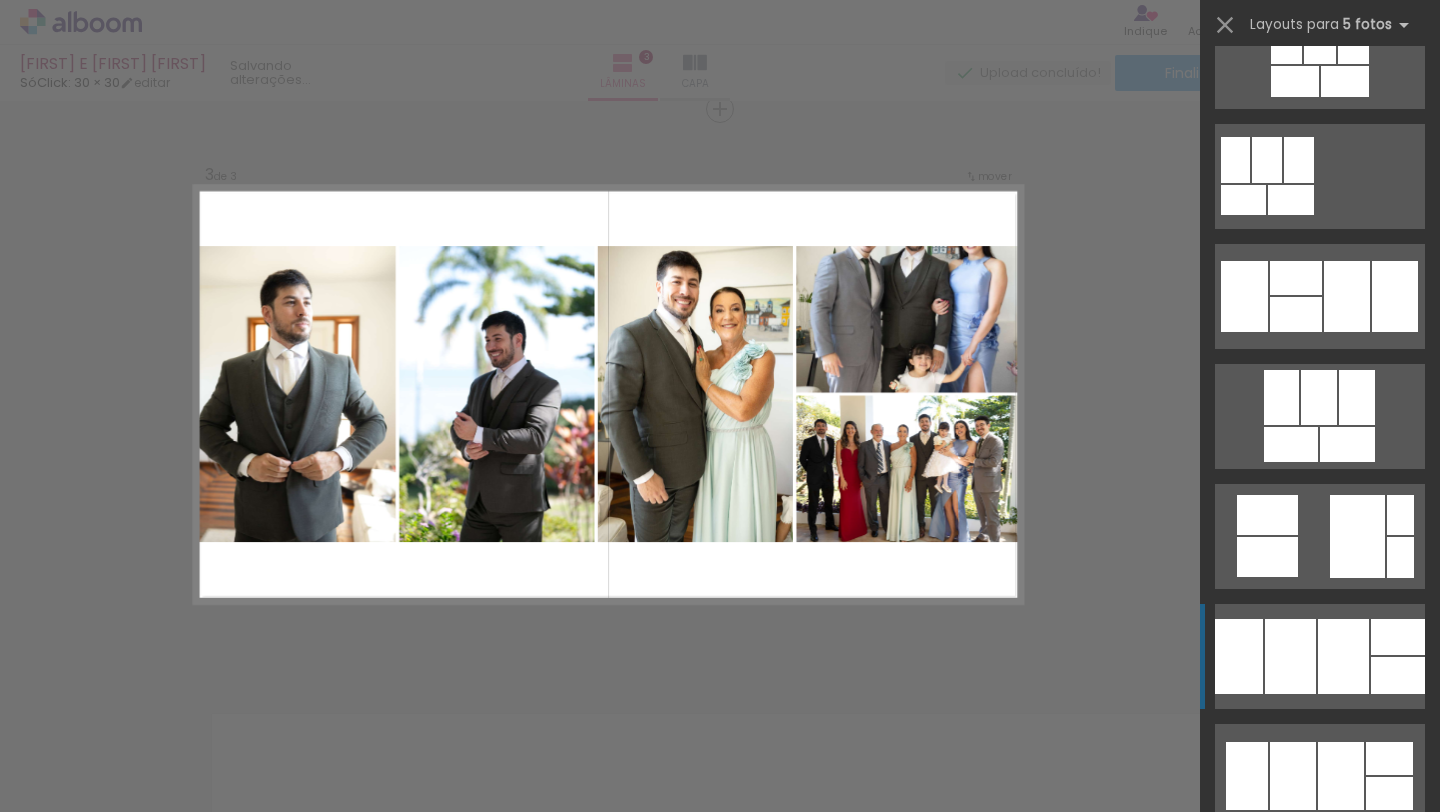 scroll, scrollTop: 8400, scrollLeft: 0, axis: vertical 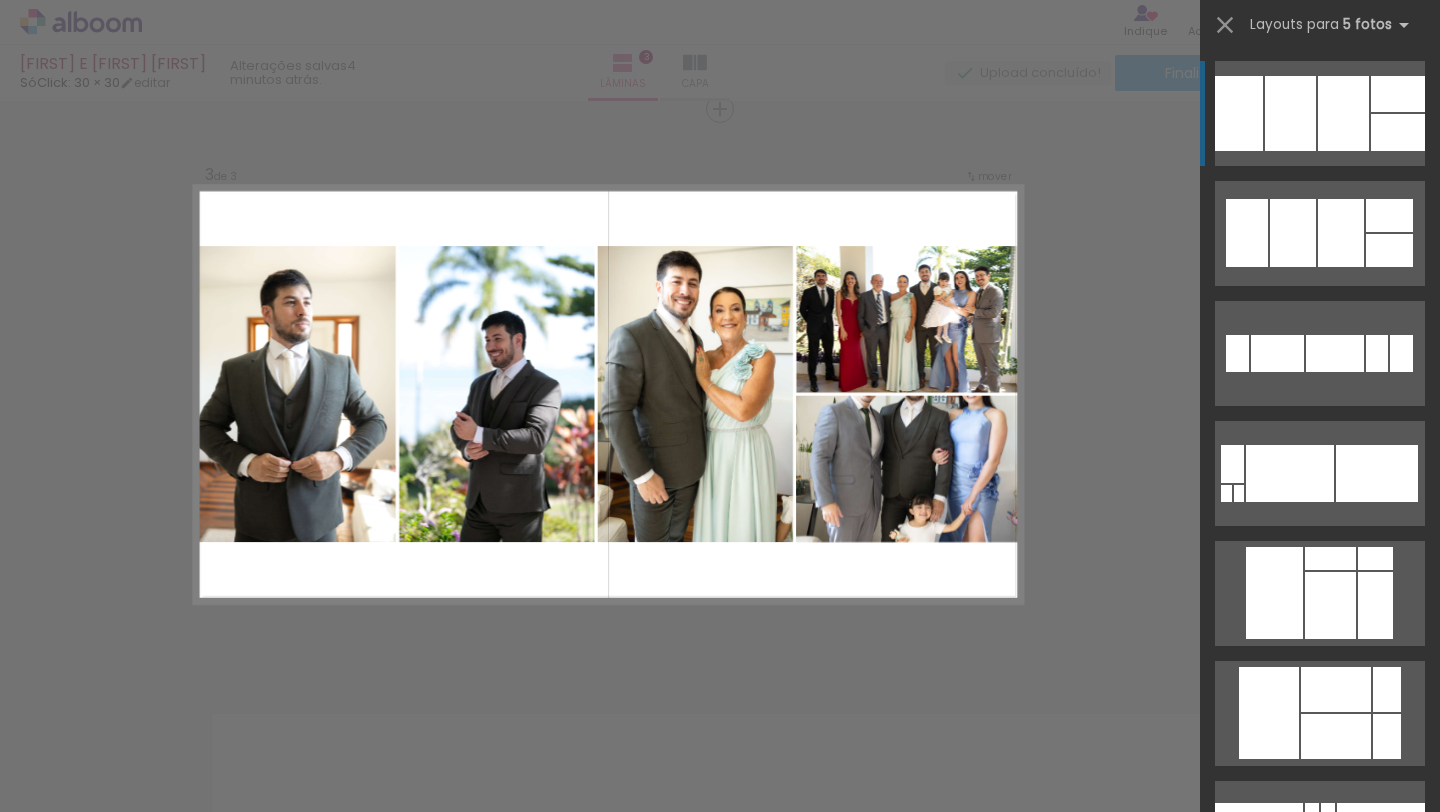 click on "Confirmar Cancelar" at bounding box center [720, 100] 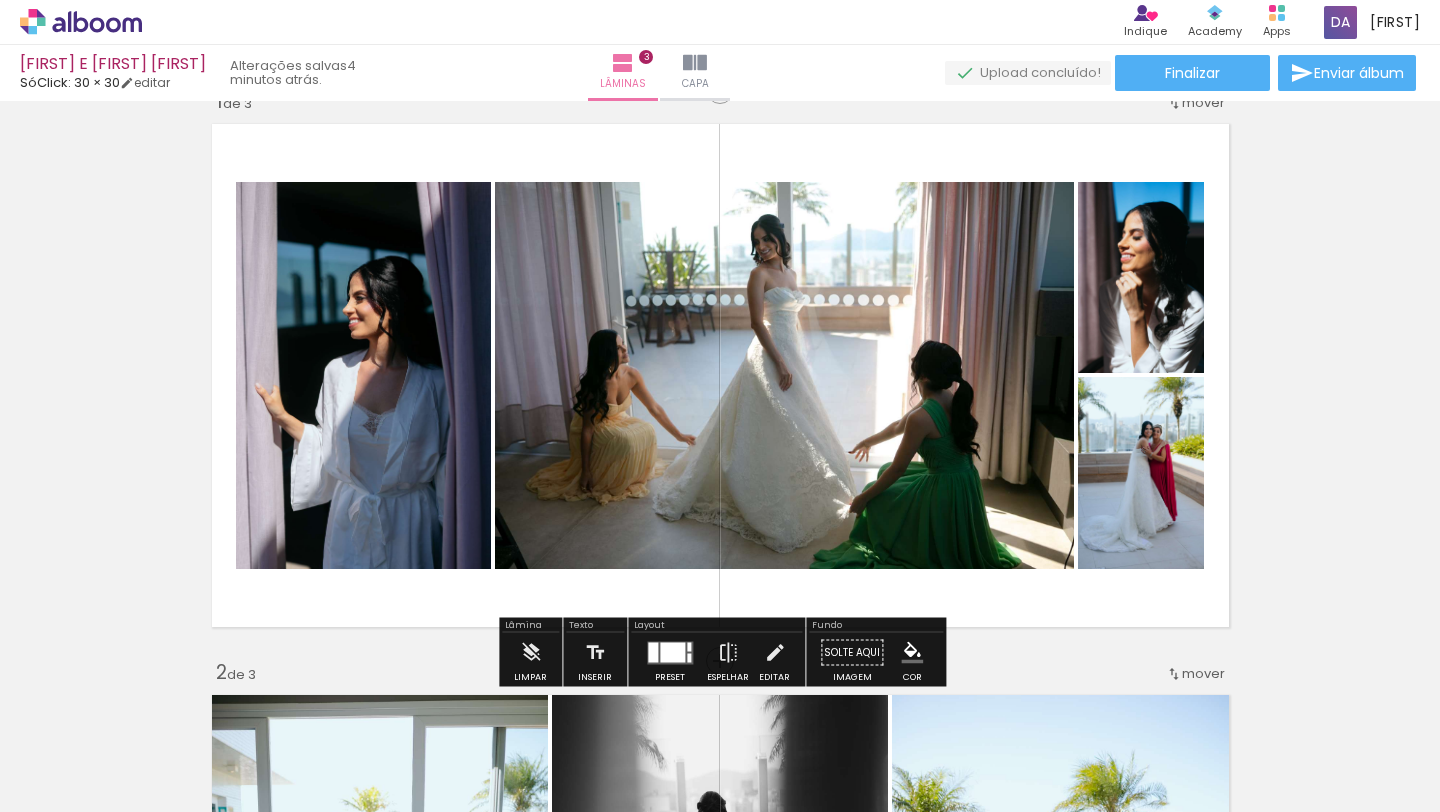 scroll, scrollTop: 47, scrollLeft: 0, axis: vertical 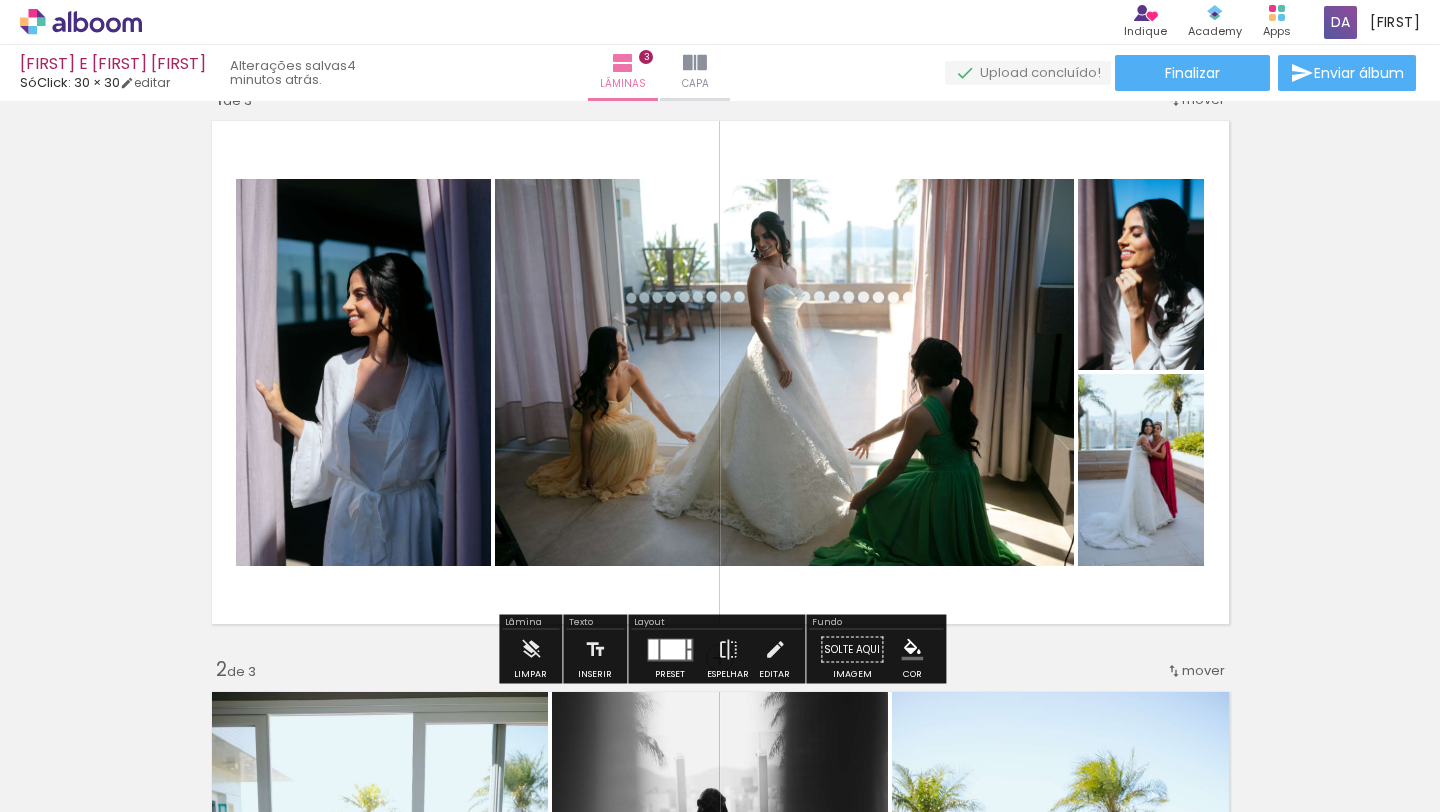 click at bounding box center [670, 650] 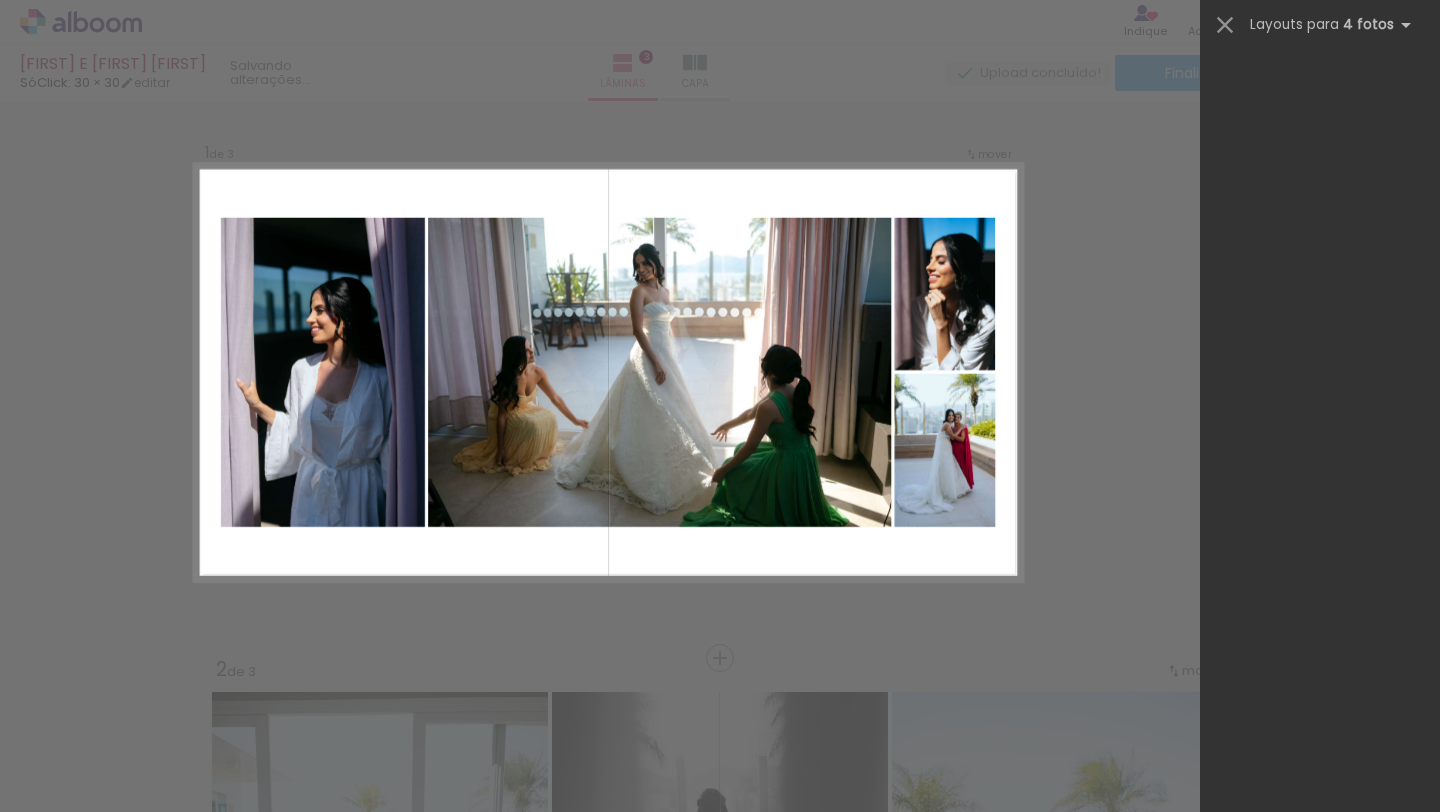 scroll, scrollTop: 0, scrollLeft: 0, axis: both 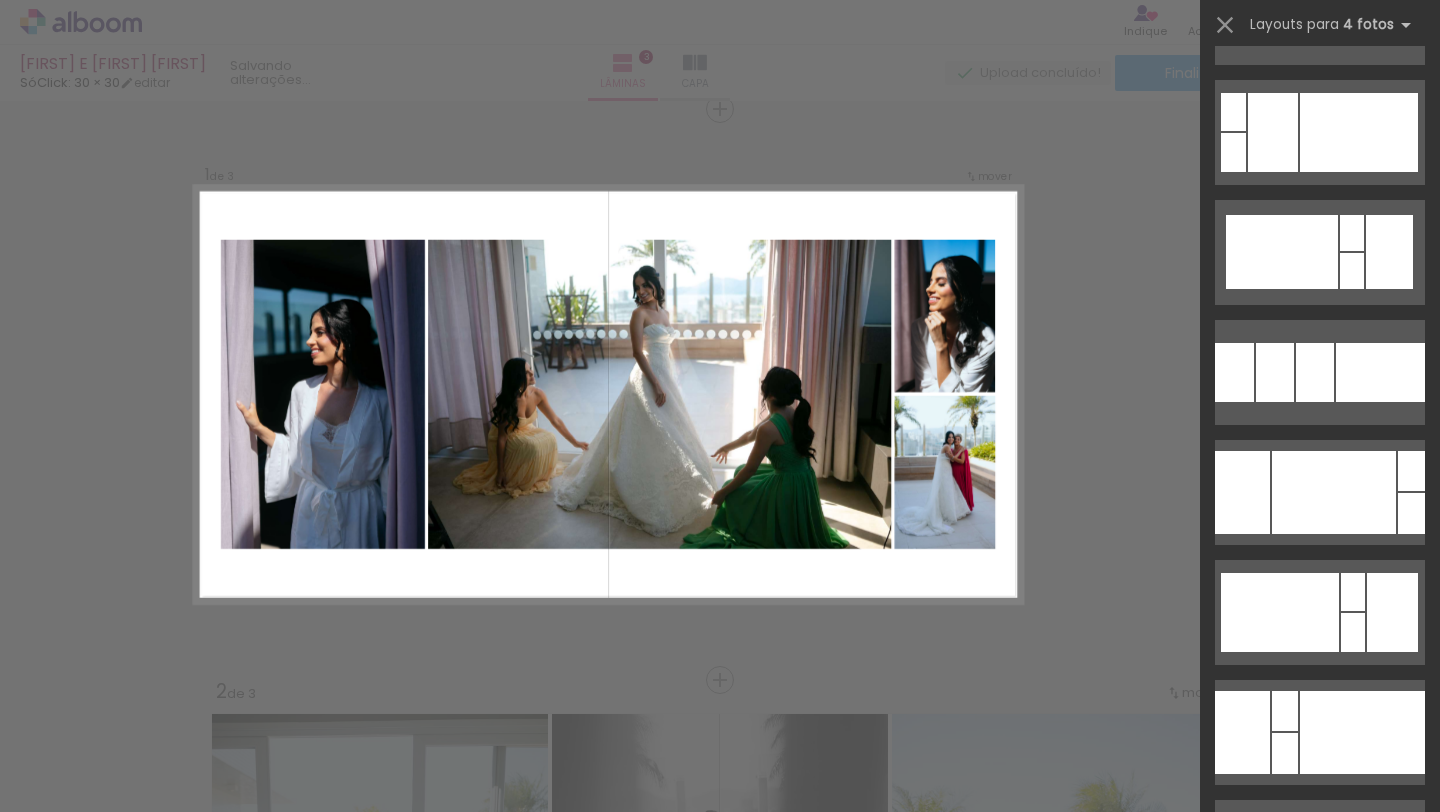 click on "Confirmar Cancelar" at bounding box center [720, 1242] 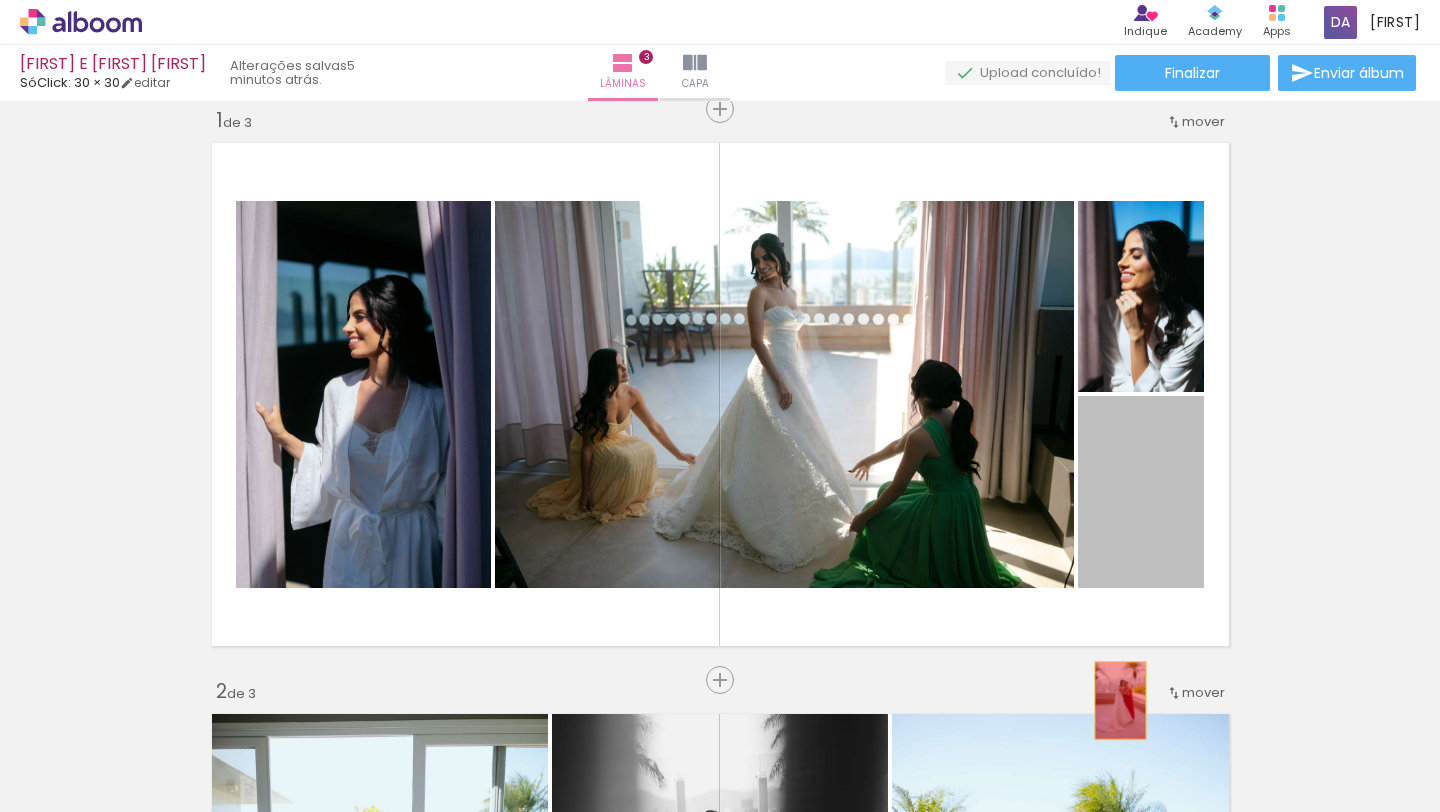 drag, startPoint x: 1160, startPoint y: 530, endPoint x: 1120, endPoint y: 700, distance: 174.64249 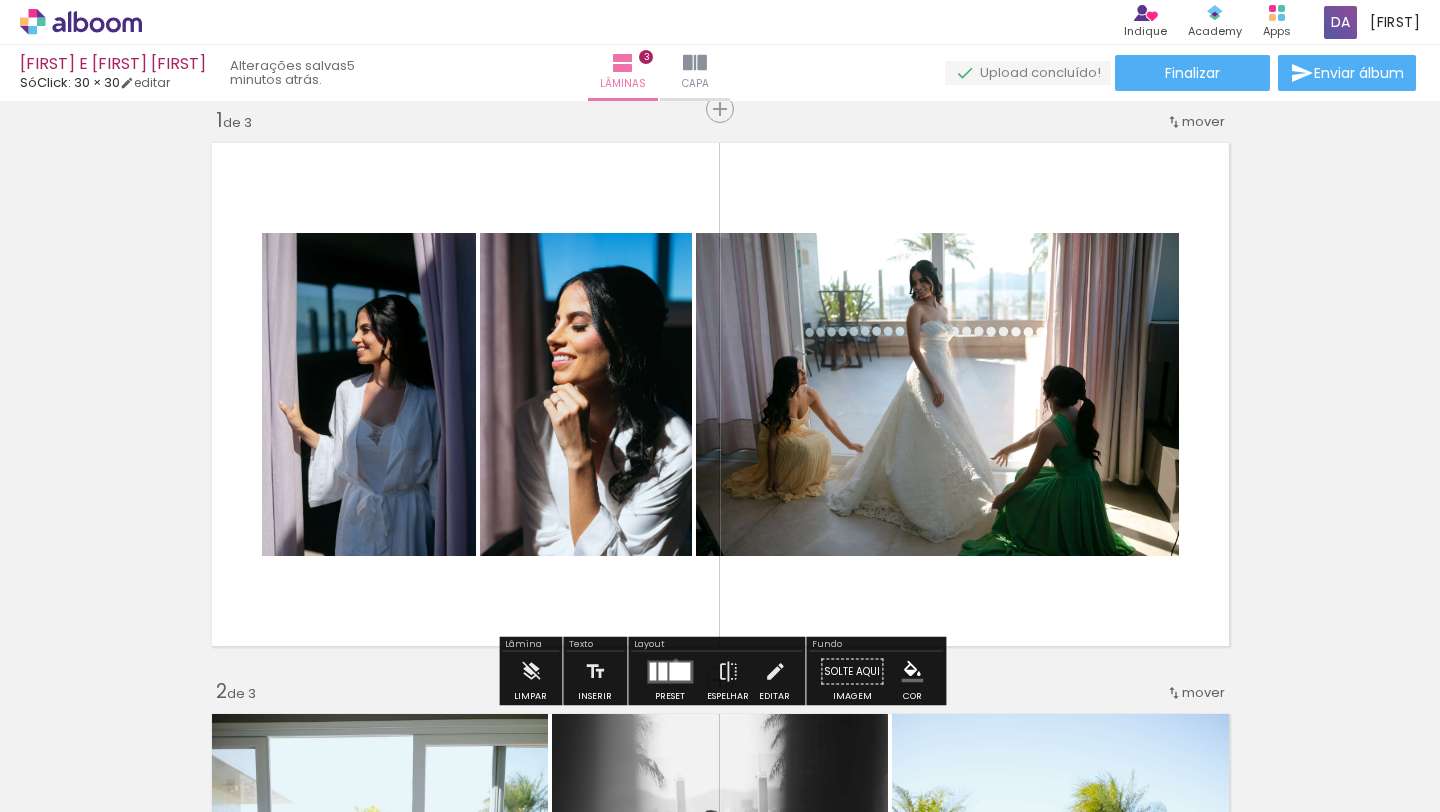 click at bounding box center (670, 671) 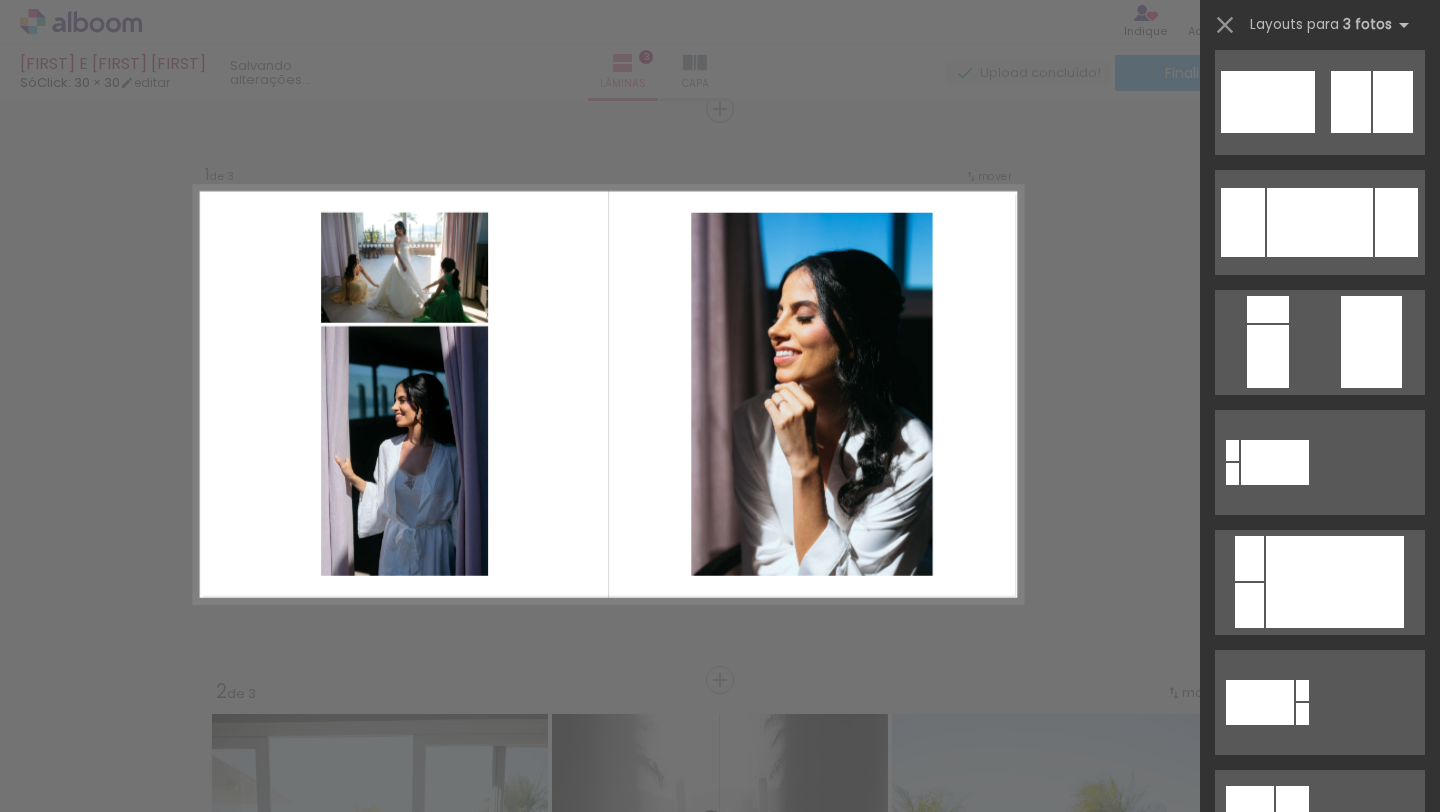 scroll, scrollTop: 0, scrollLeft: 0, axis: both 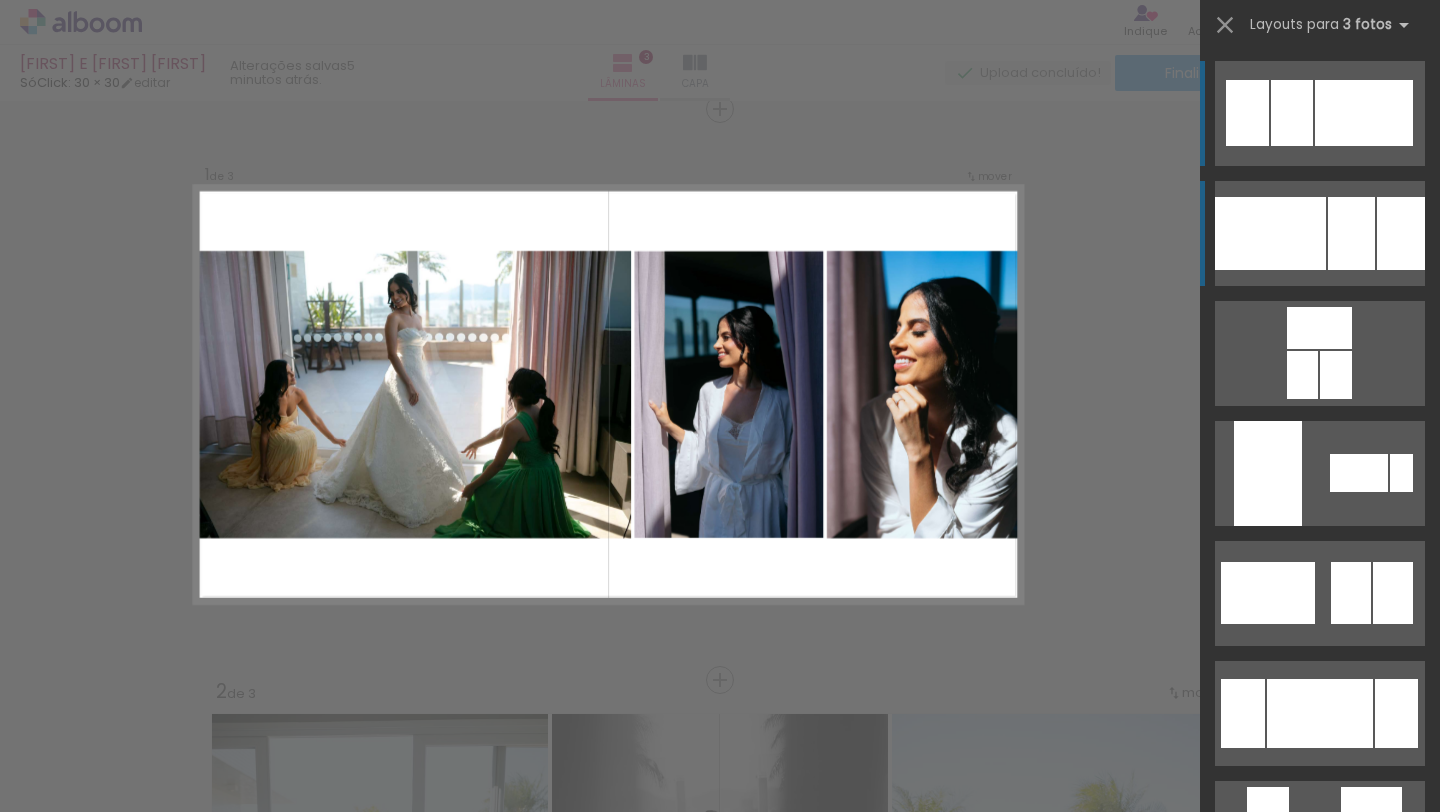 click at bounding box center [1270, 233] 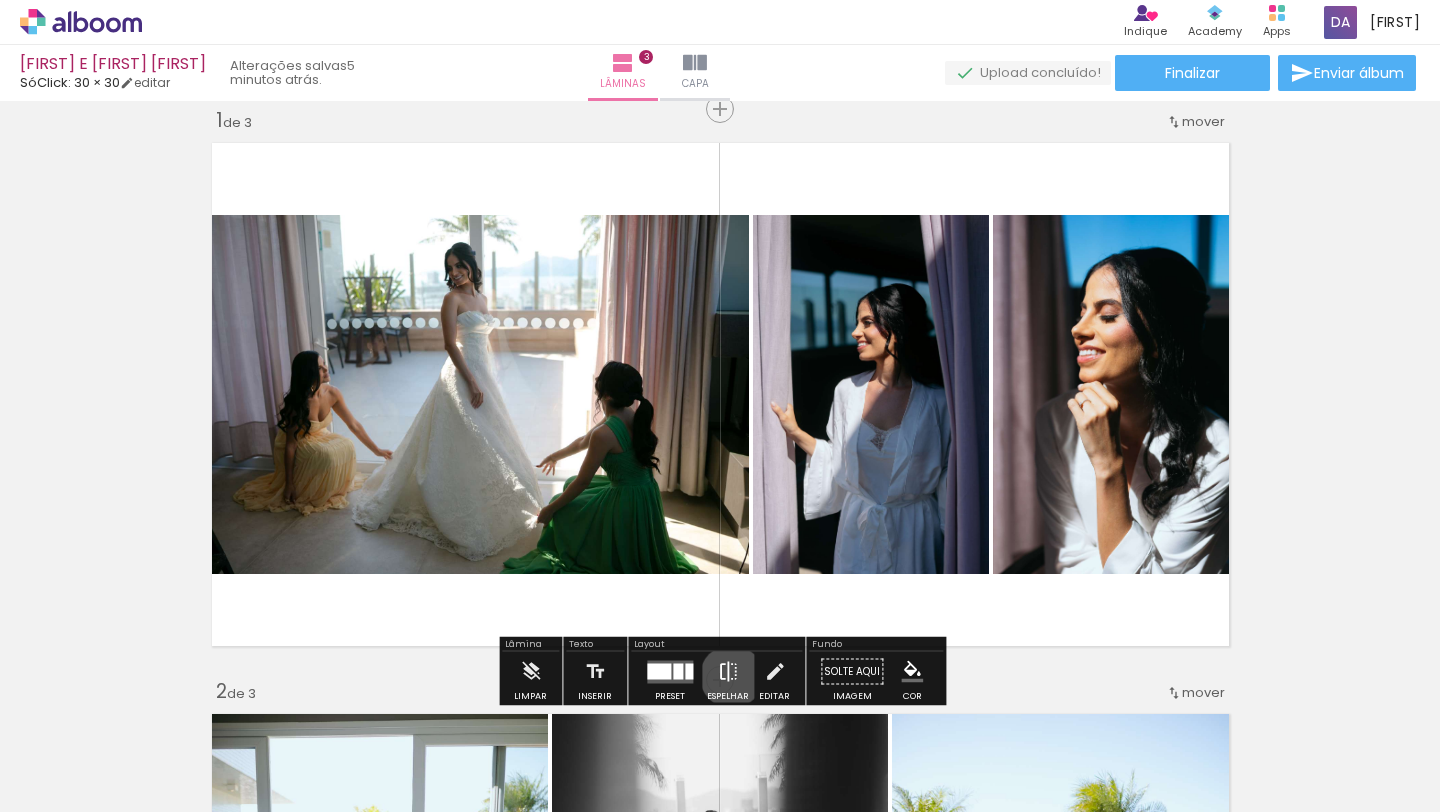 click at bounding box center [728, 672] 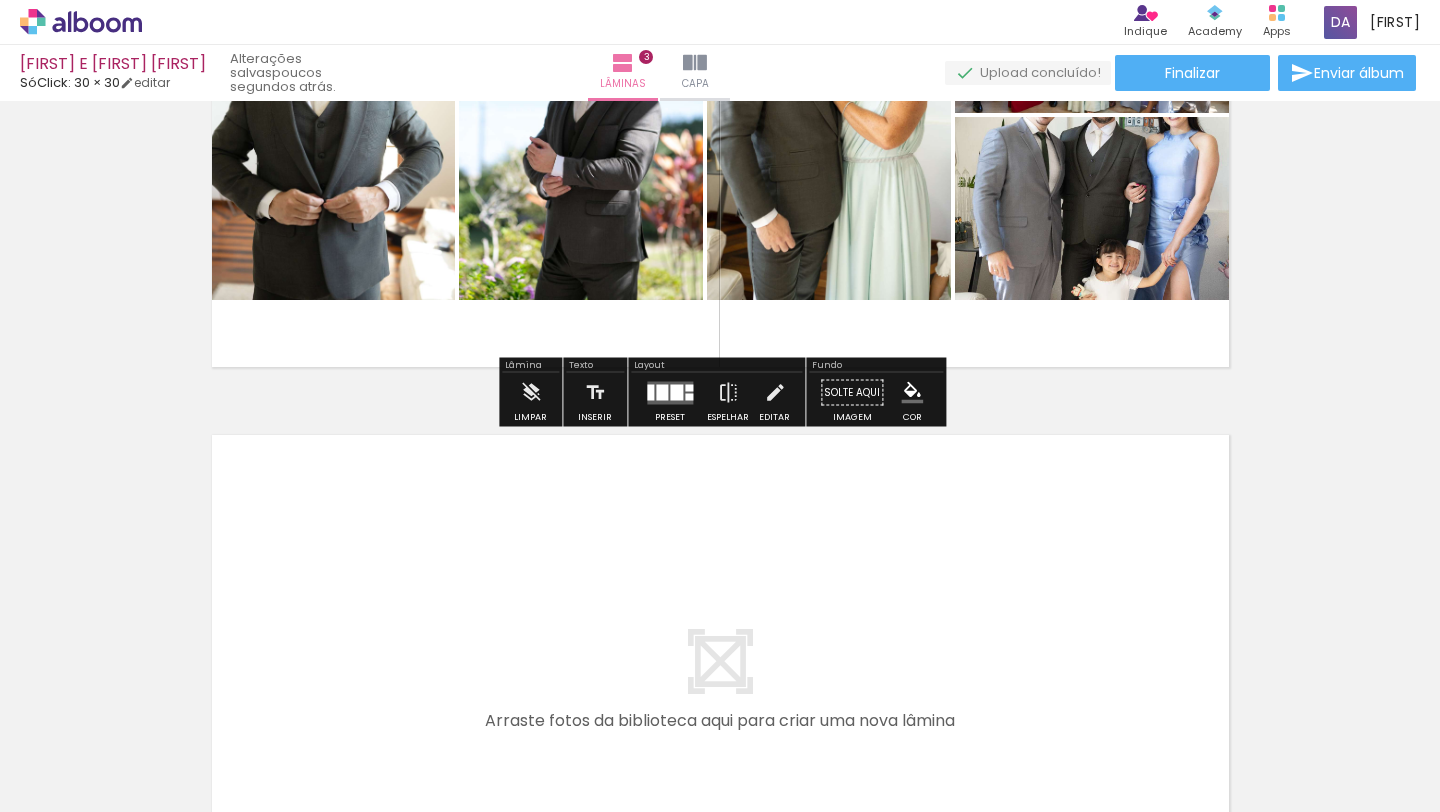 scroll, scrollTop: 1487, scrollLeft: 0, axis: vertical 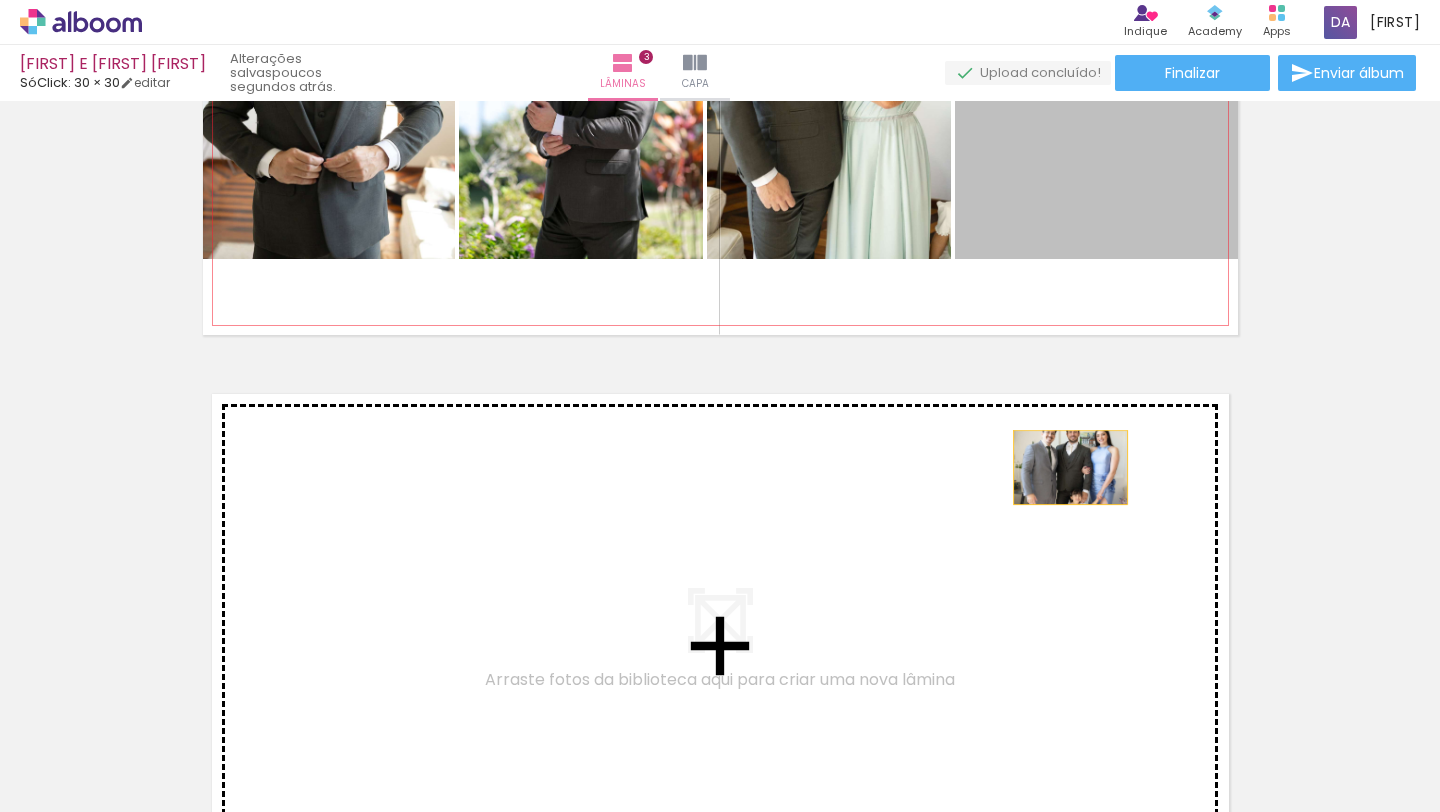 click on "Inserir lâmina 1  de 3  Inserir lâmina 2  de 3  Inserir lâmina 3  de 3" at bounding box center [720, -237] 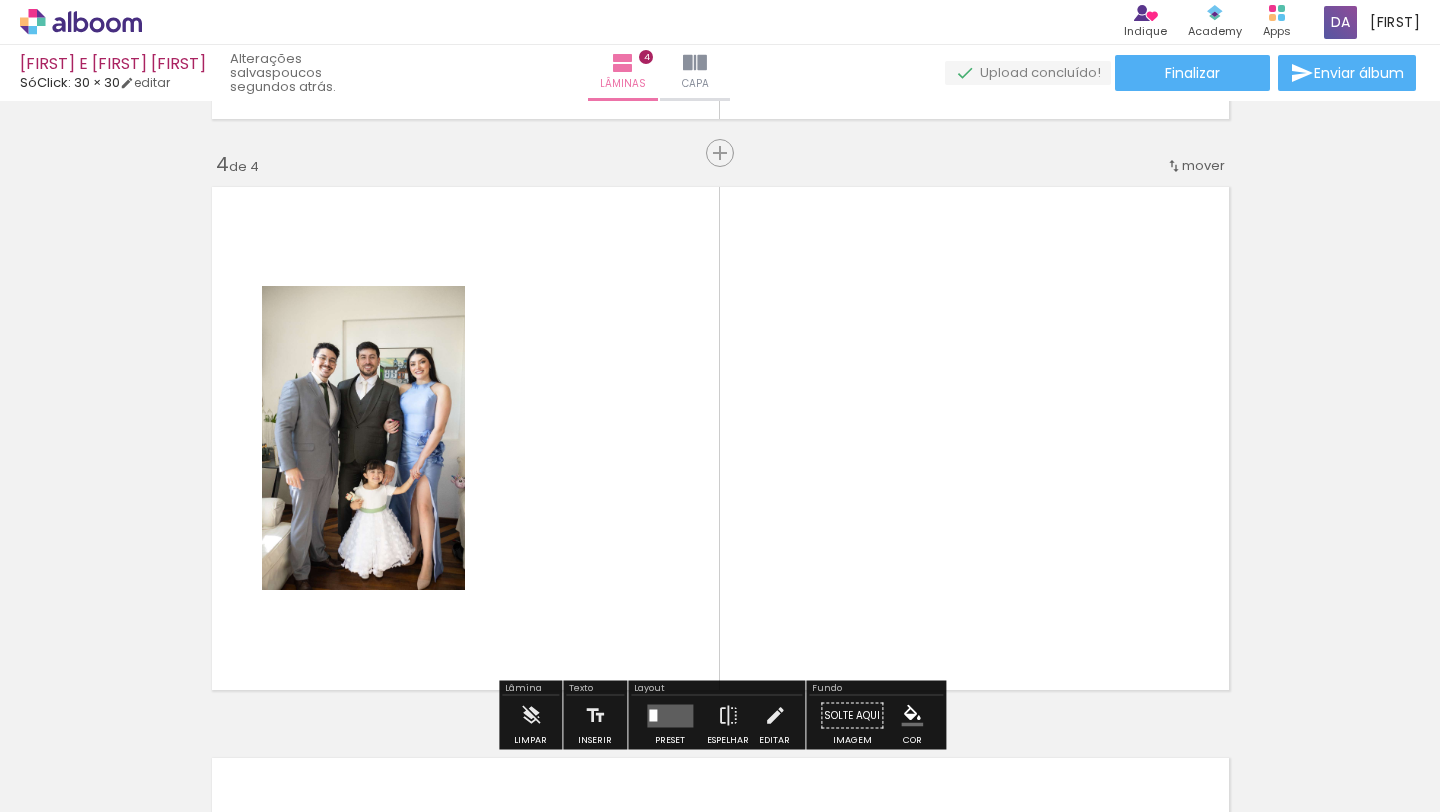 scroll, scrollTop: 1738, scrollLeft: 0, axis: vertical 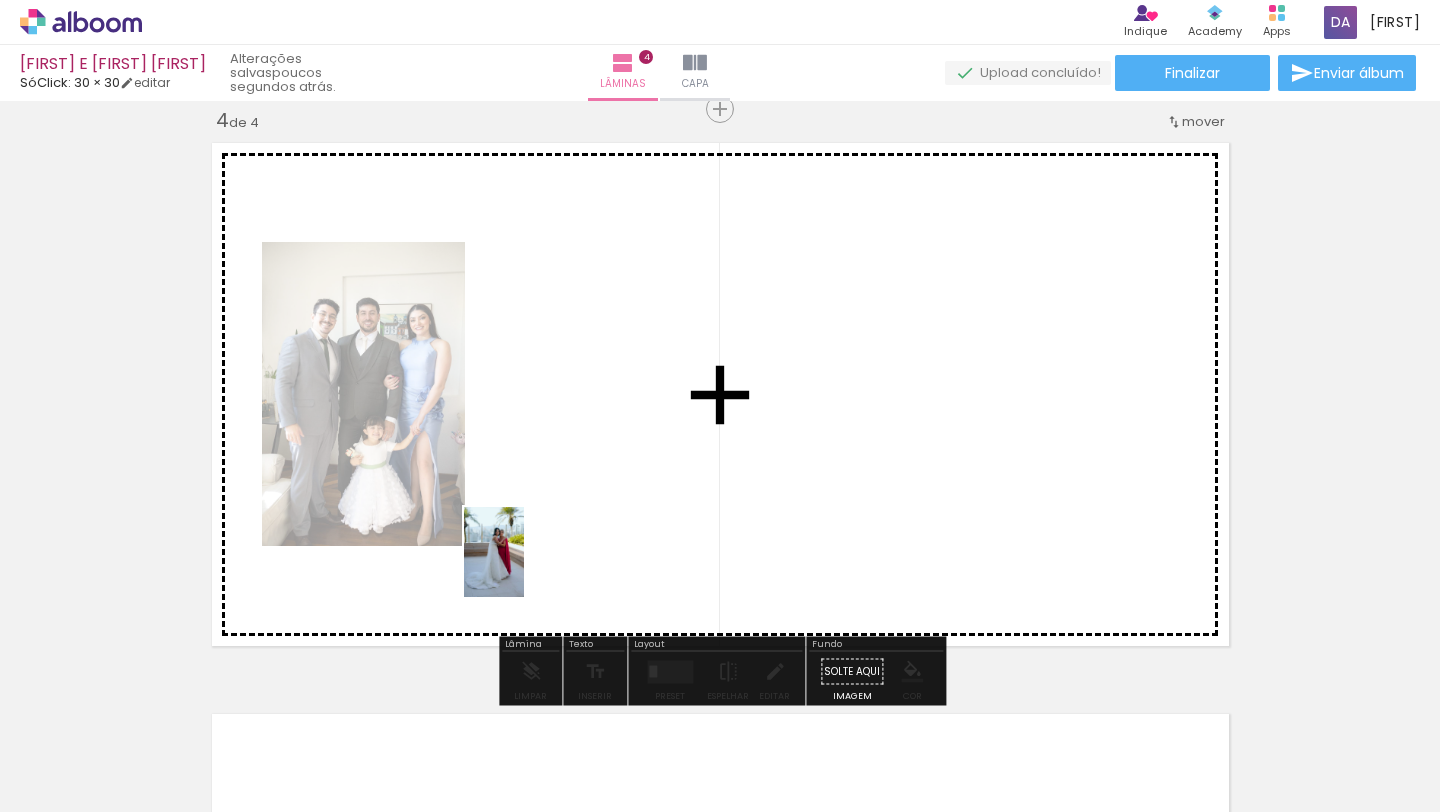 drag, startPoint x: 432, startPoint y: 766, endPoint x: 525, endPoint y: 567, distance: 219.65883 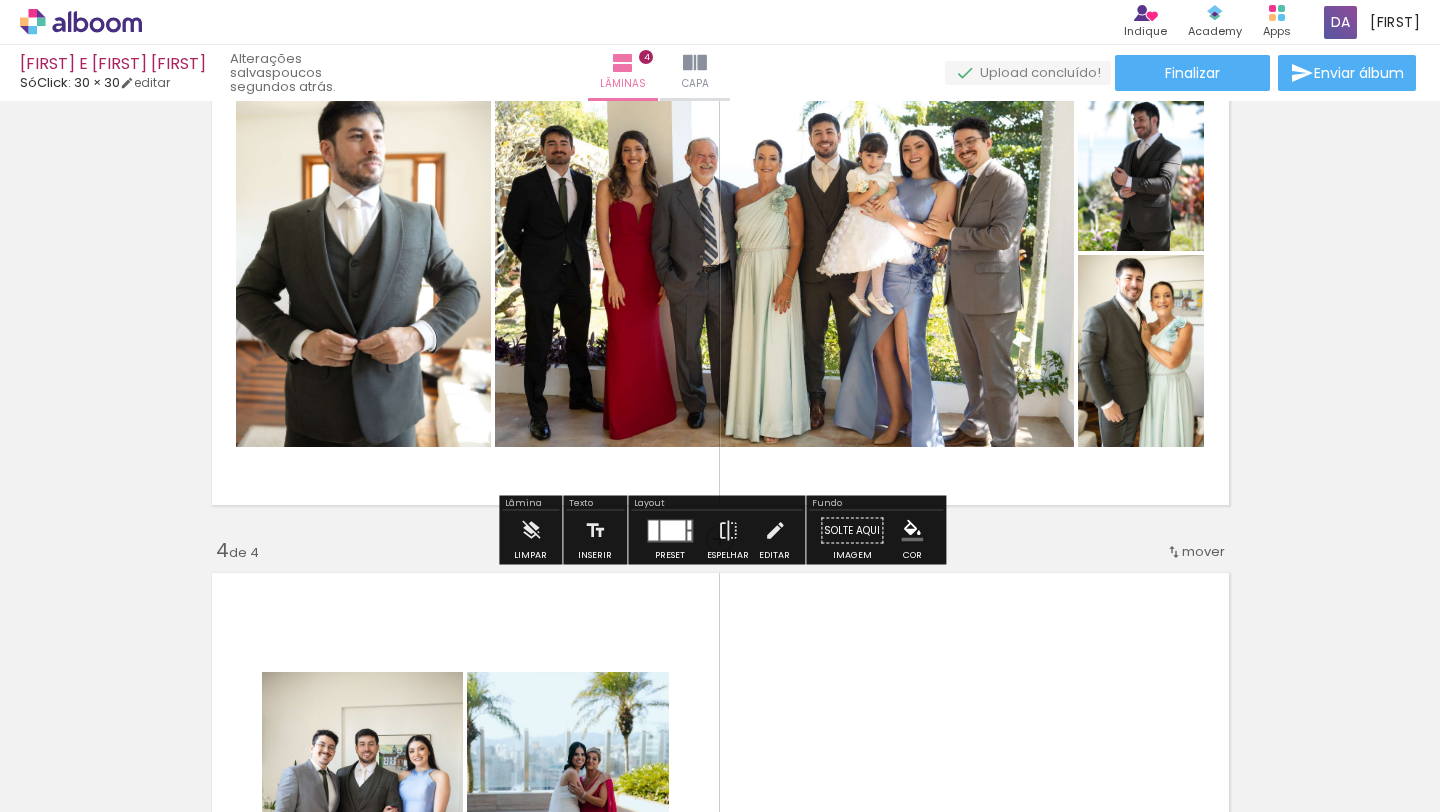 scroll, scrollTop: 1297, scrollLeft: 0, axis: vertical 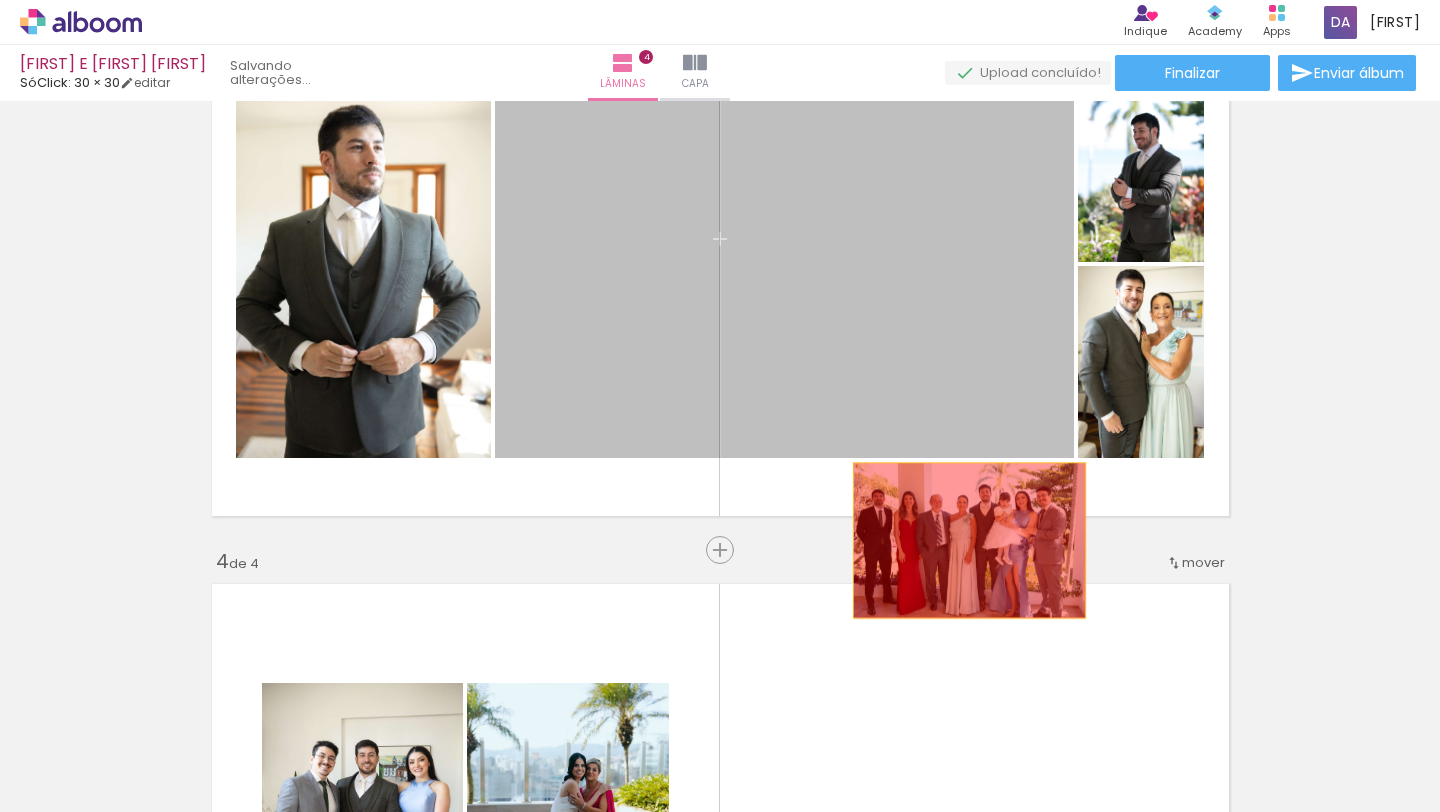 drag, startPoint x: 1029, startPoint y: 309, endPoint x: 970, endPoint y: 540, distance: 238.4156 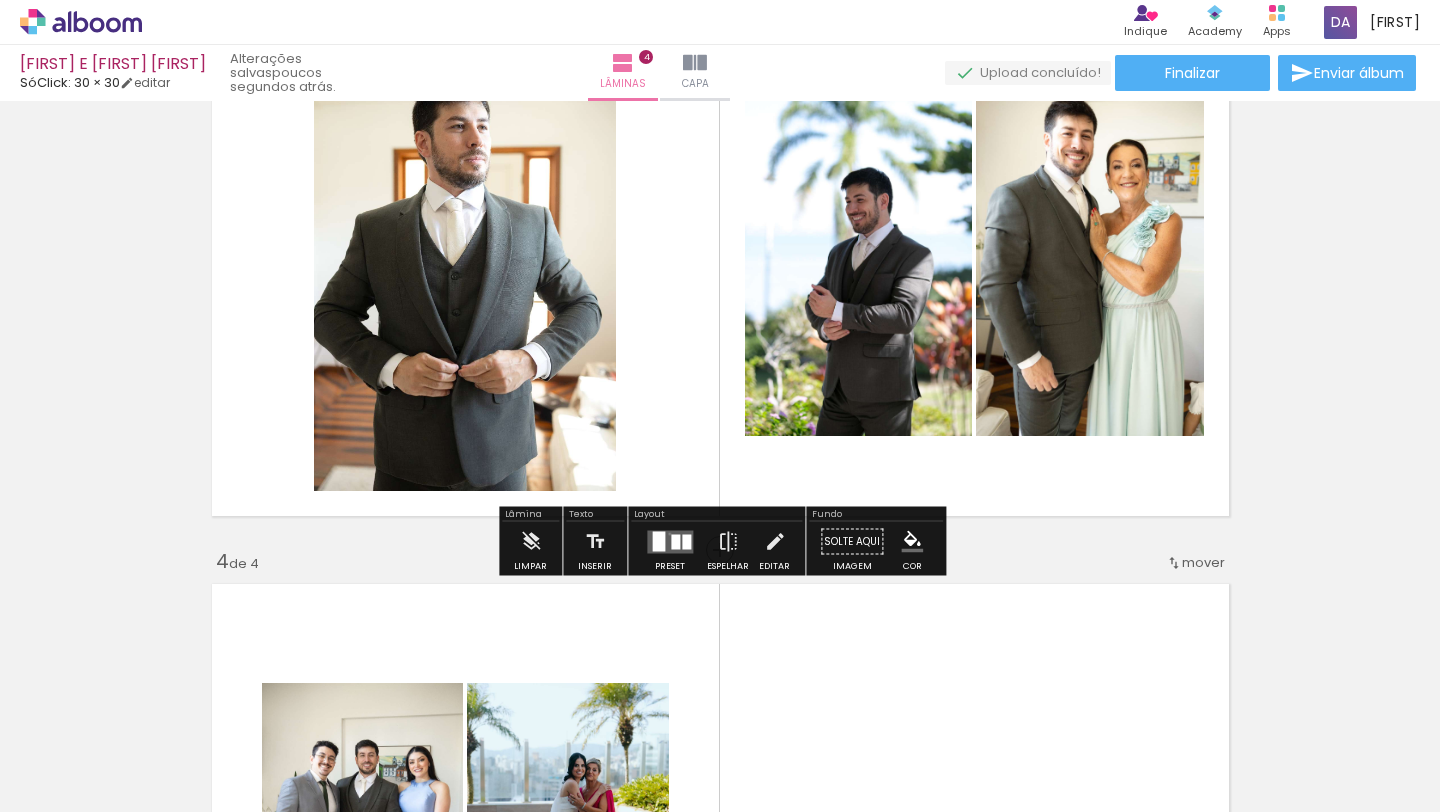 click at bounding box center [670, 541] 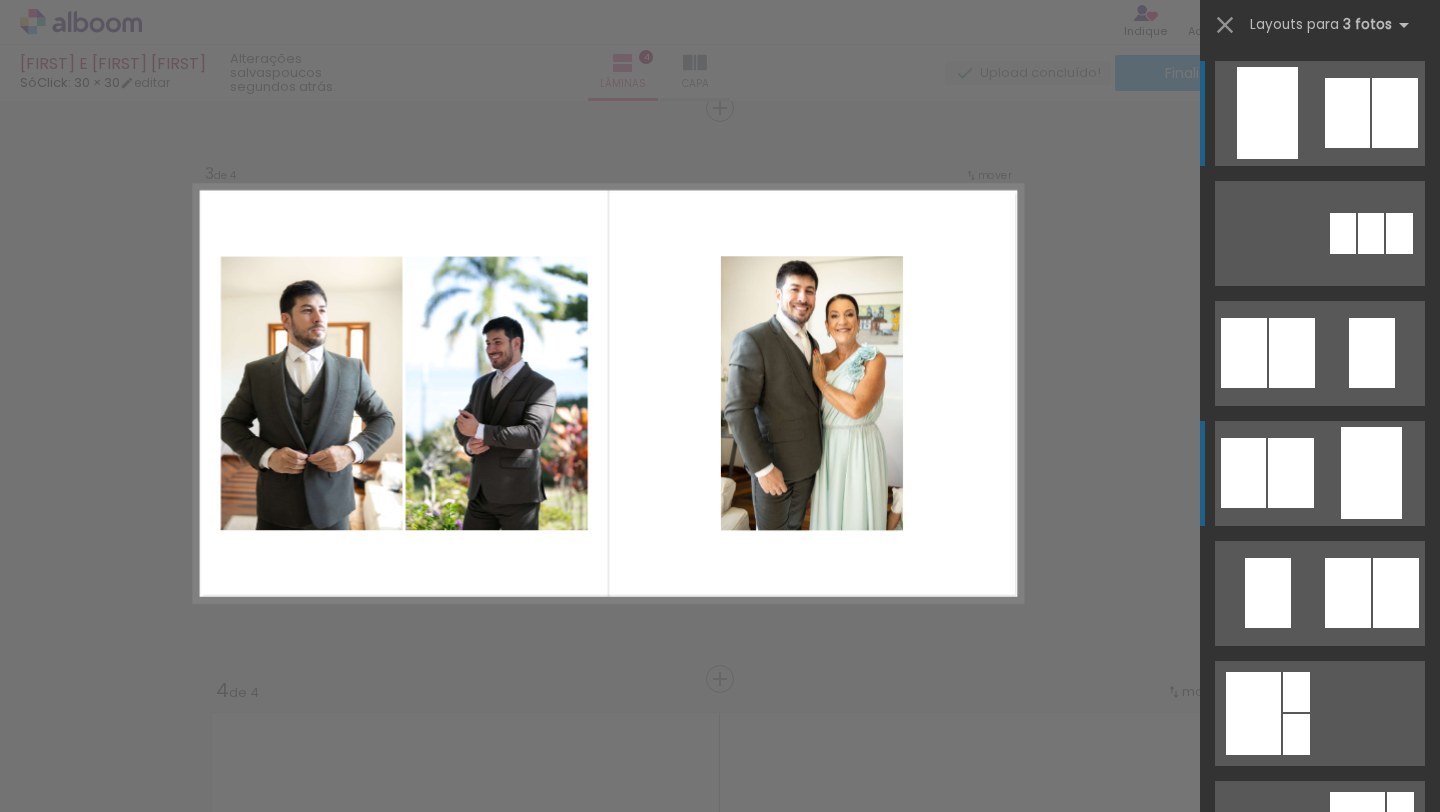 scroll, scrollTop: 1167, scrollLeft: 0, axis: vertical 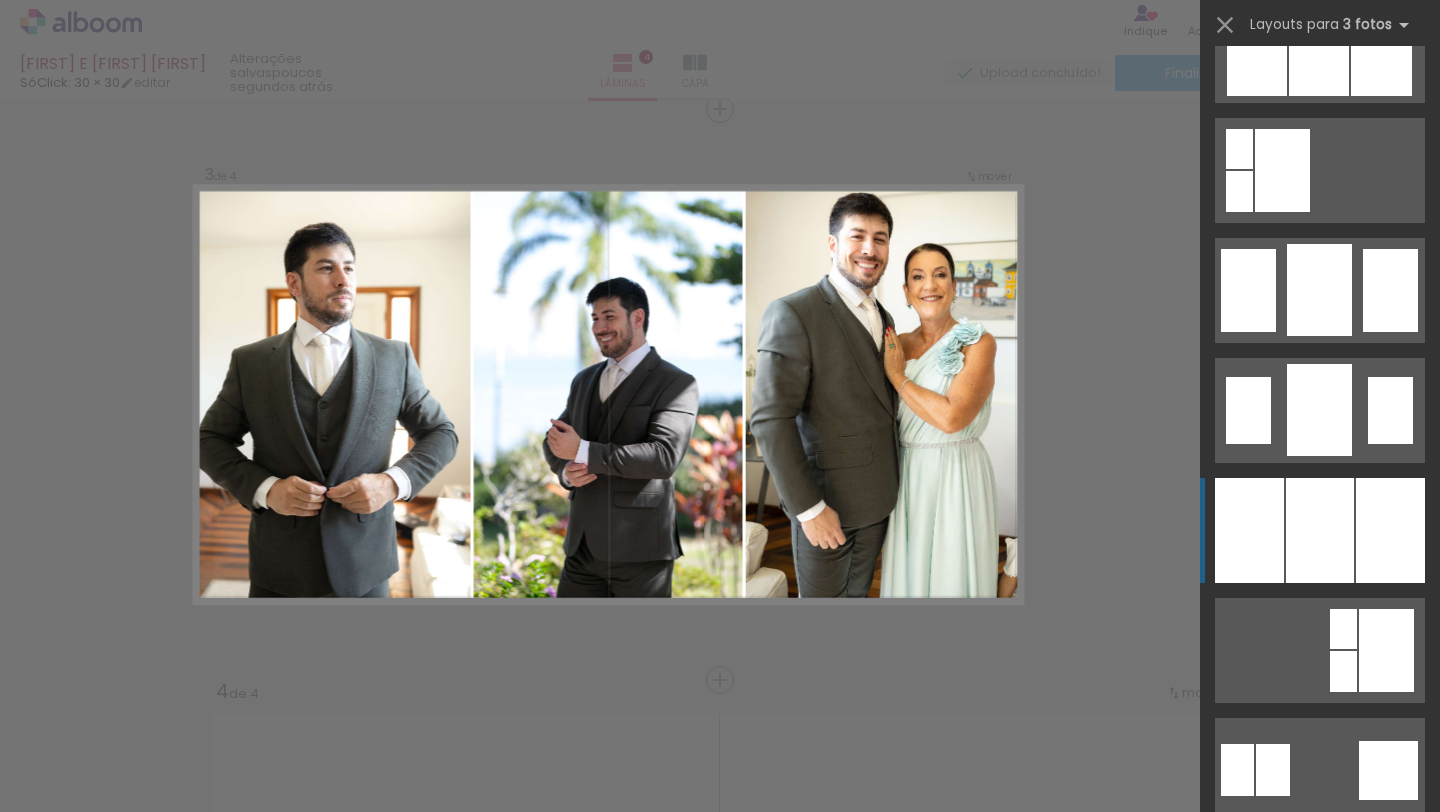 click at bounding box center (1320, 530) 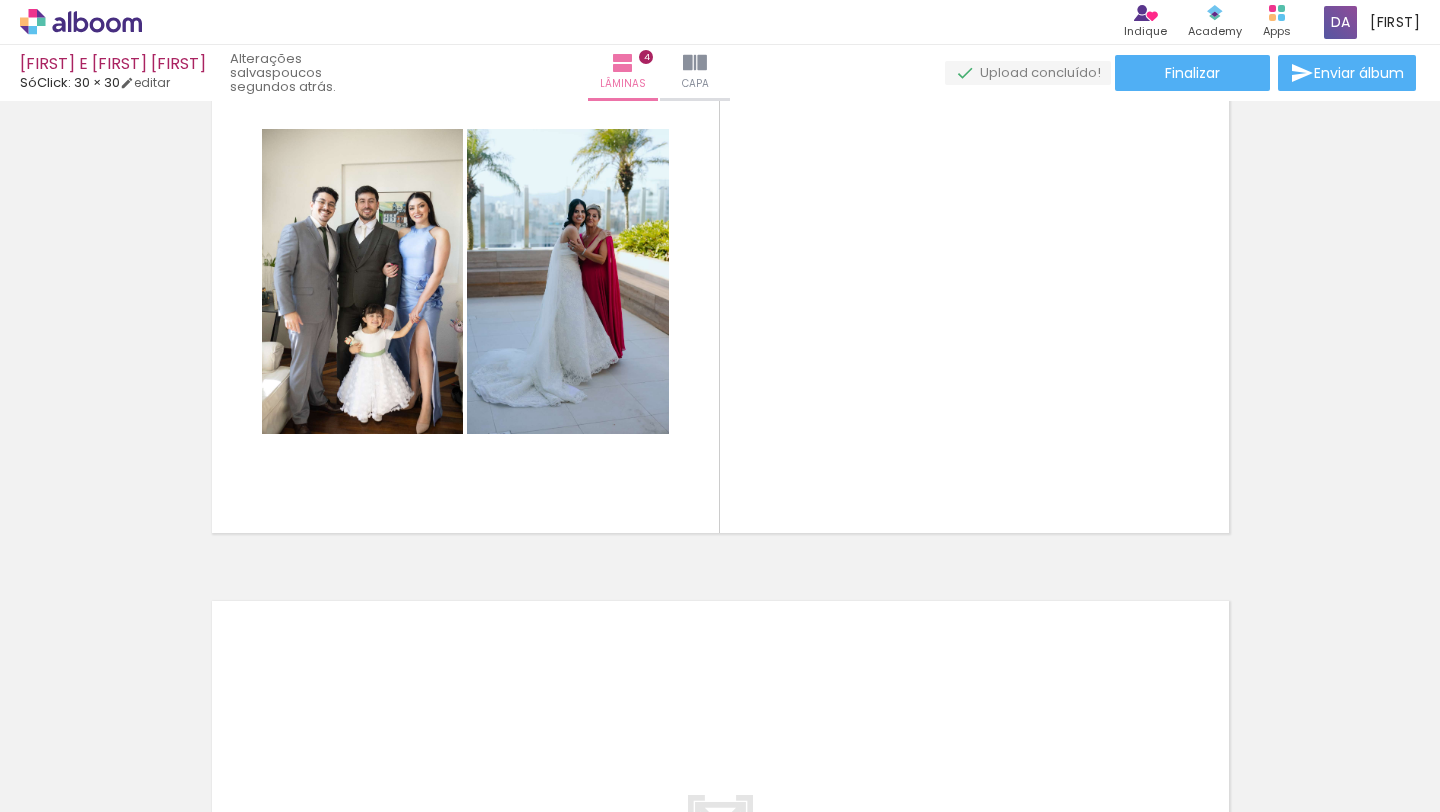 scroll, scrollTop: 1856, scrollLeft: 0, axis: vertical 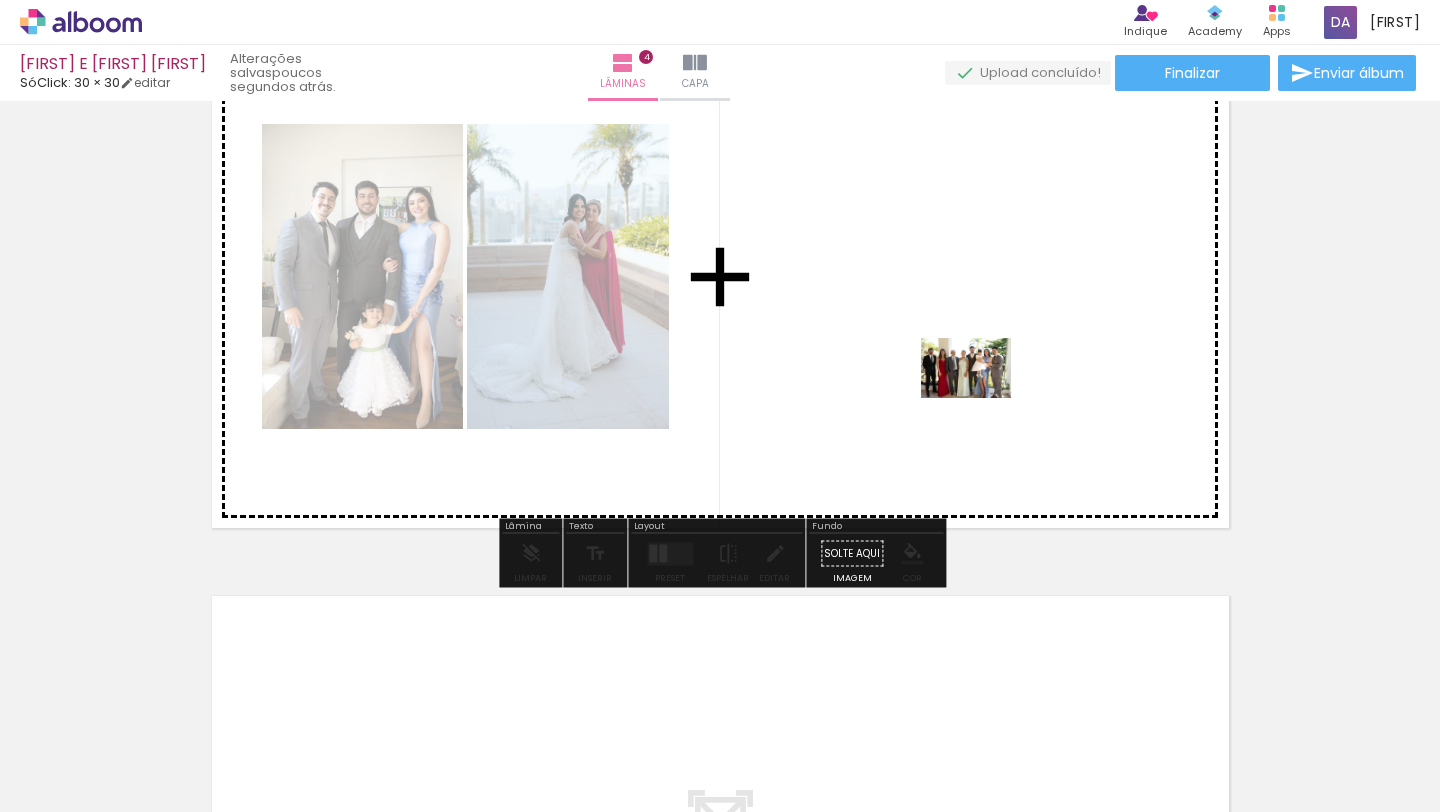 drag, startPoint x: 983, startPoint y: 737, endPoint x: 981, endPoint y: 398, distance: 339.0059 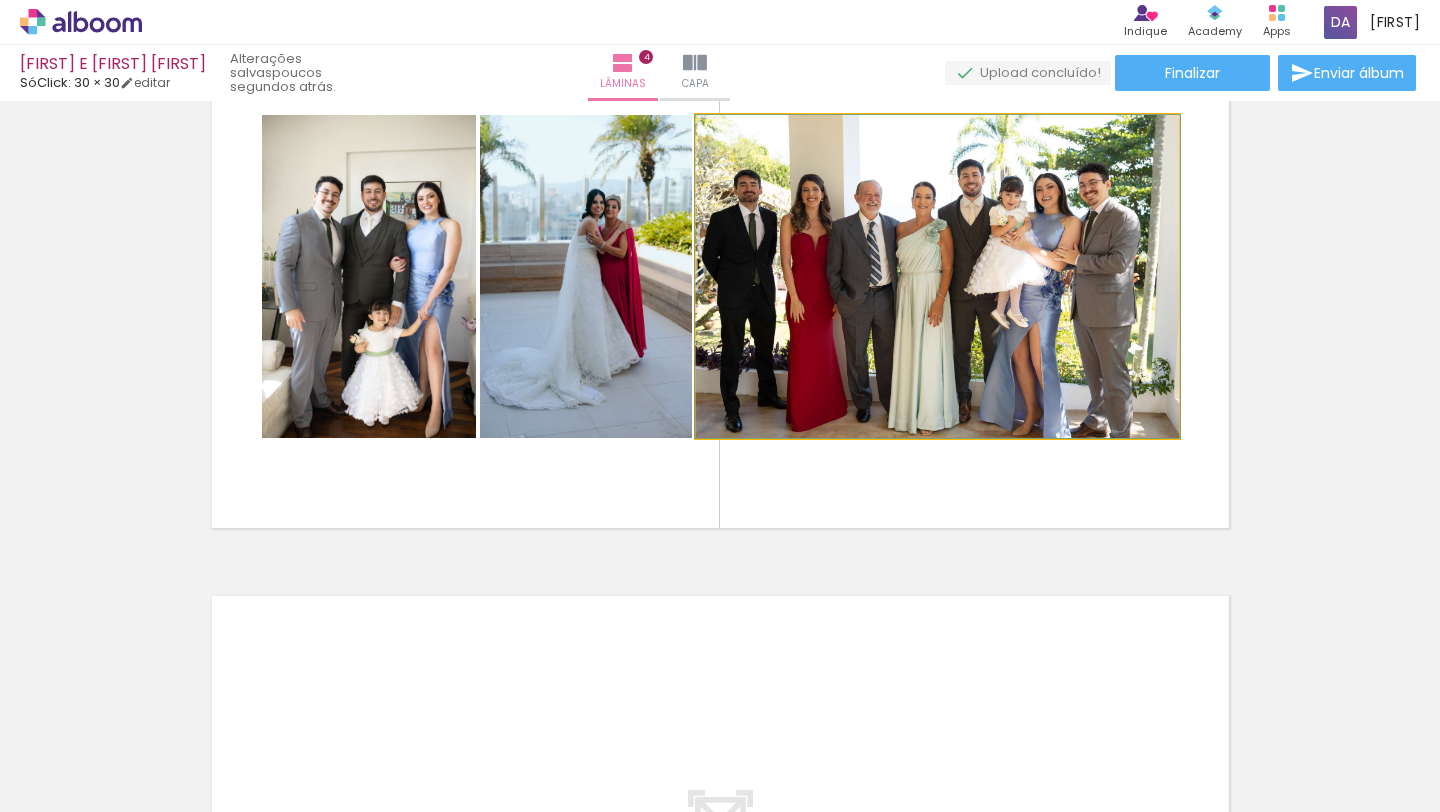 click 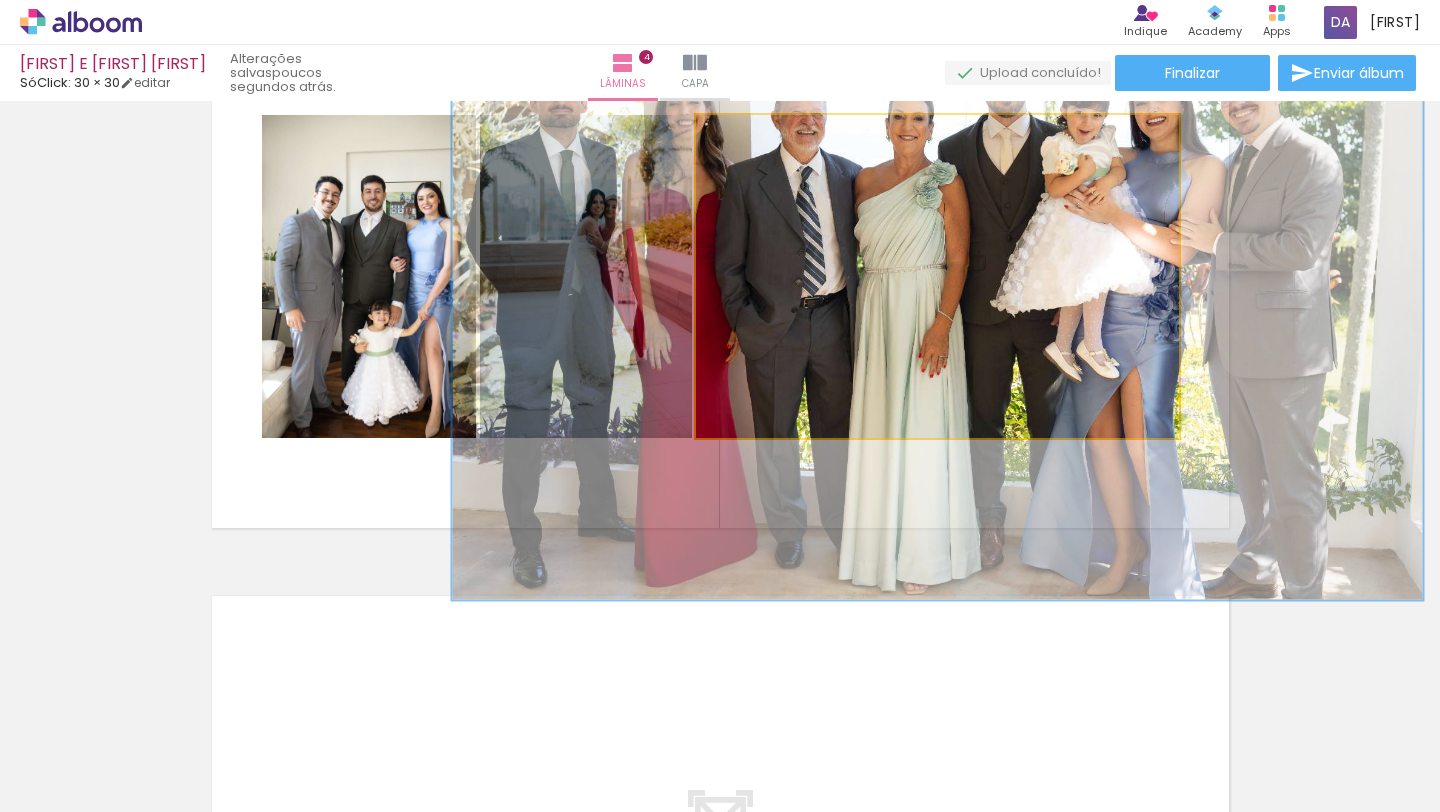 drag, startPoint x: 746, startPoint y: 143, endPoint x: 835, endPoint y: 123, distance: 91.21951 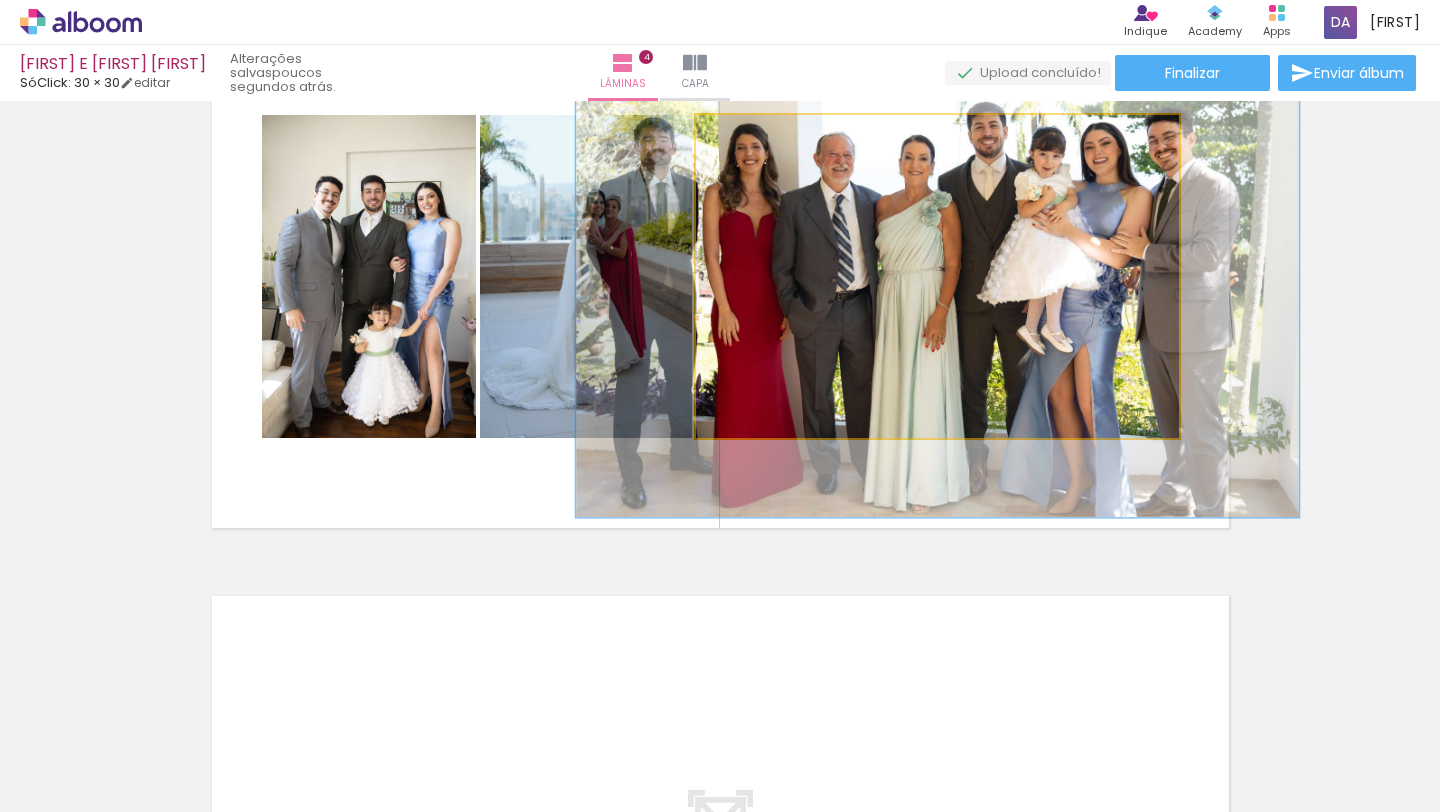 drag, startPoint x: 815, startPoint y: 139, endPoint x: 775, endPoint y: 131, distance: 40.792156 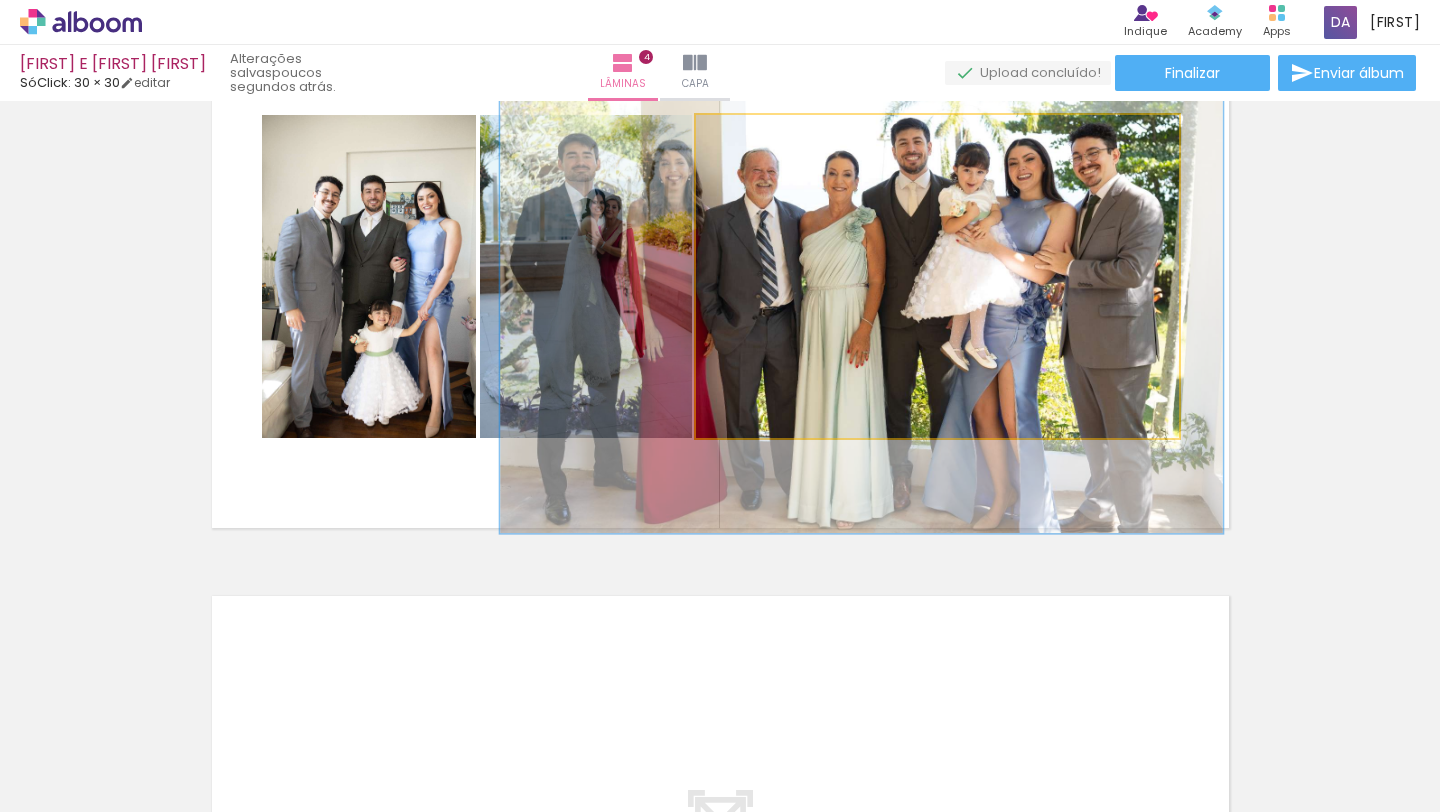 drag, startPoint x: 860, startPoint y: 225, endPoint x: 784, endPoint y: 242, distance: 77.87811 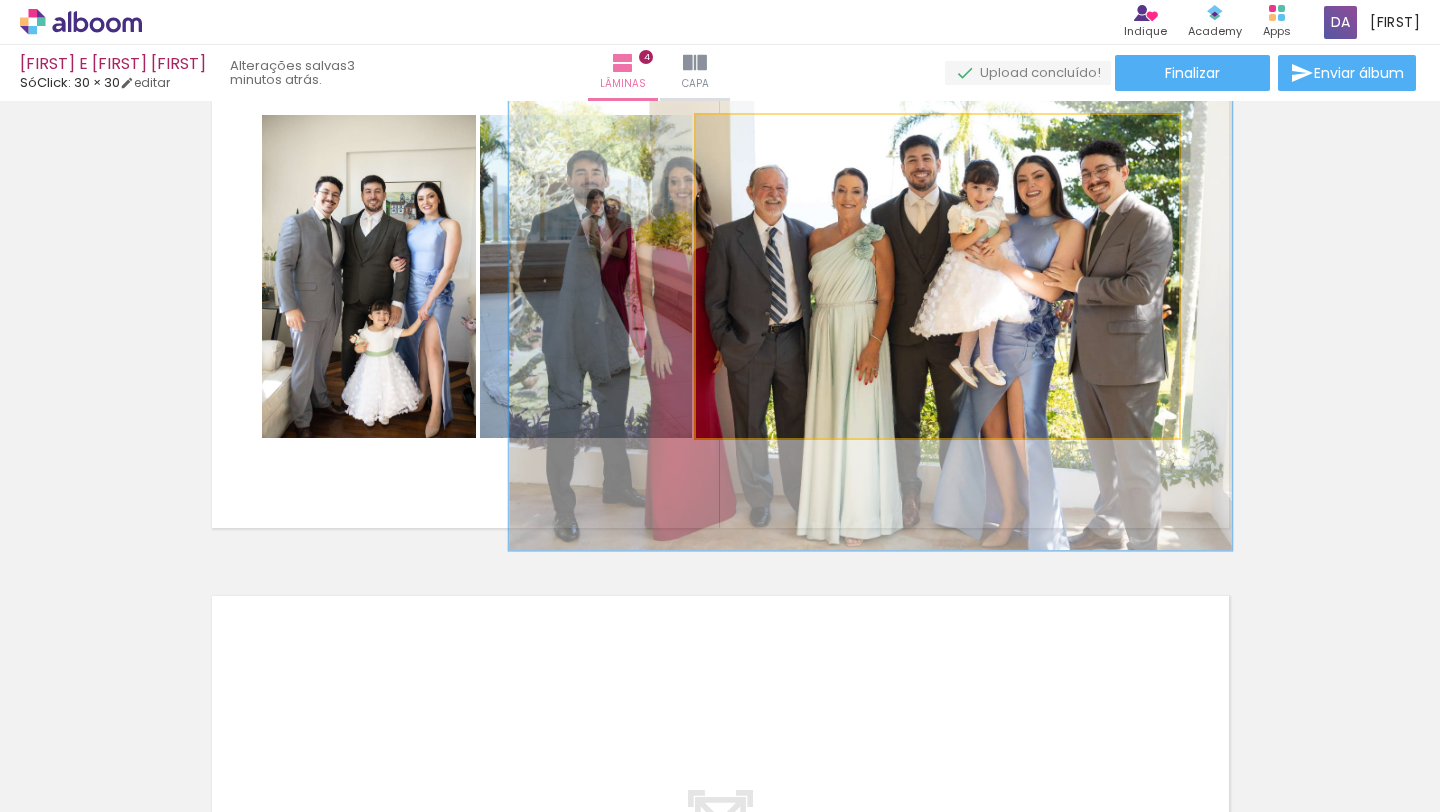drag, startPoint x: 881, startPoint y: 305, endPoint x: 882, endPoint y: 320, distance: 15.033297 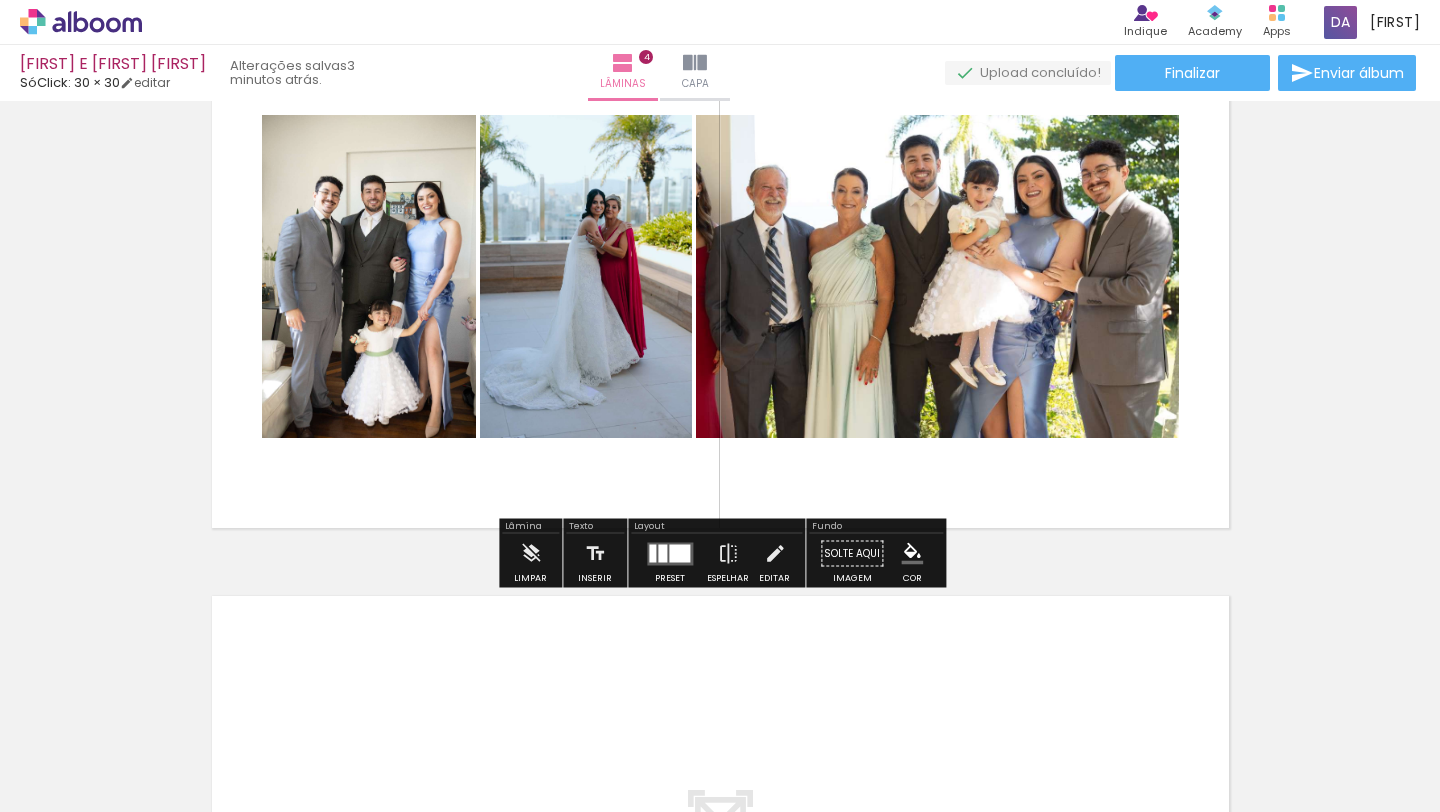 click 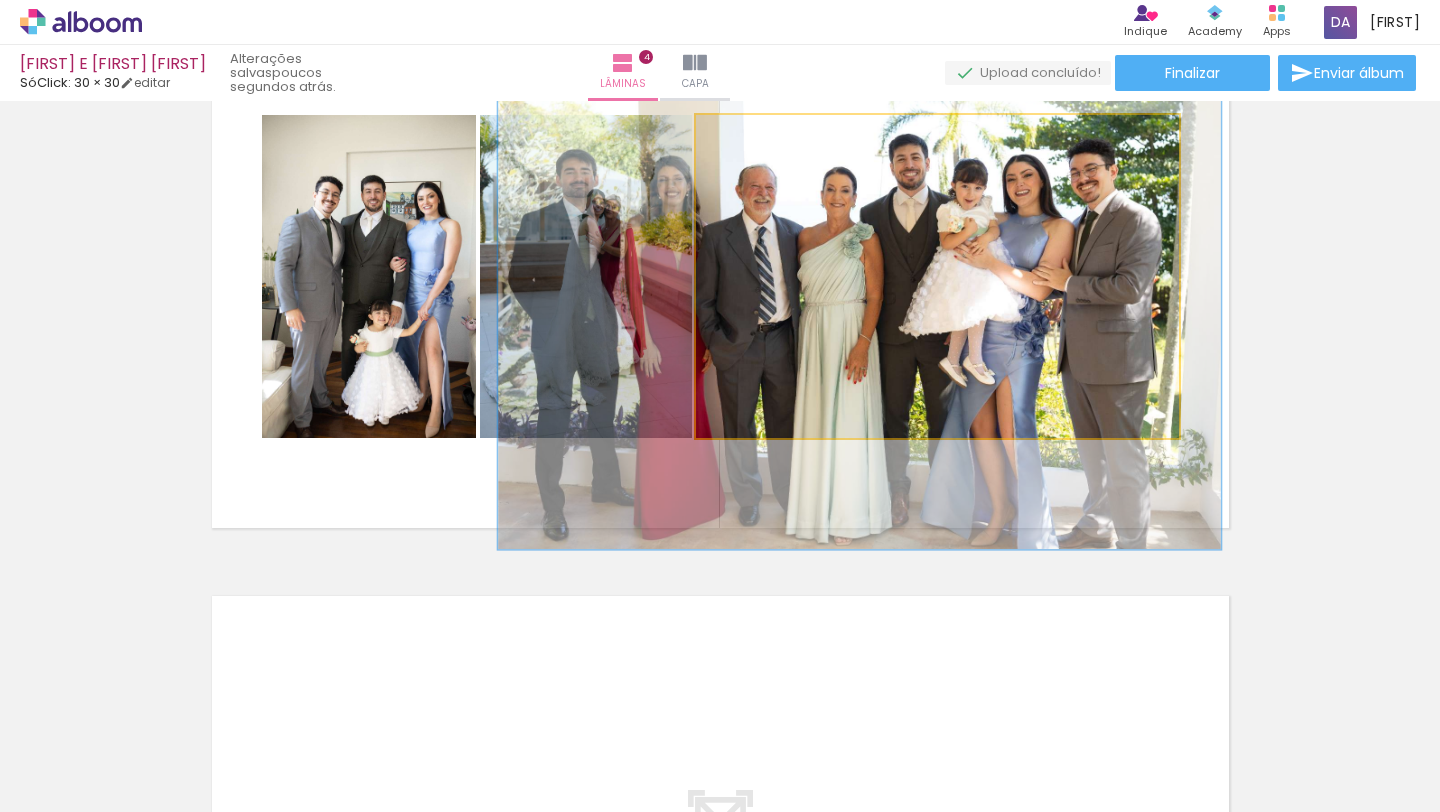 drag, startPoint x: 882, startPoint y: 320, endPoint x: 871, endPoint y: 319, distance: 11.045361 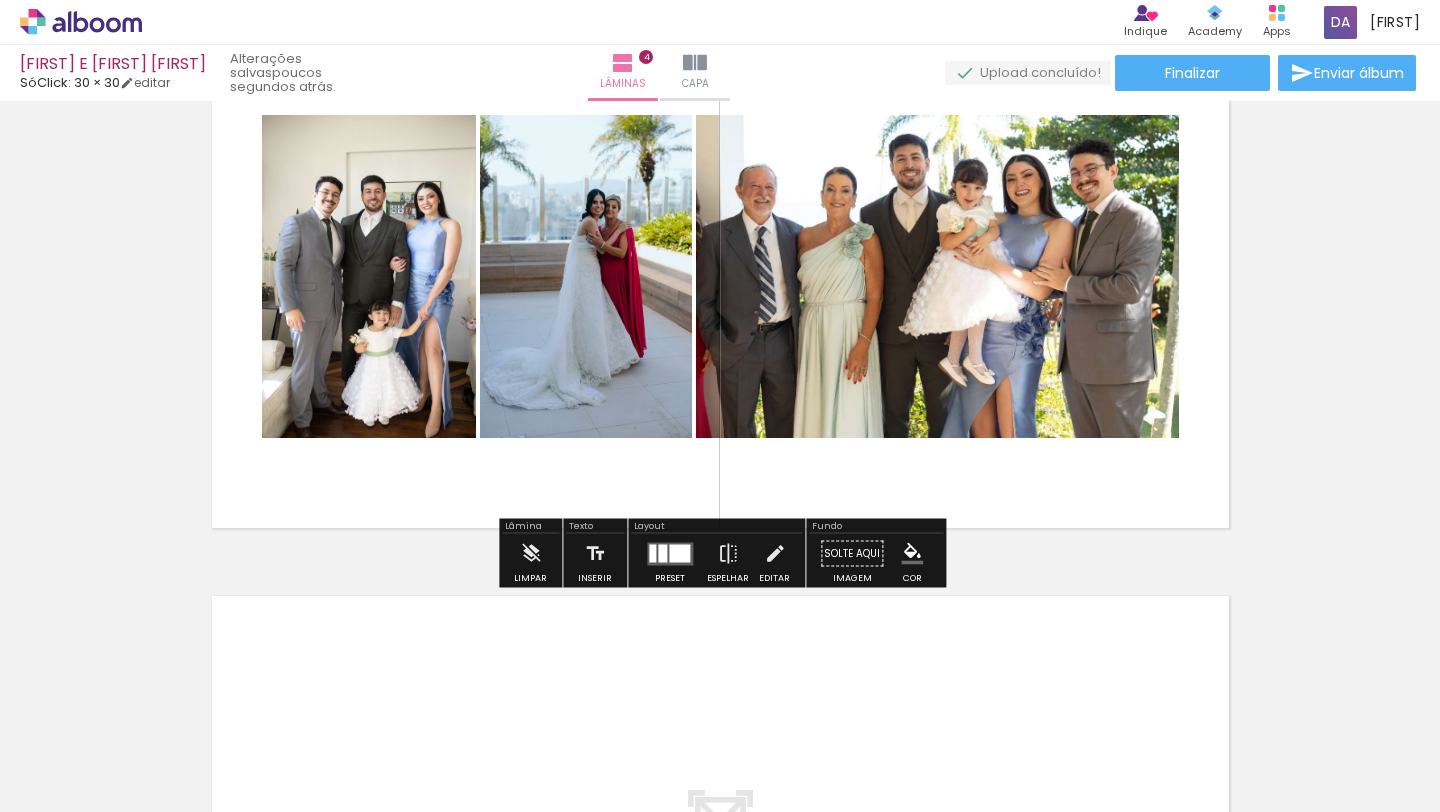 click at bounding box center [662, 553] 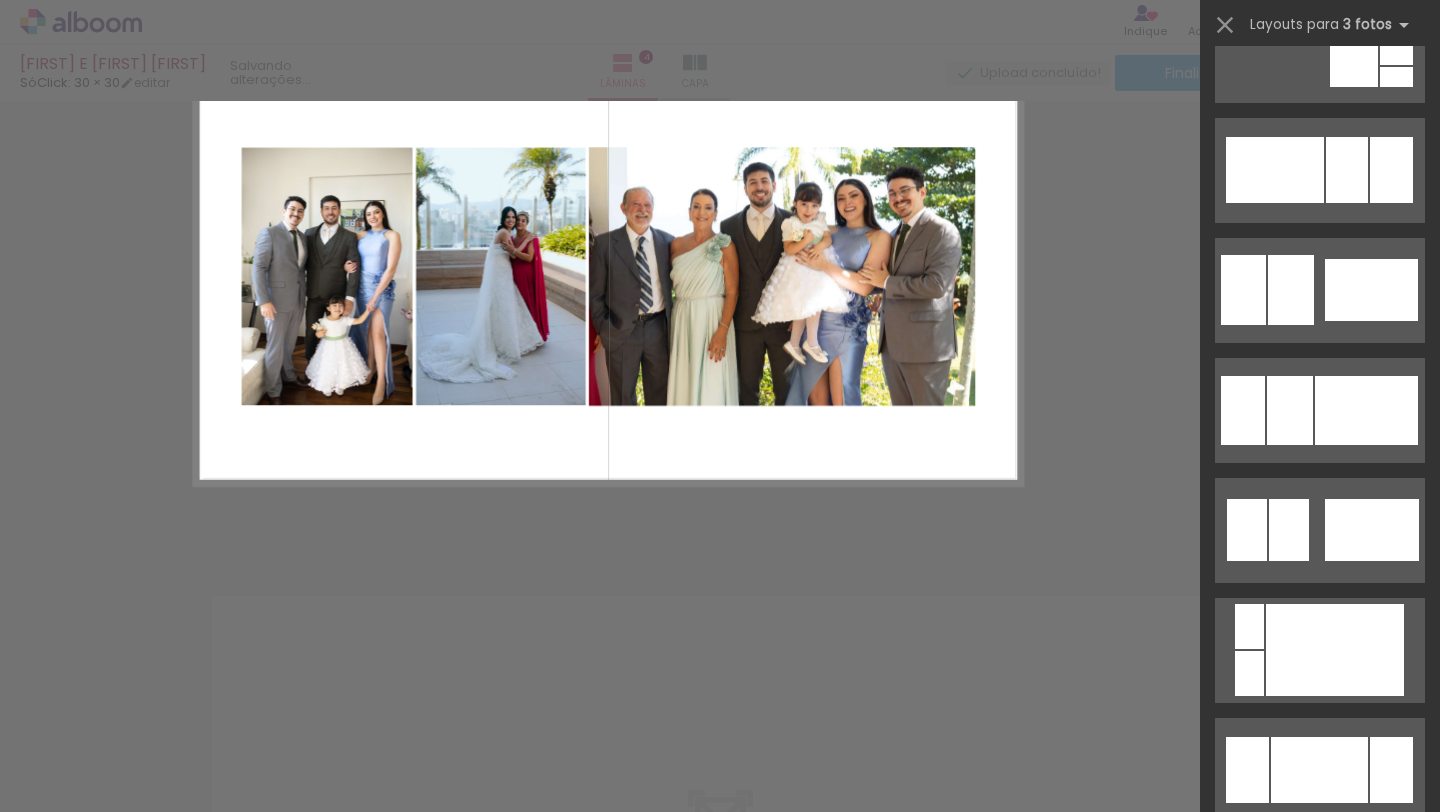 scroll, scrollTop: 0, scrollLeft: 0, axis: both 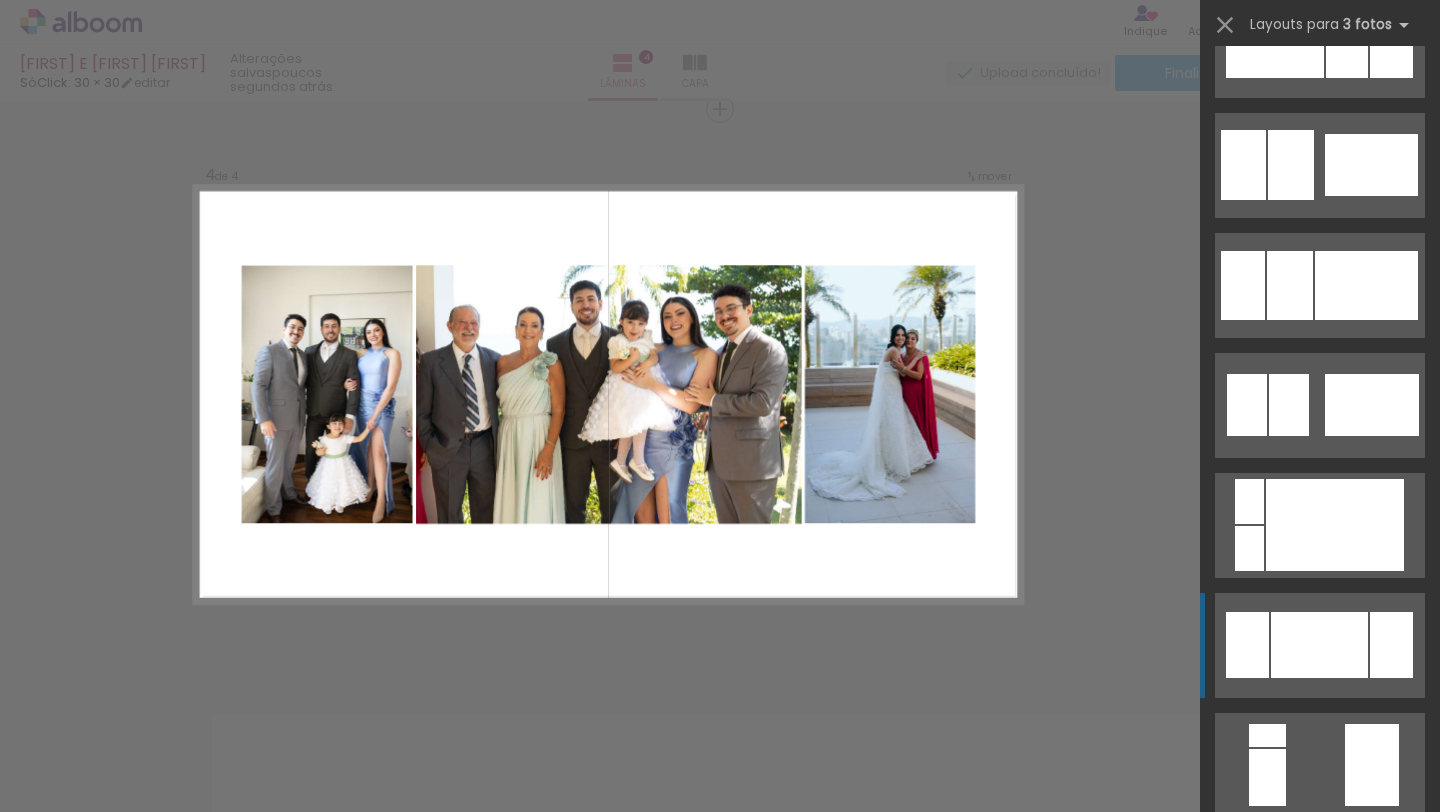 click at bounding box center [1319, 1245] 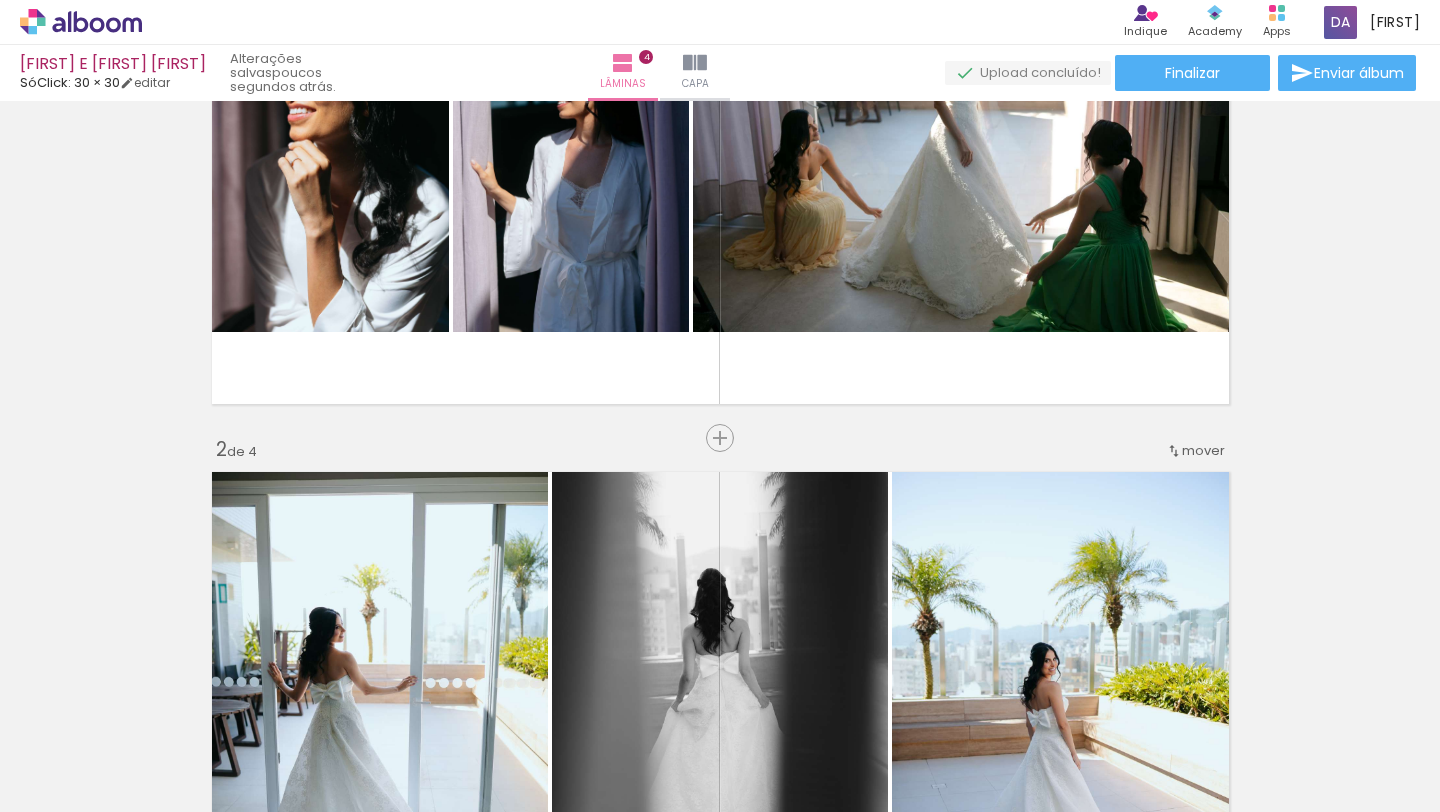 scroll, scrollTop: 260, scrollLeft: 0, axis: vertical 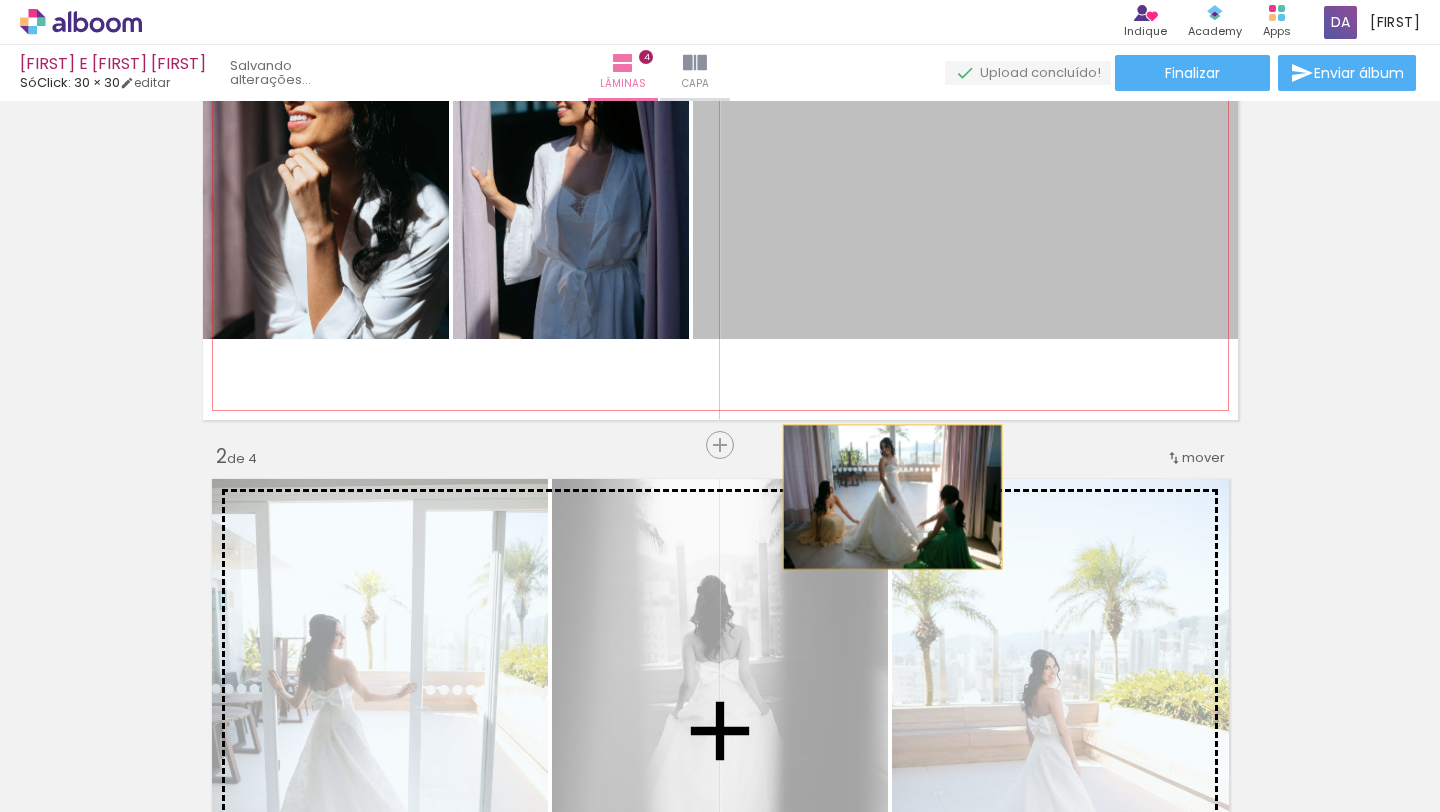 drag, startPoint x: 1043, startPoint y: 268, endPoint x: 859, endPoint y: 520, distance: 312.02563 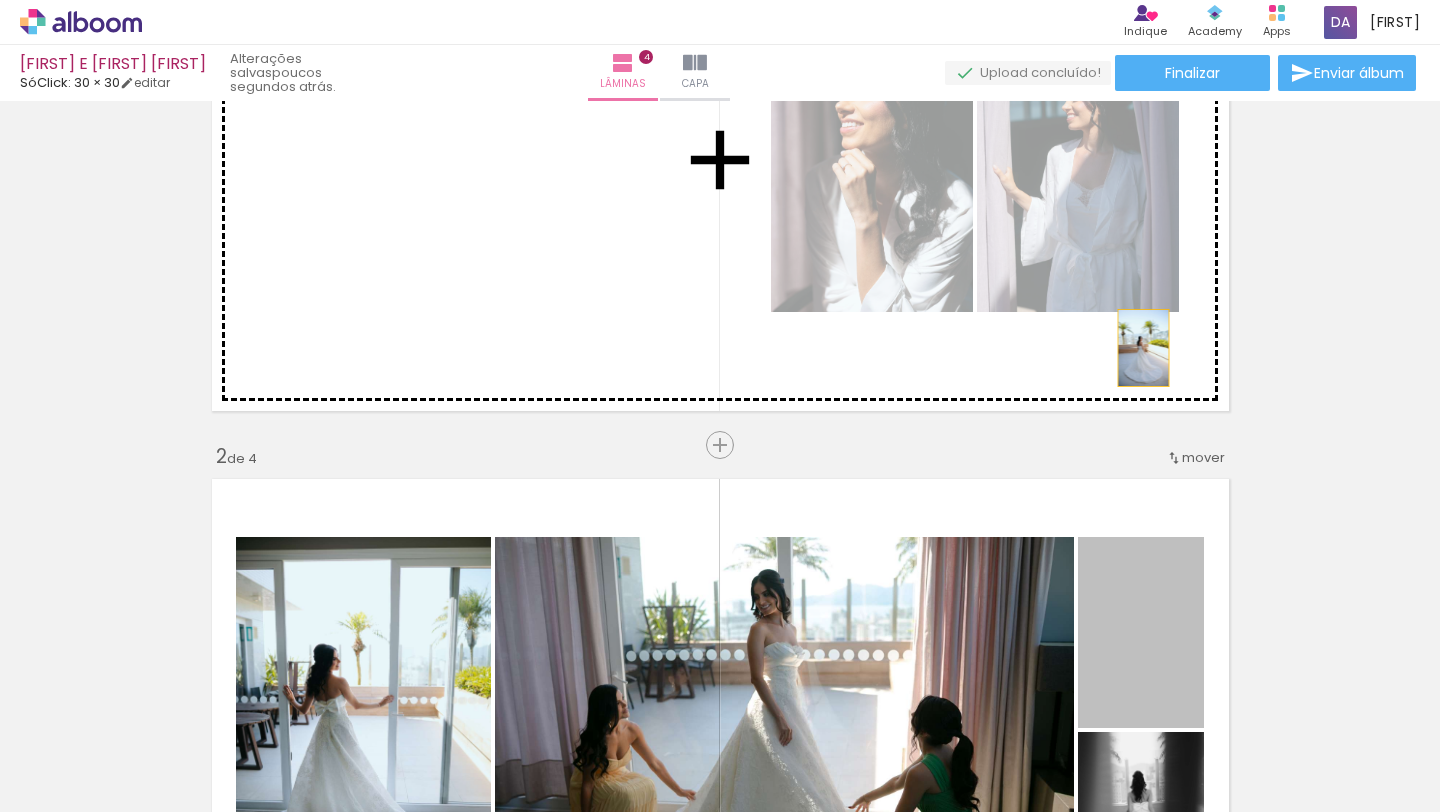 drag, startPoint x: 1154, startPoint y: 642, endPoint x: 1145, endPoint y: 352, distance: 290.13962 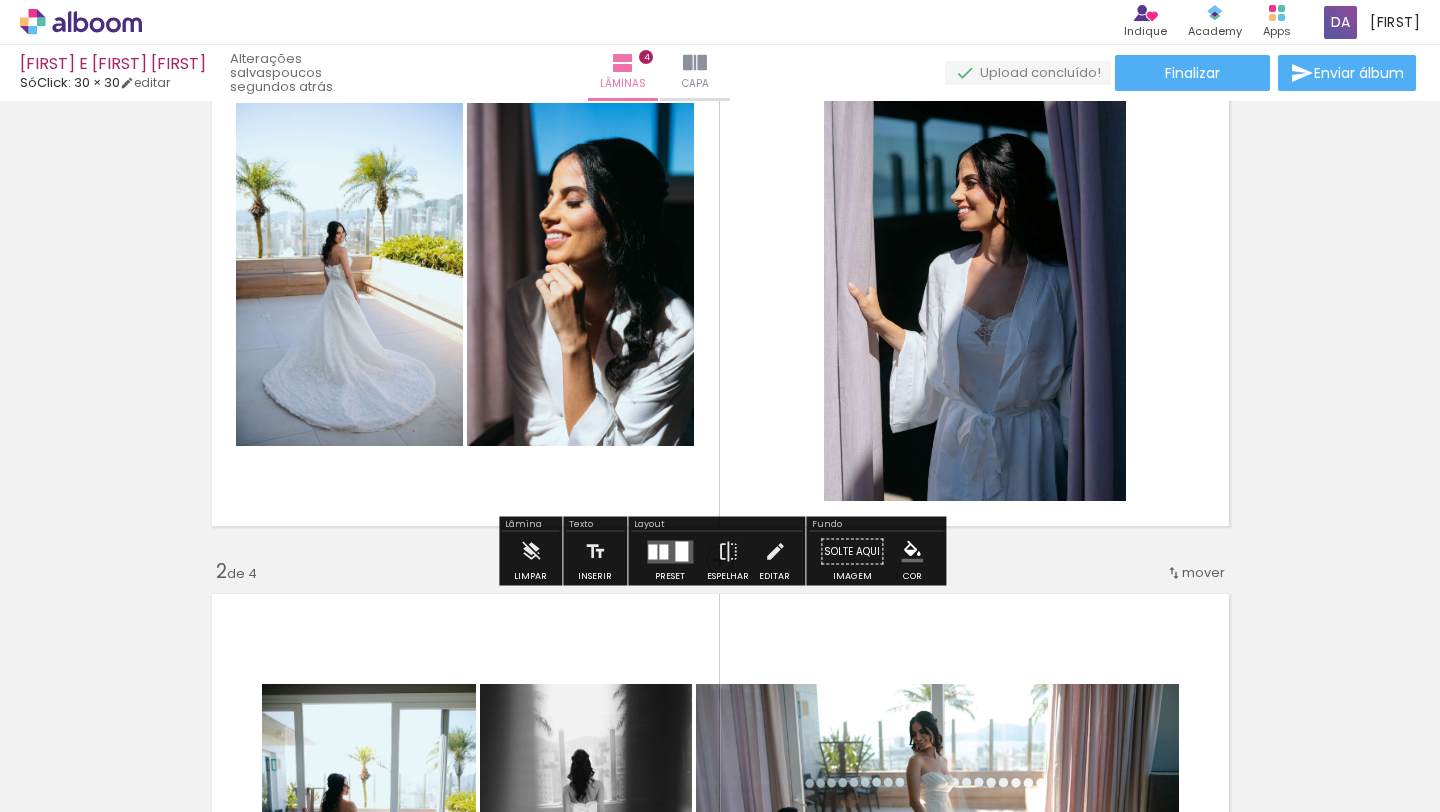 scroll, scrollTop: 143, scrollLeft: 0, axis: vertical 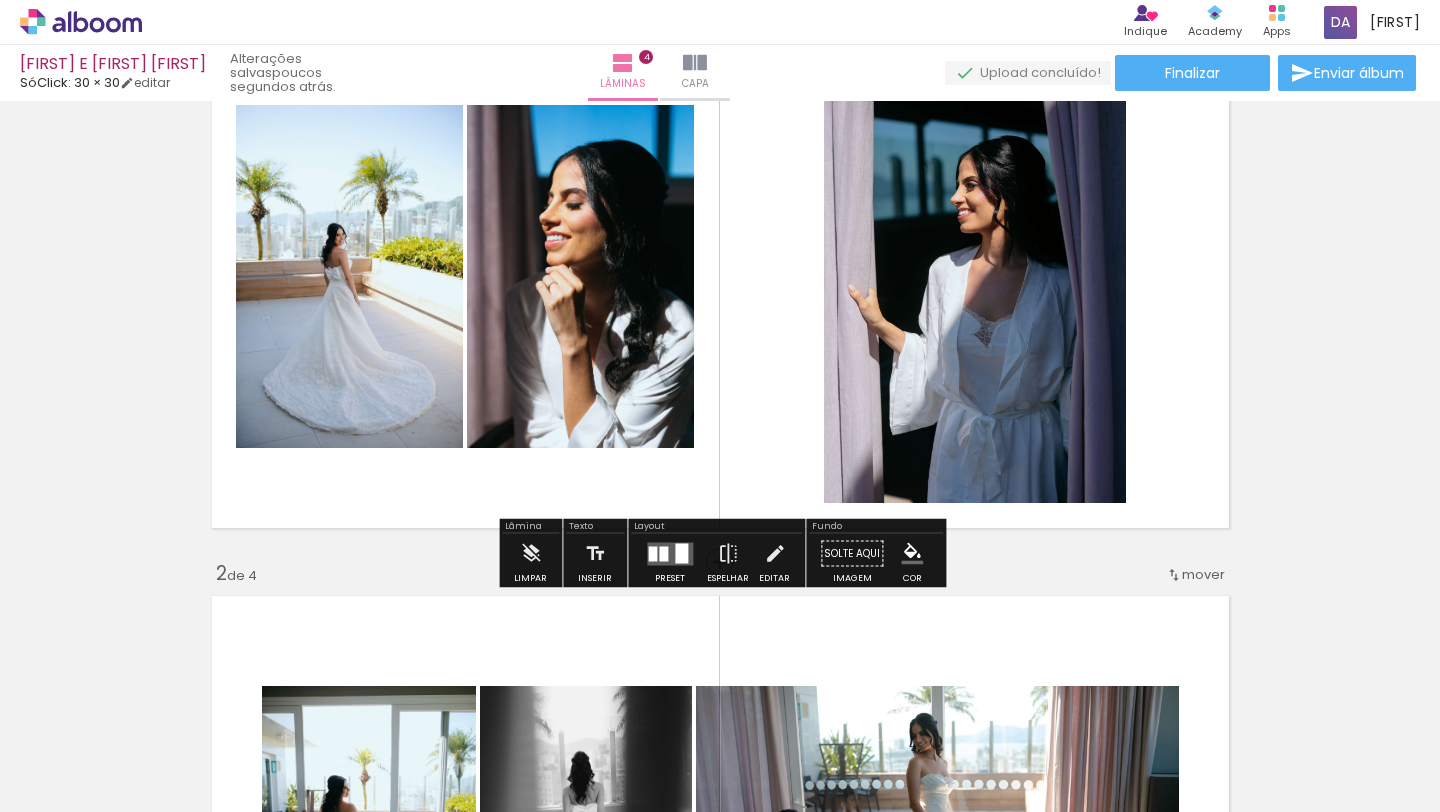 click at bounding box center (681, 553) 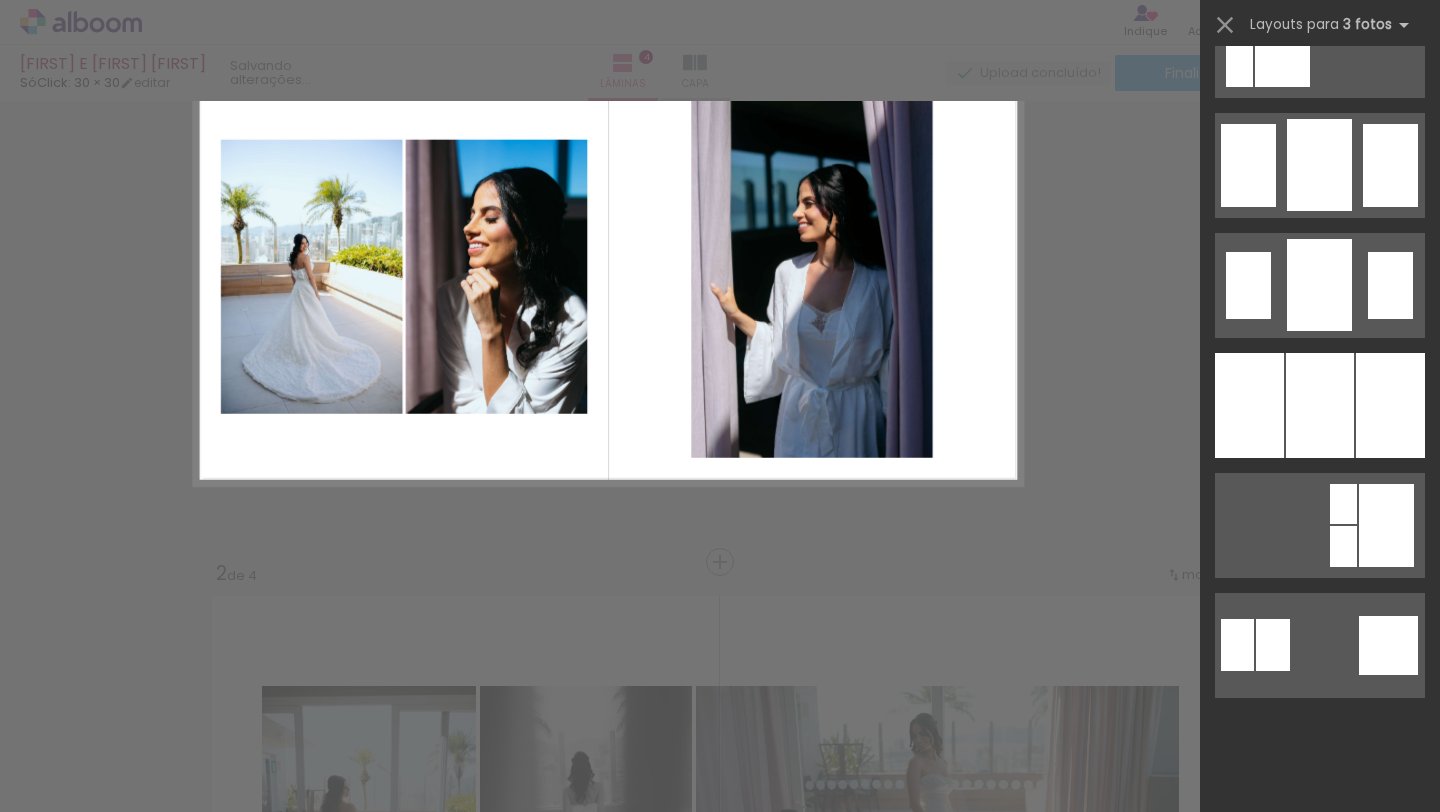 scroll, scrollTop: 0, scrollLeft: 0, axis: both 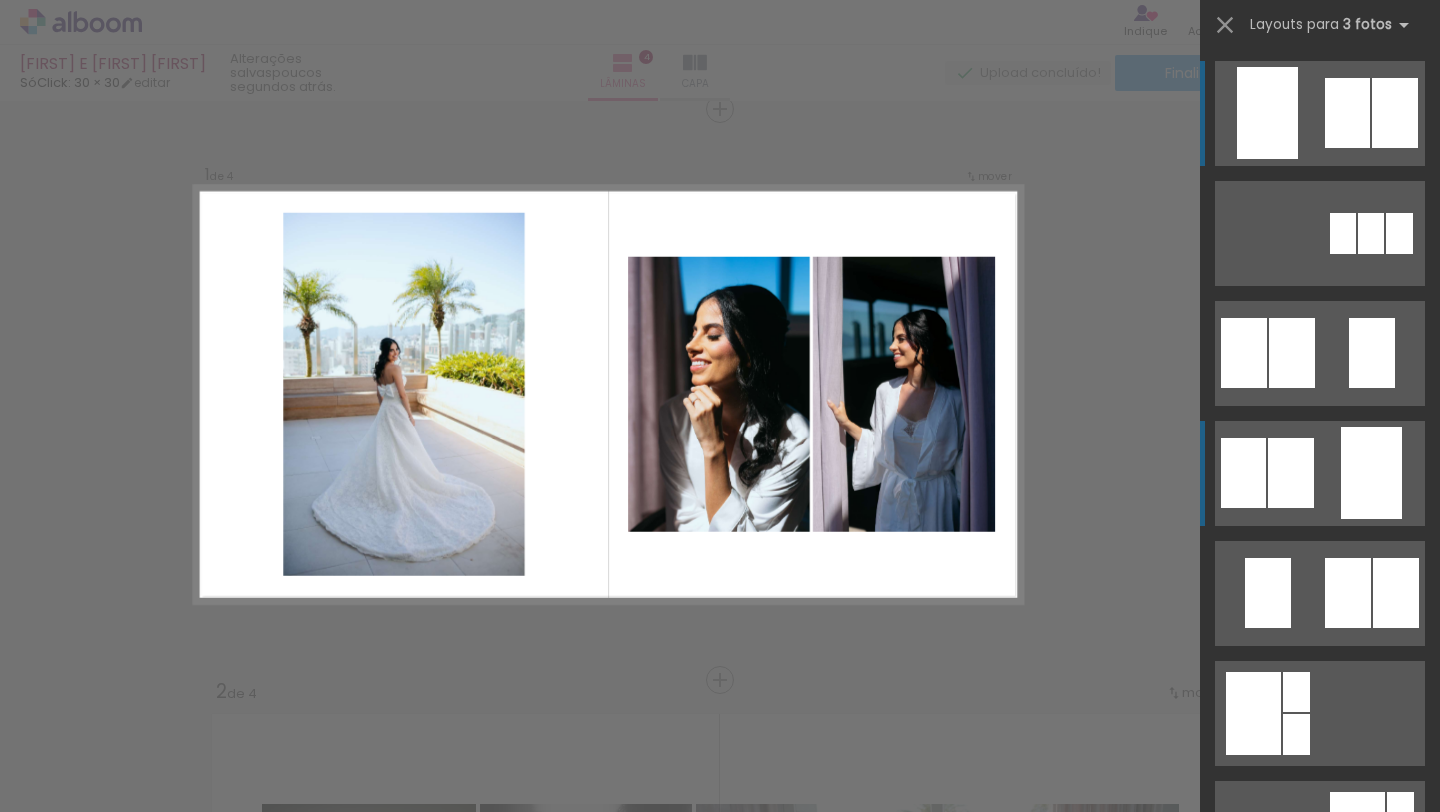 click at bounding box center (1399, 233) 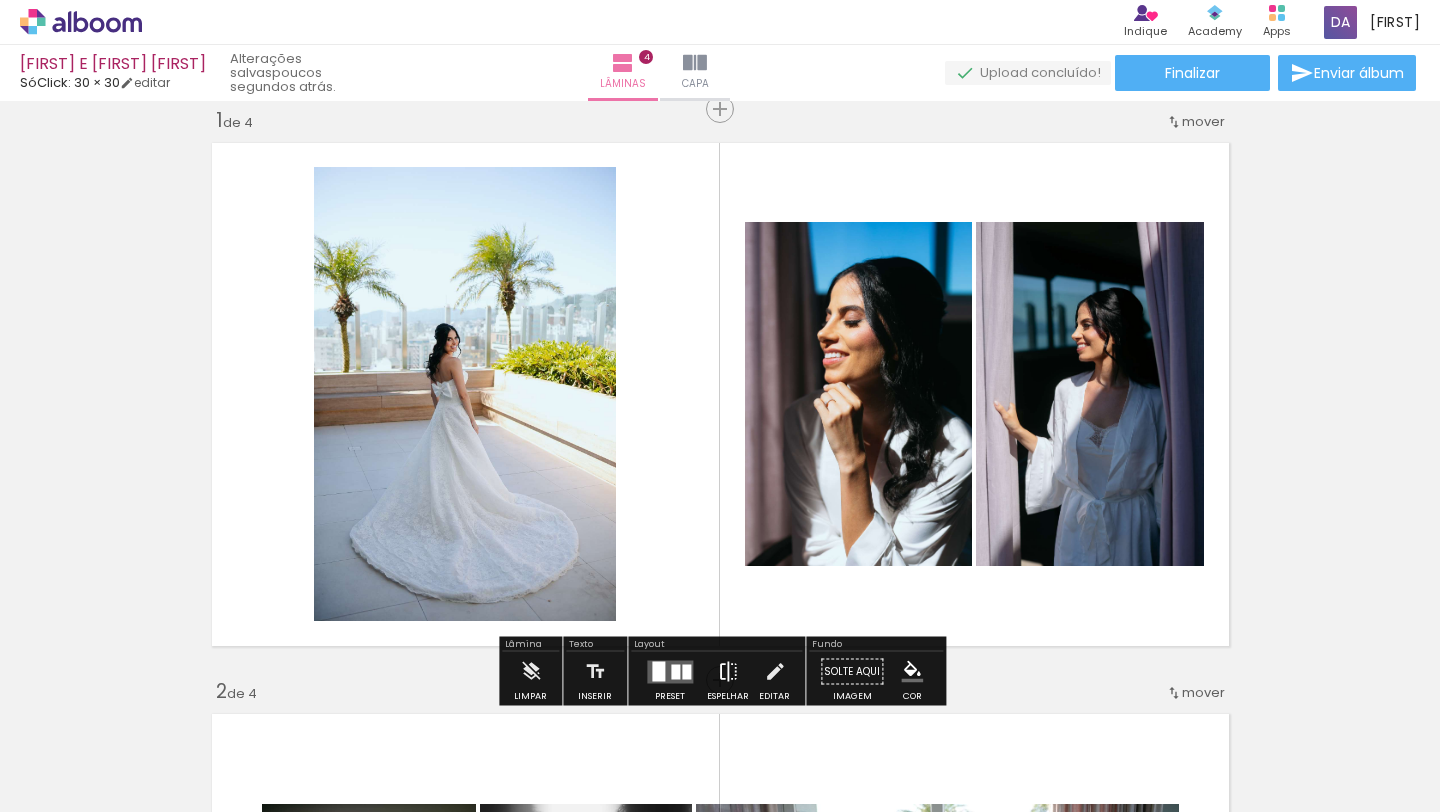 click at bounding box center (728, 672) 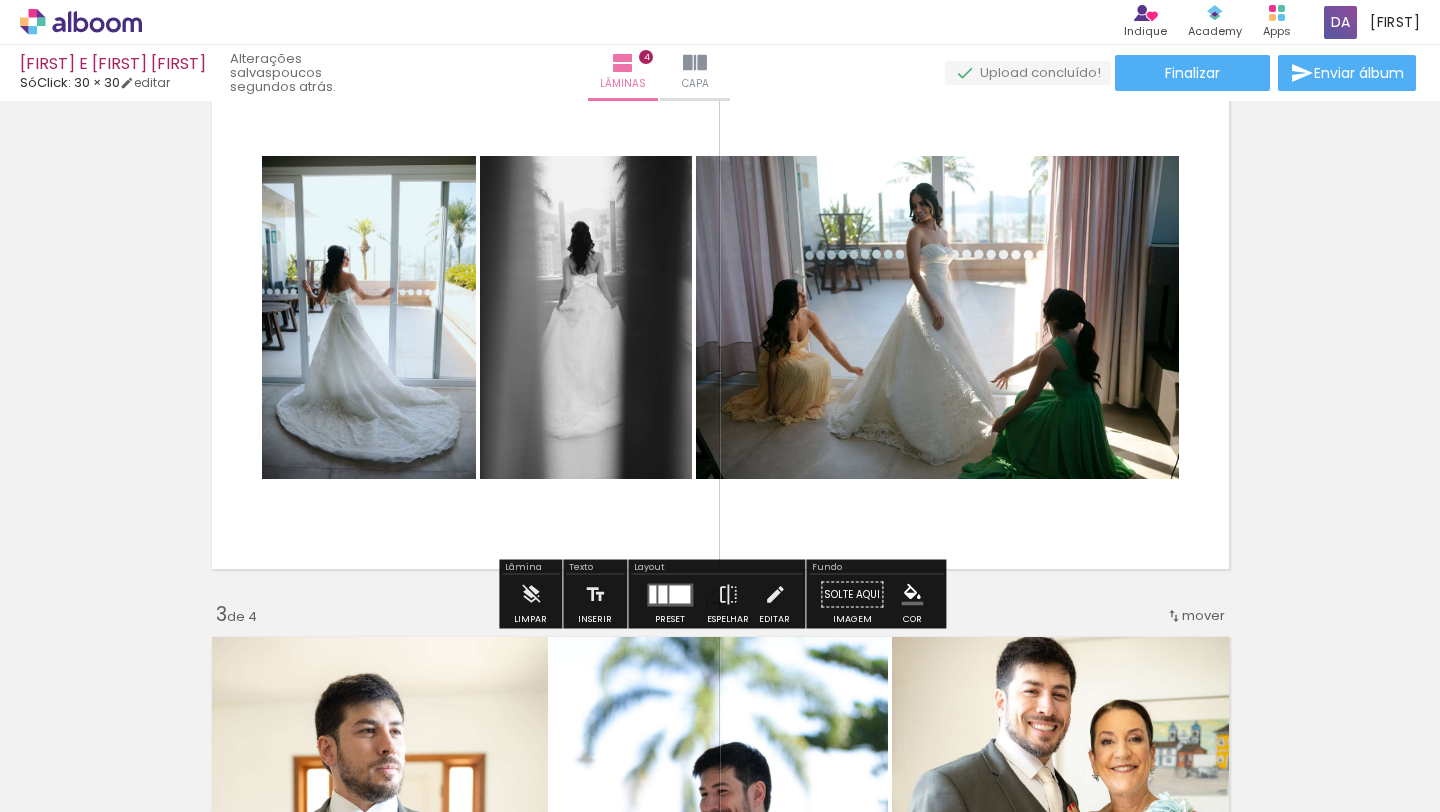 scroll, scrollTop: 674, scrollLeft: 0, axis: vertical 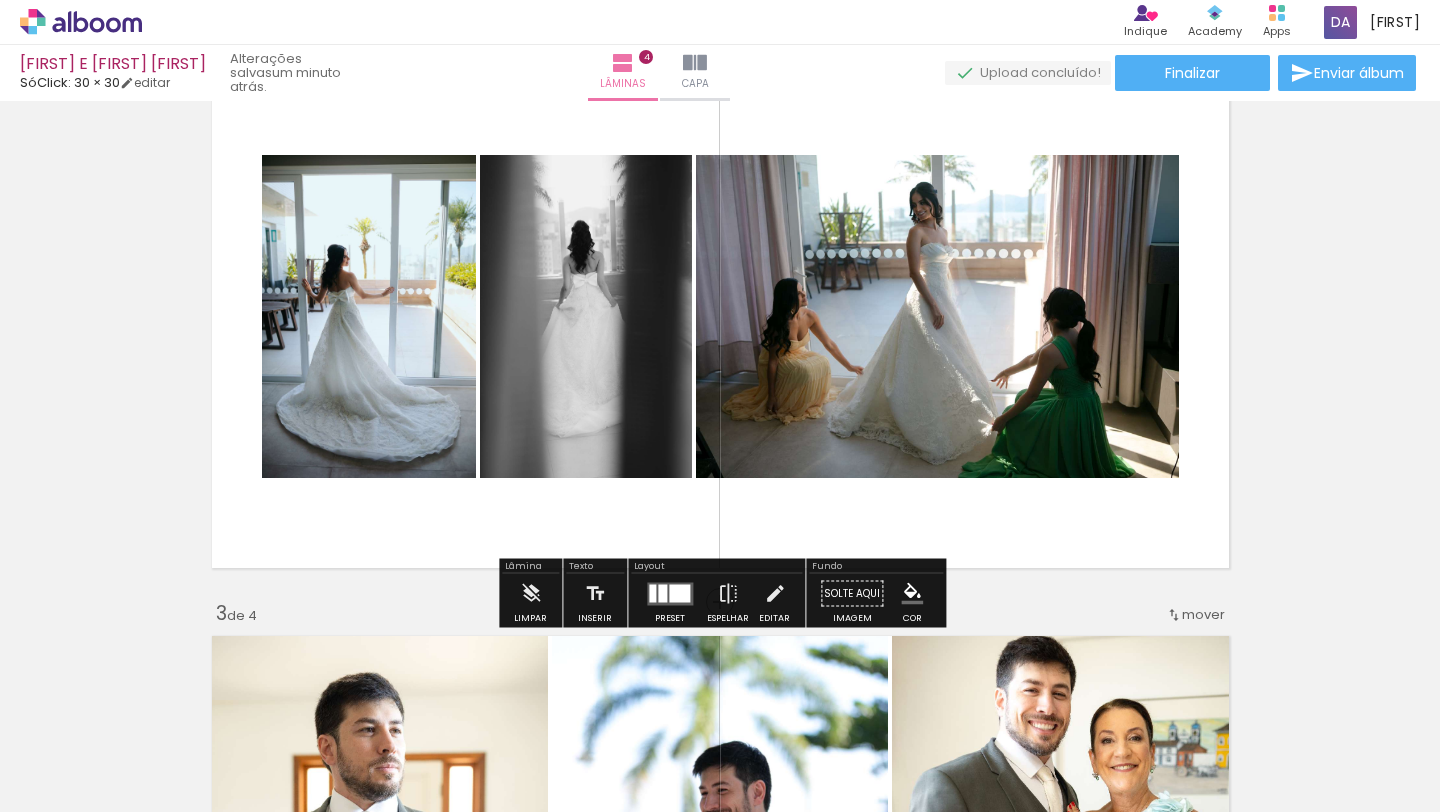 click at bounding box center [670, 593] 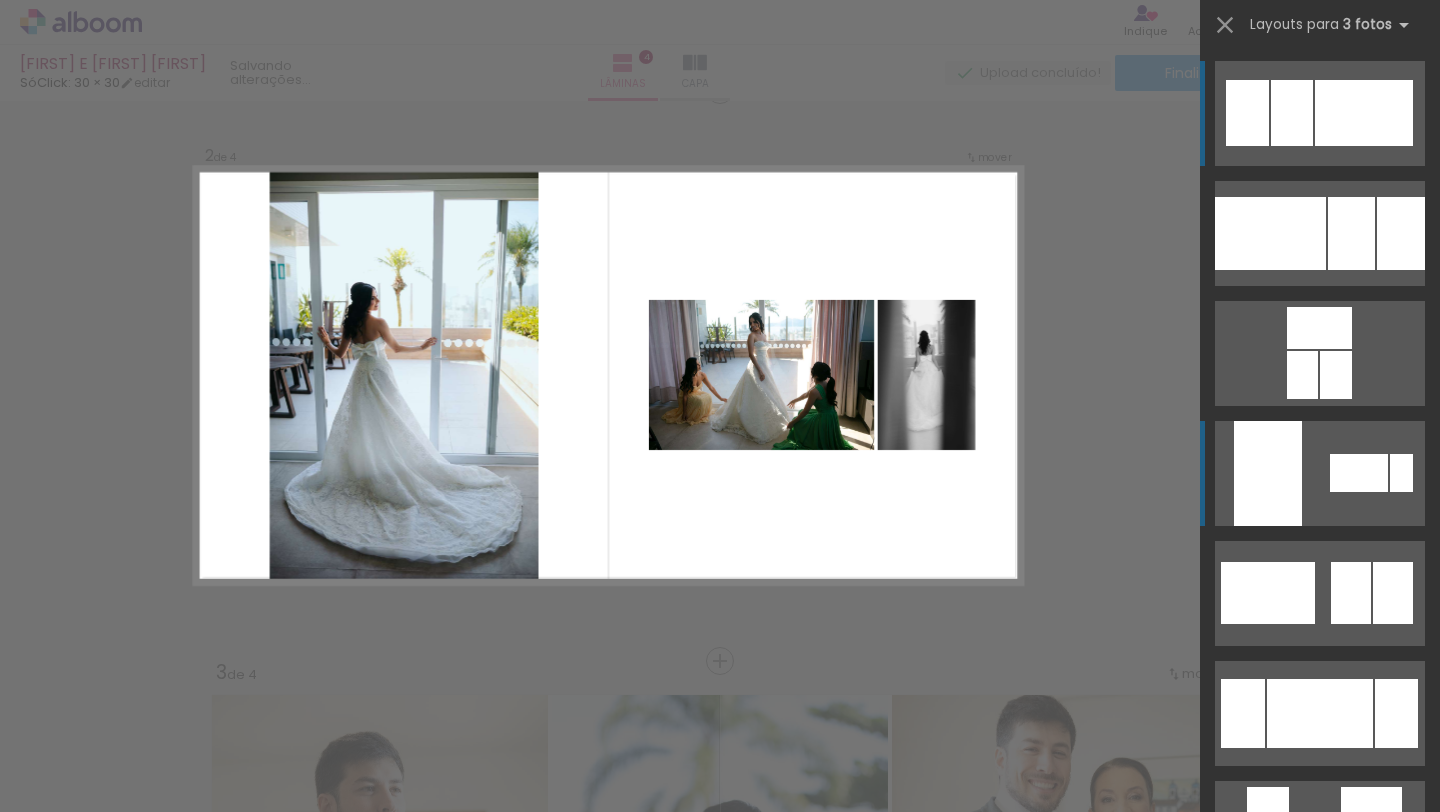 scroll, scrollTop: 596, scrollLeft: 0, axis: vertical 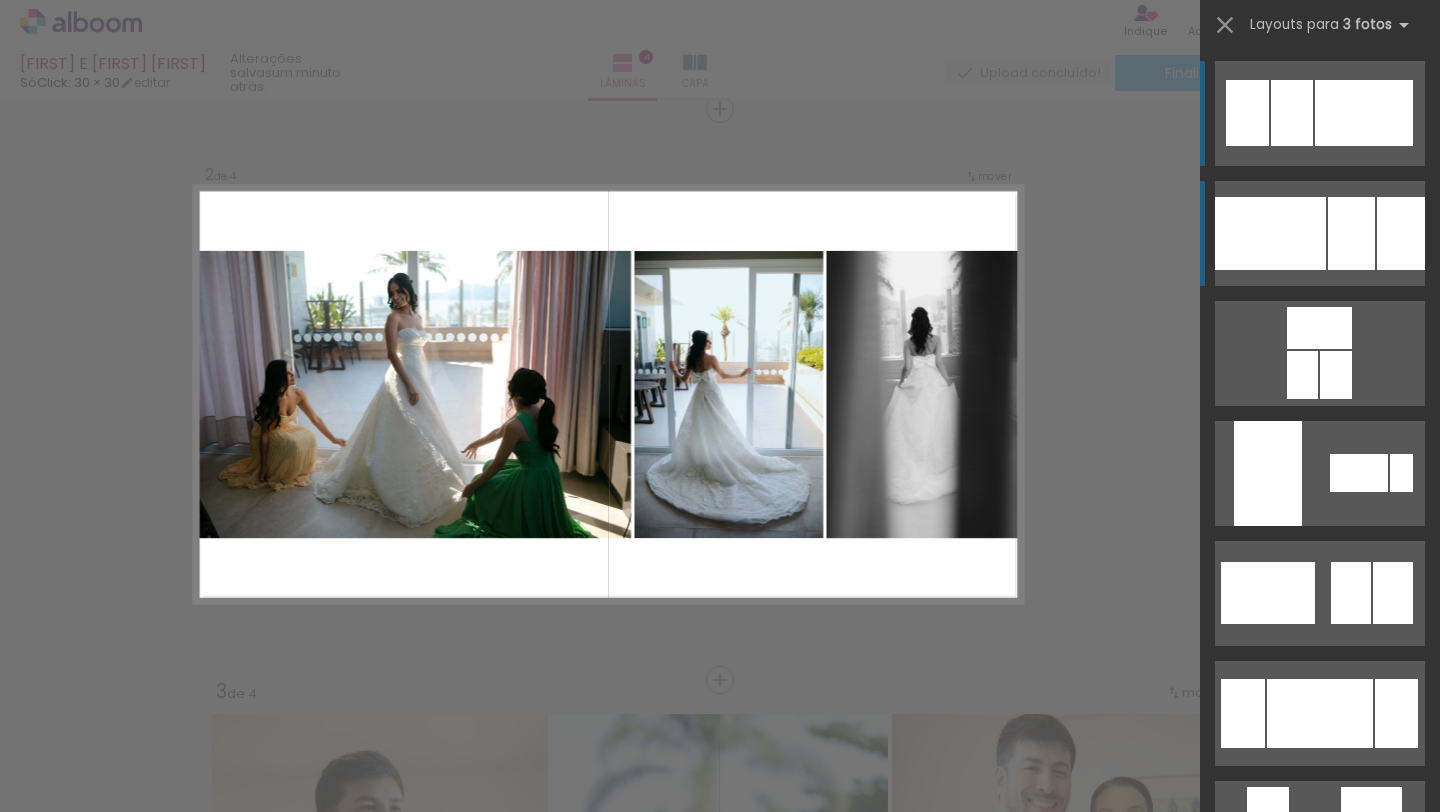 click at bounding box center [1351, 233] 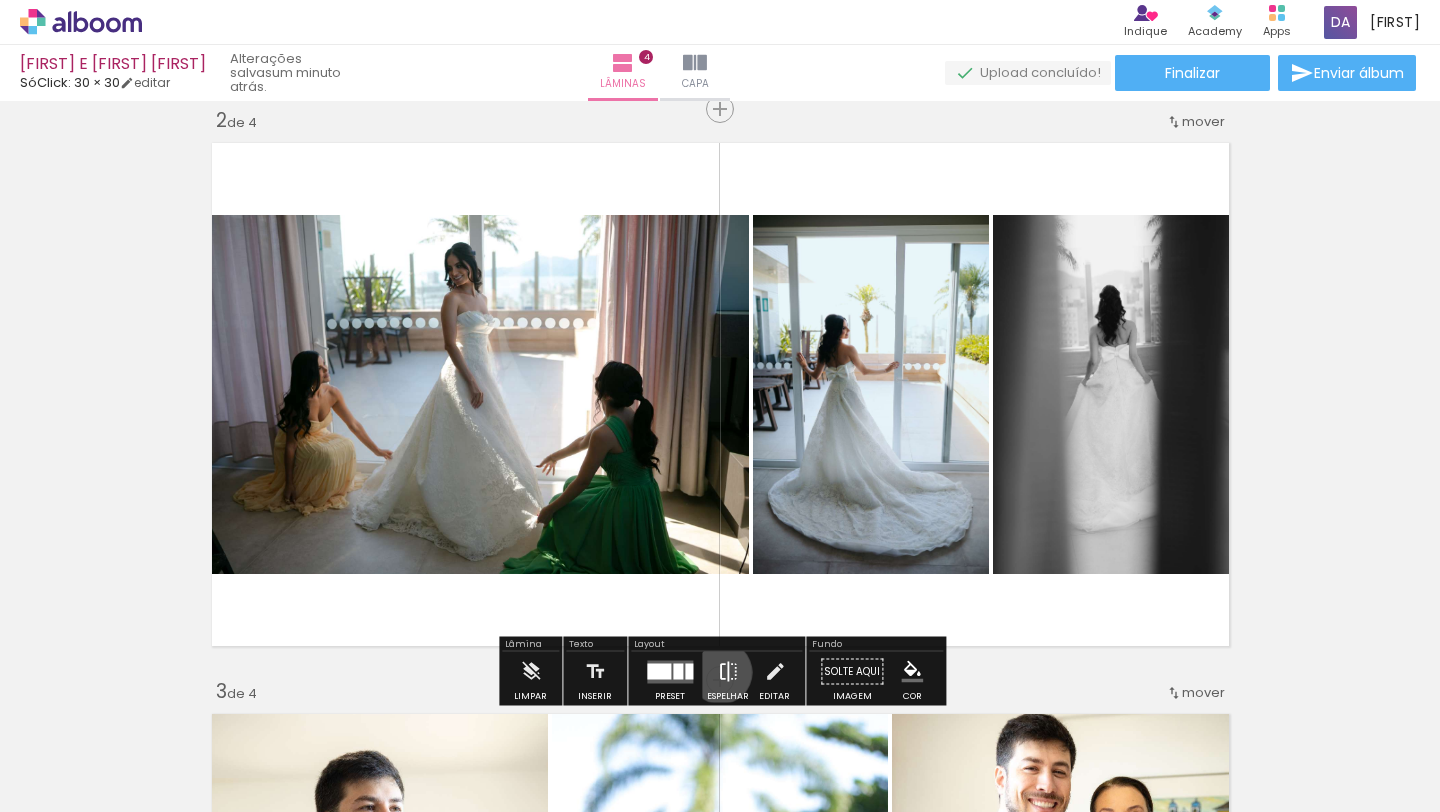 click at bounding box center [728, 672] 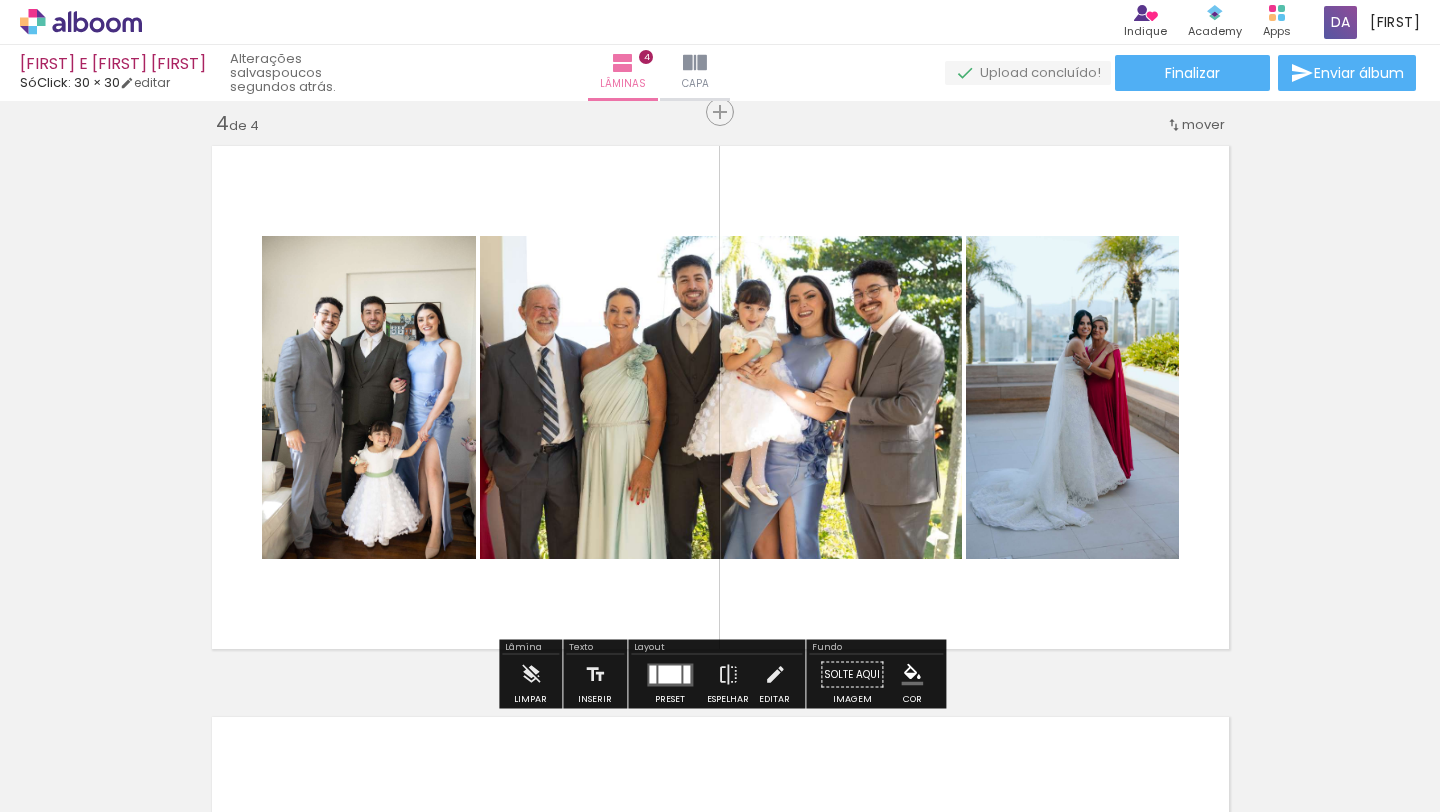 scroll, scrollTop: 1738, scrollLeft: 0, axis: vertical 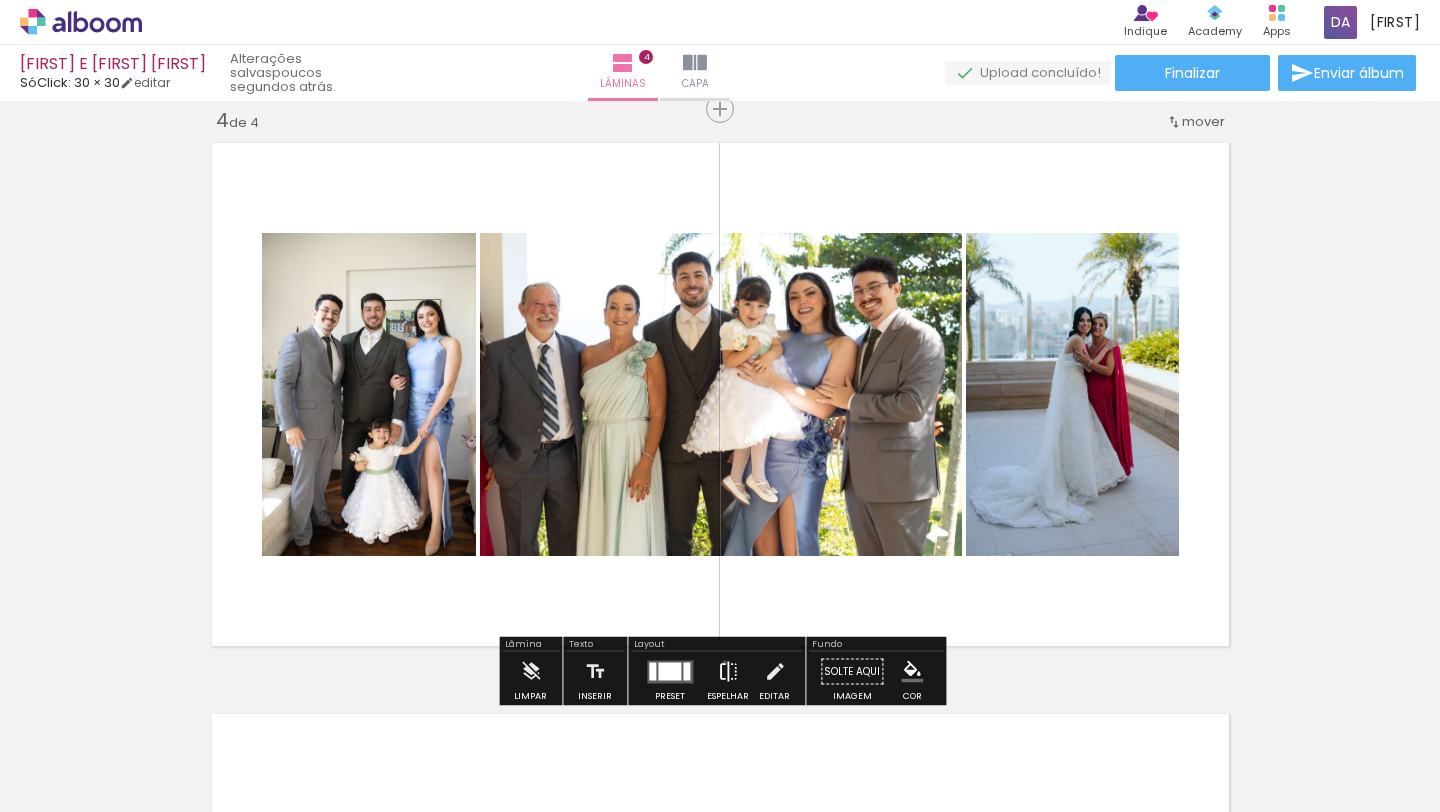 click at bounding box center [728, 672] 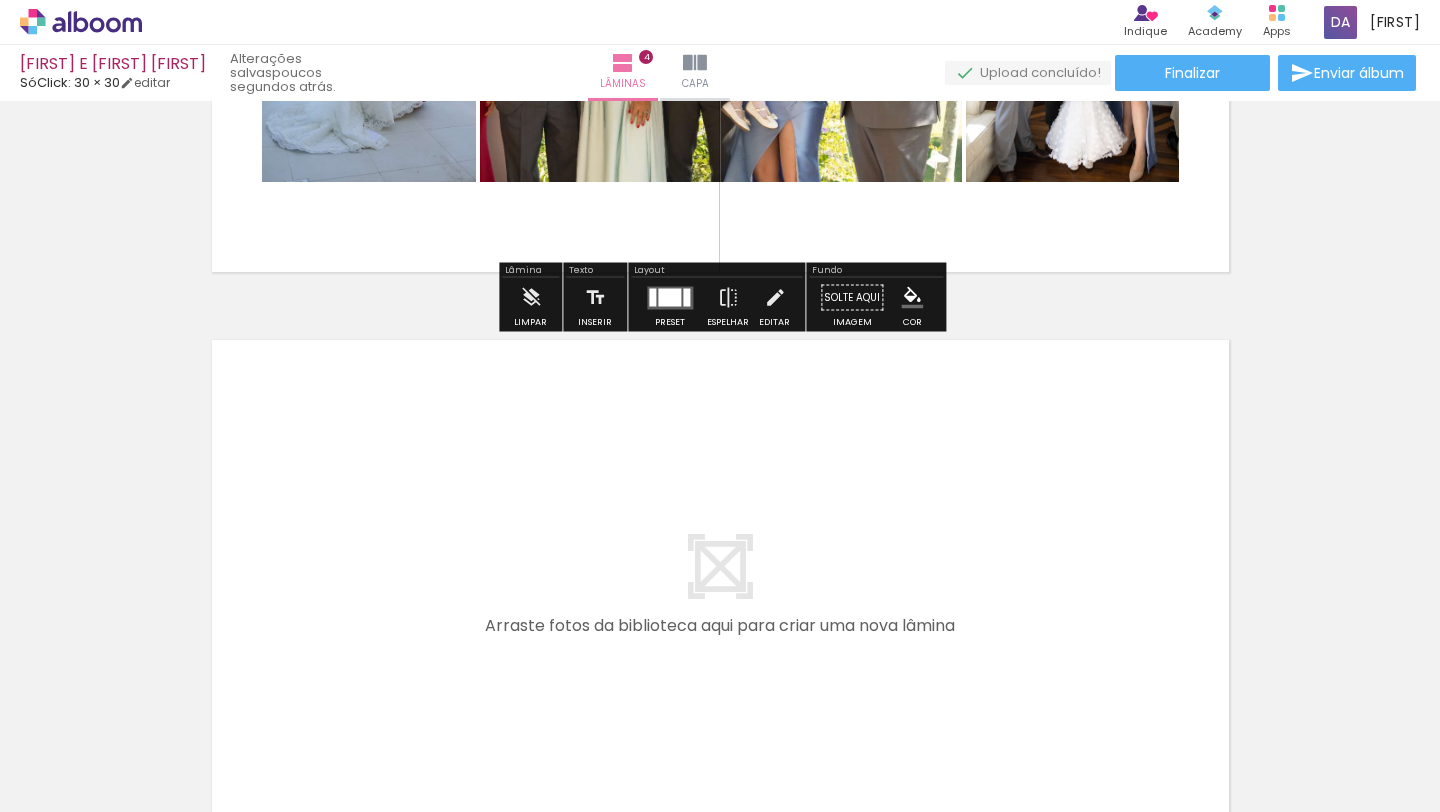 scroll, scrollTop: 2125, scrollLeft: 0, axis: vertical 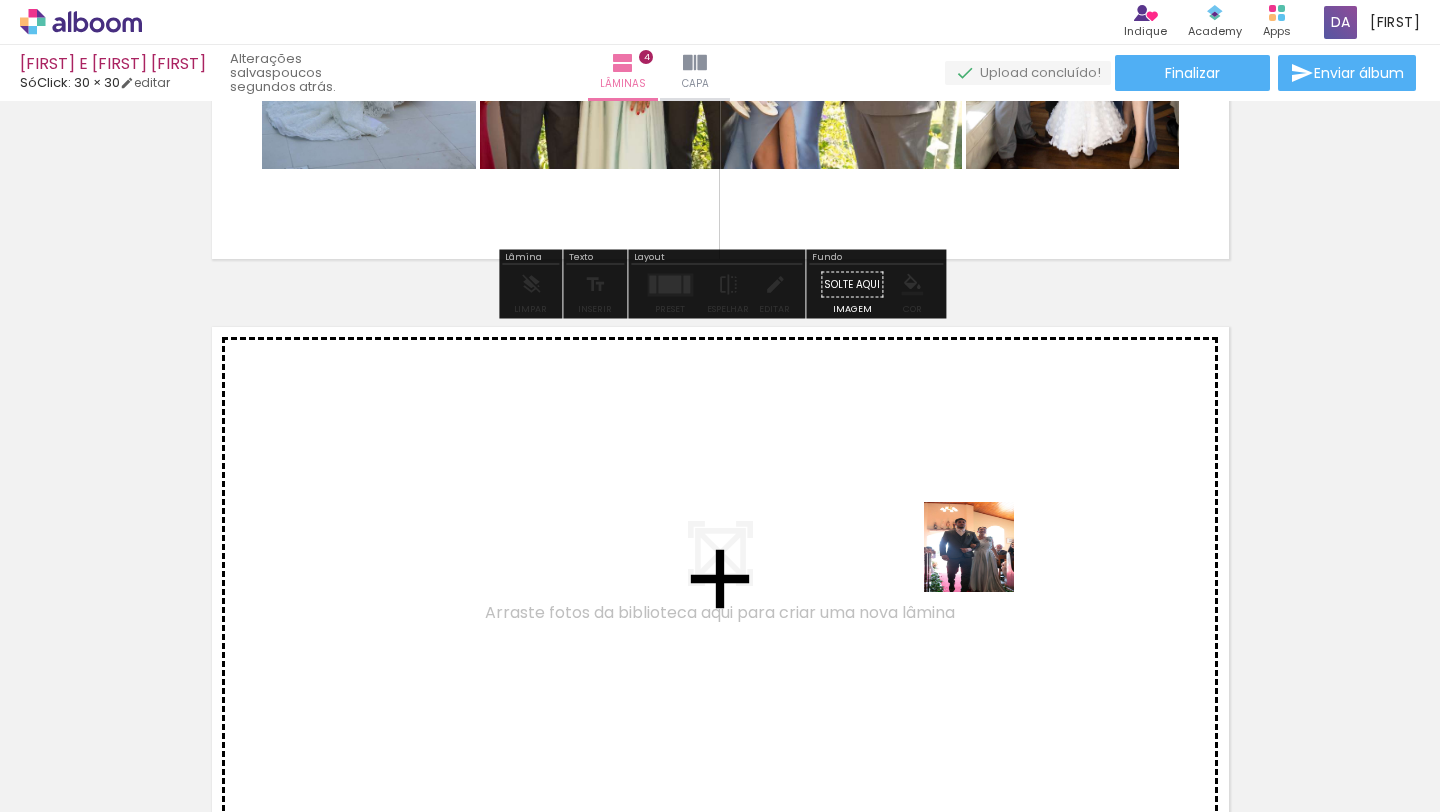 click at bounding box center [720, 406] 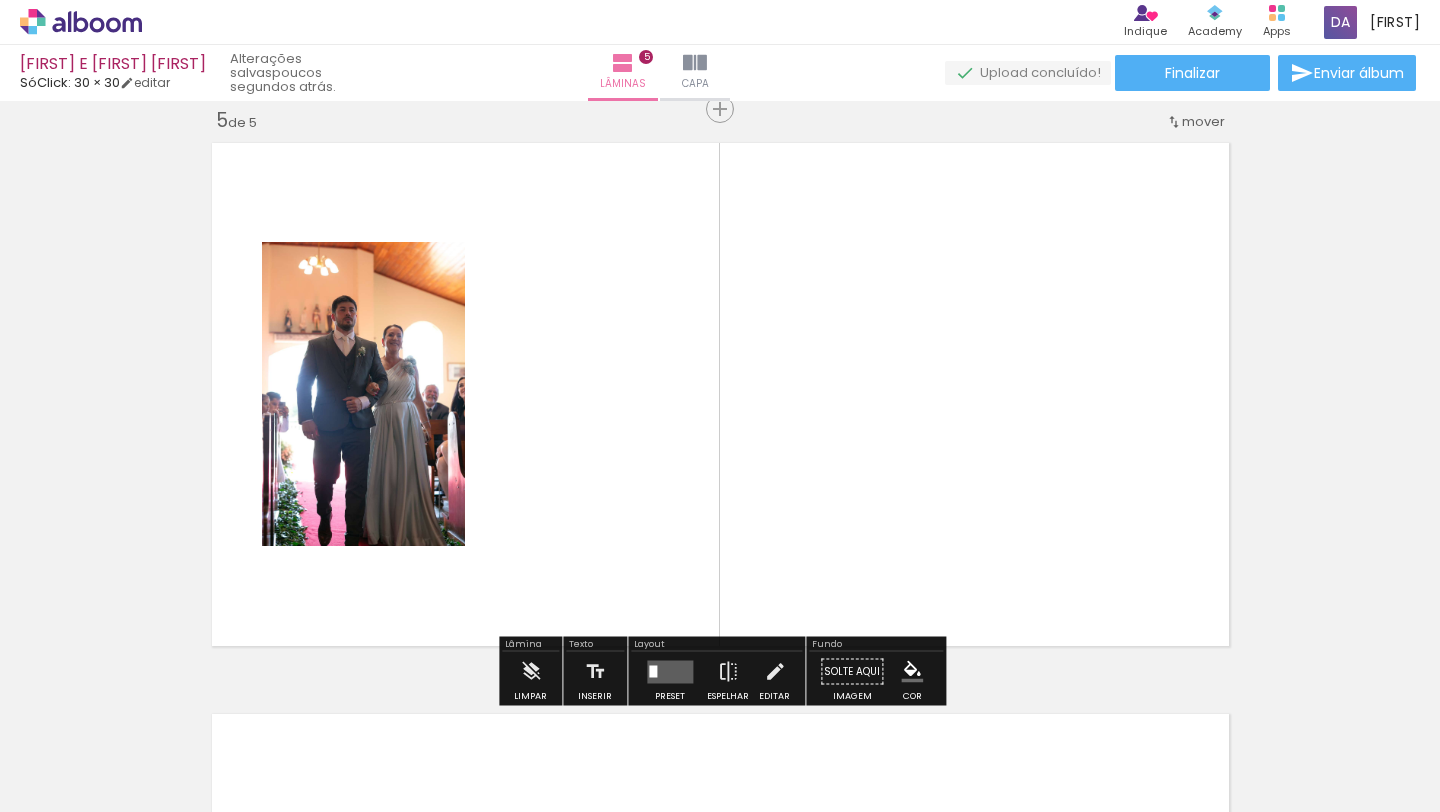 scroll, scrollTop: 2309, scrollLeft: 0, axis: vertical 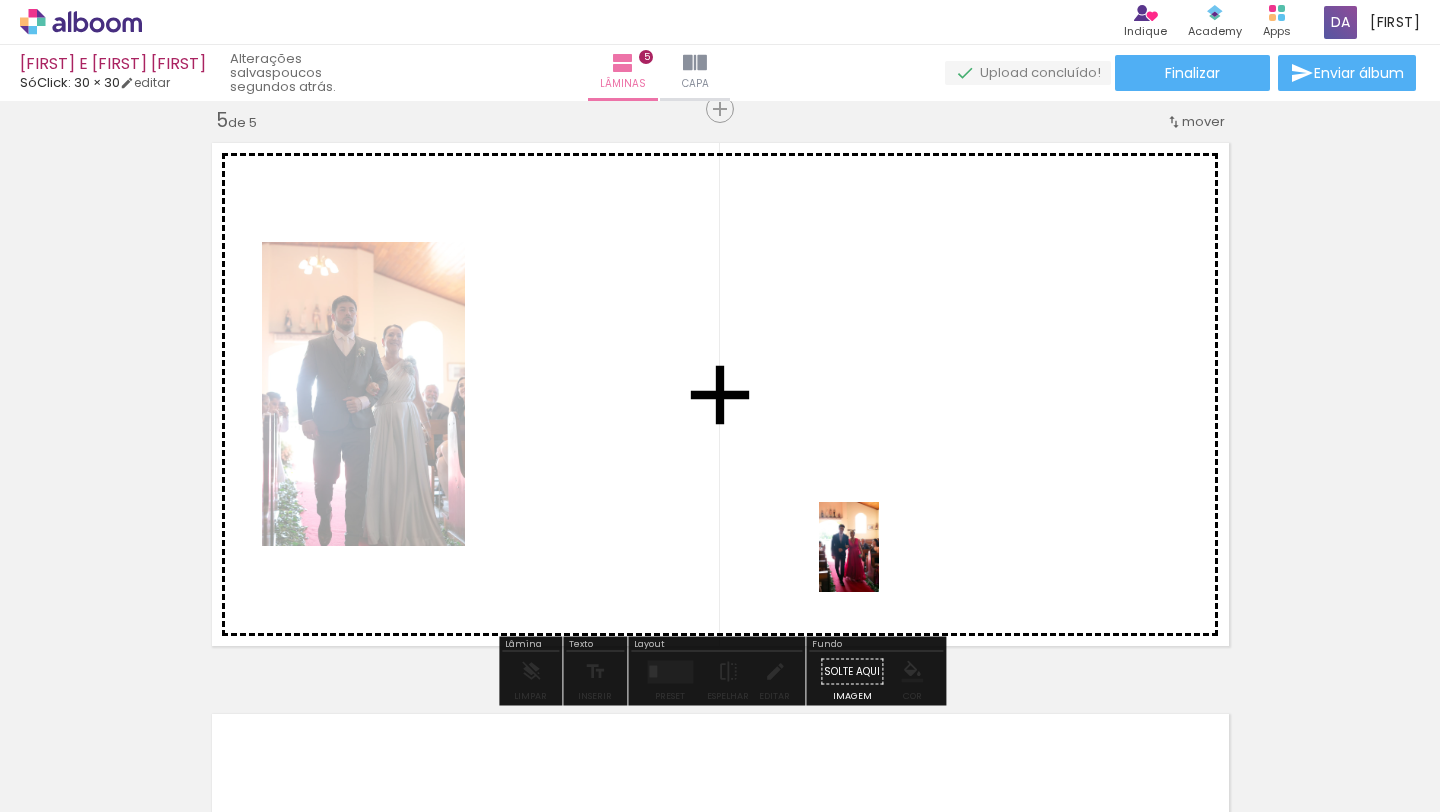 drag, startPoint x: 1190, startPoint y: 740, endPoint x: 881, endPoint y: 556, distance: 359.63452 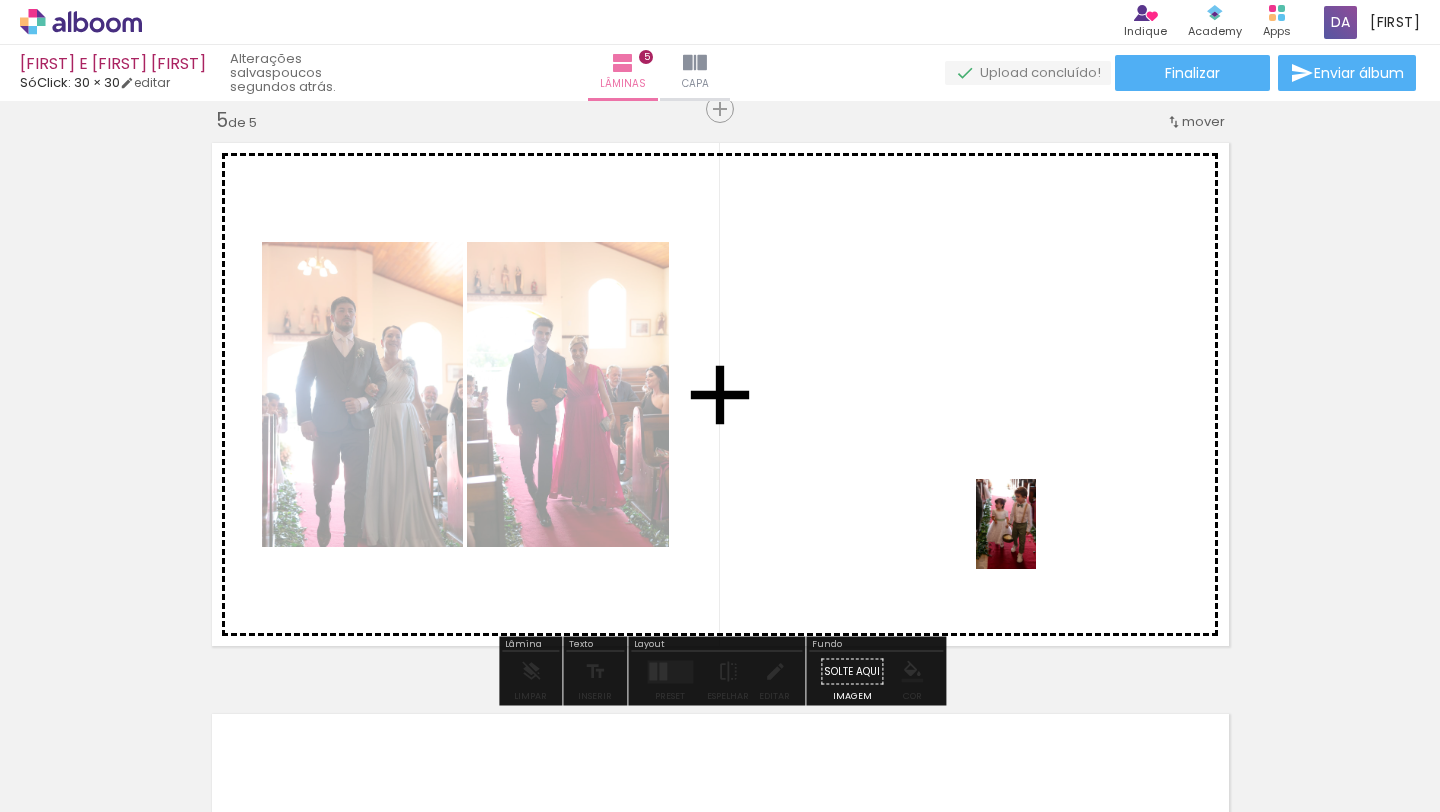 click at bounding box center [720, 406] 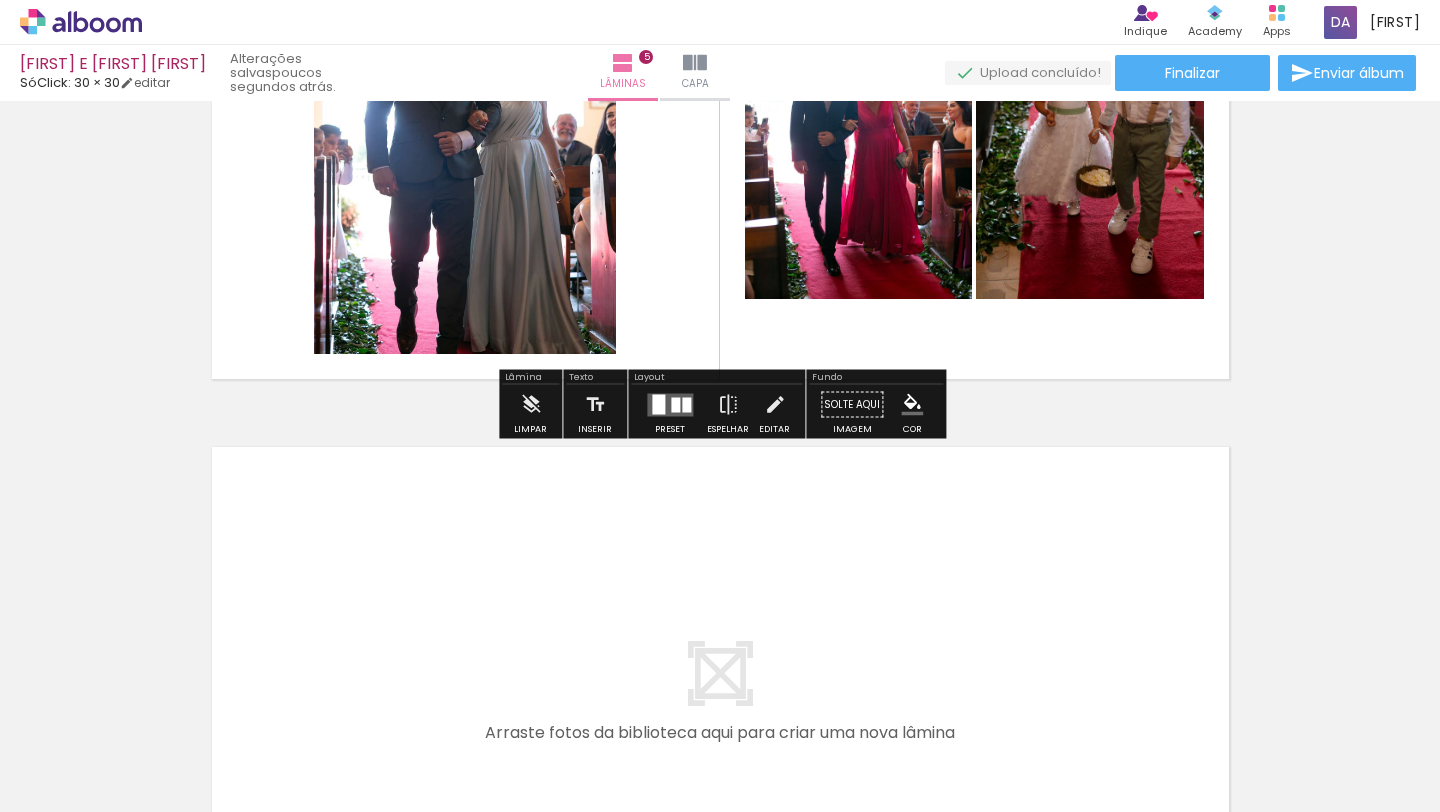 scroll, scrollTop: 2592, scrollLeft: 0, axis: vertical 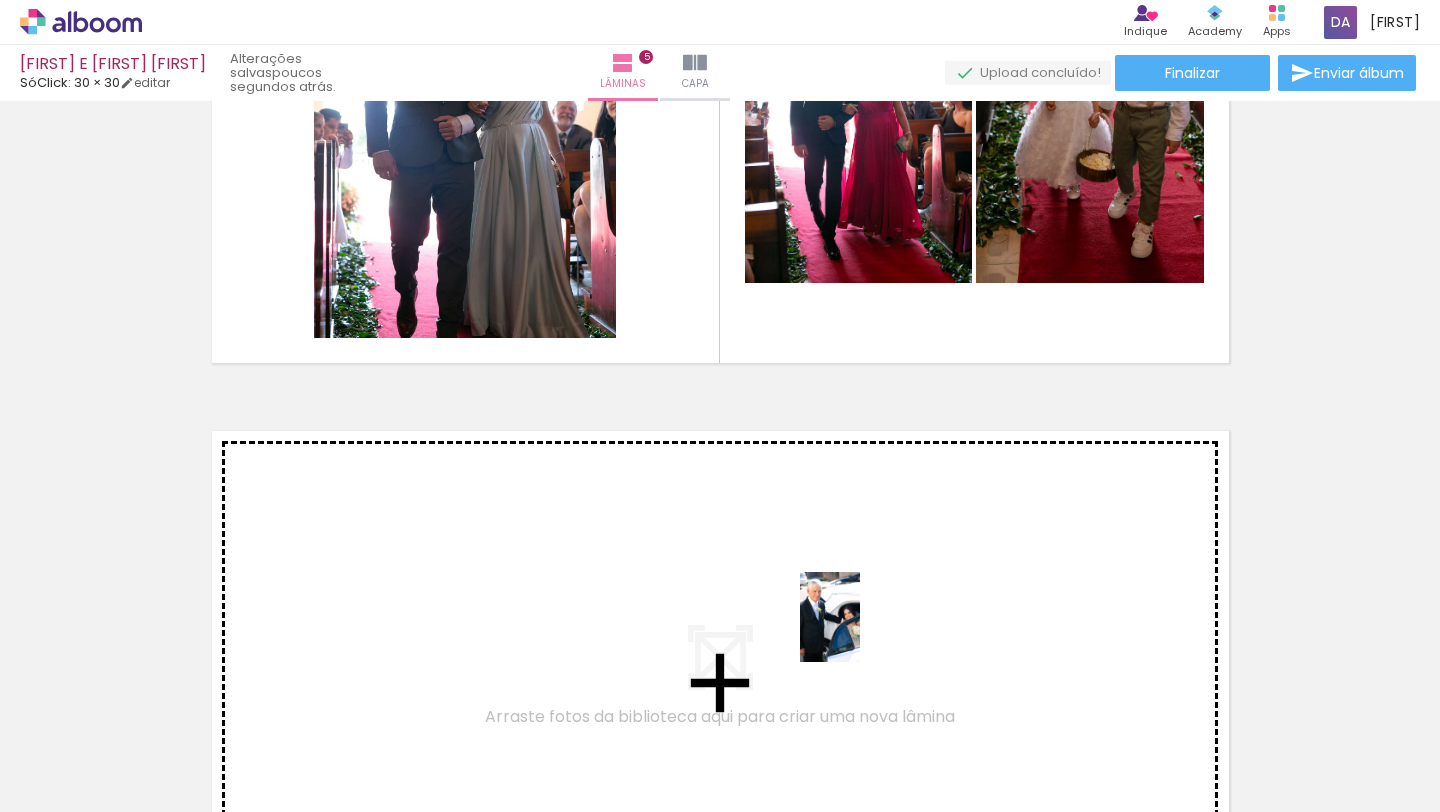 click at bounding box center (720, 406) 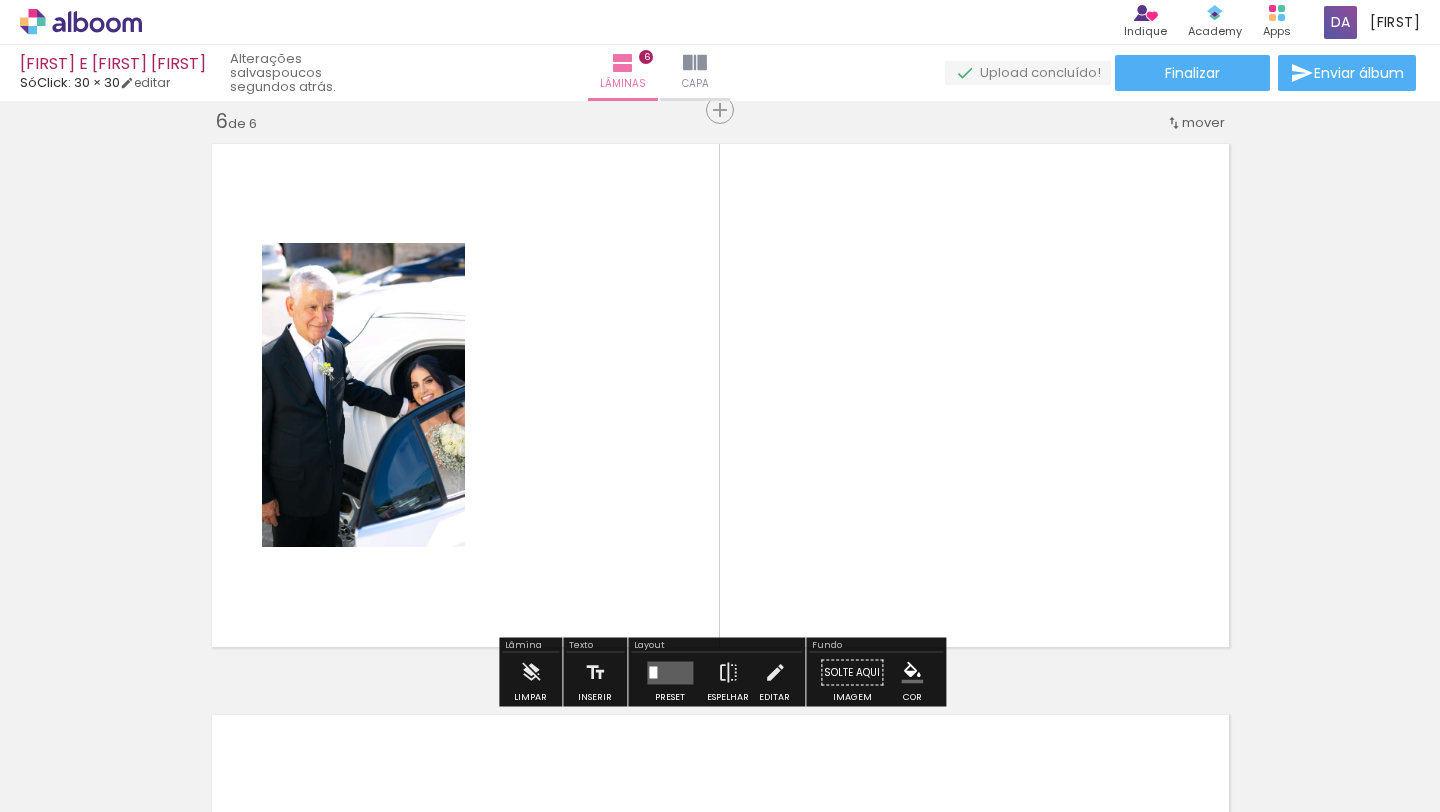 scroll, scrollTop: 2880, scrollLeft: 0, axis: vertical 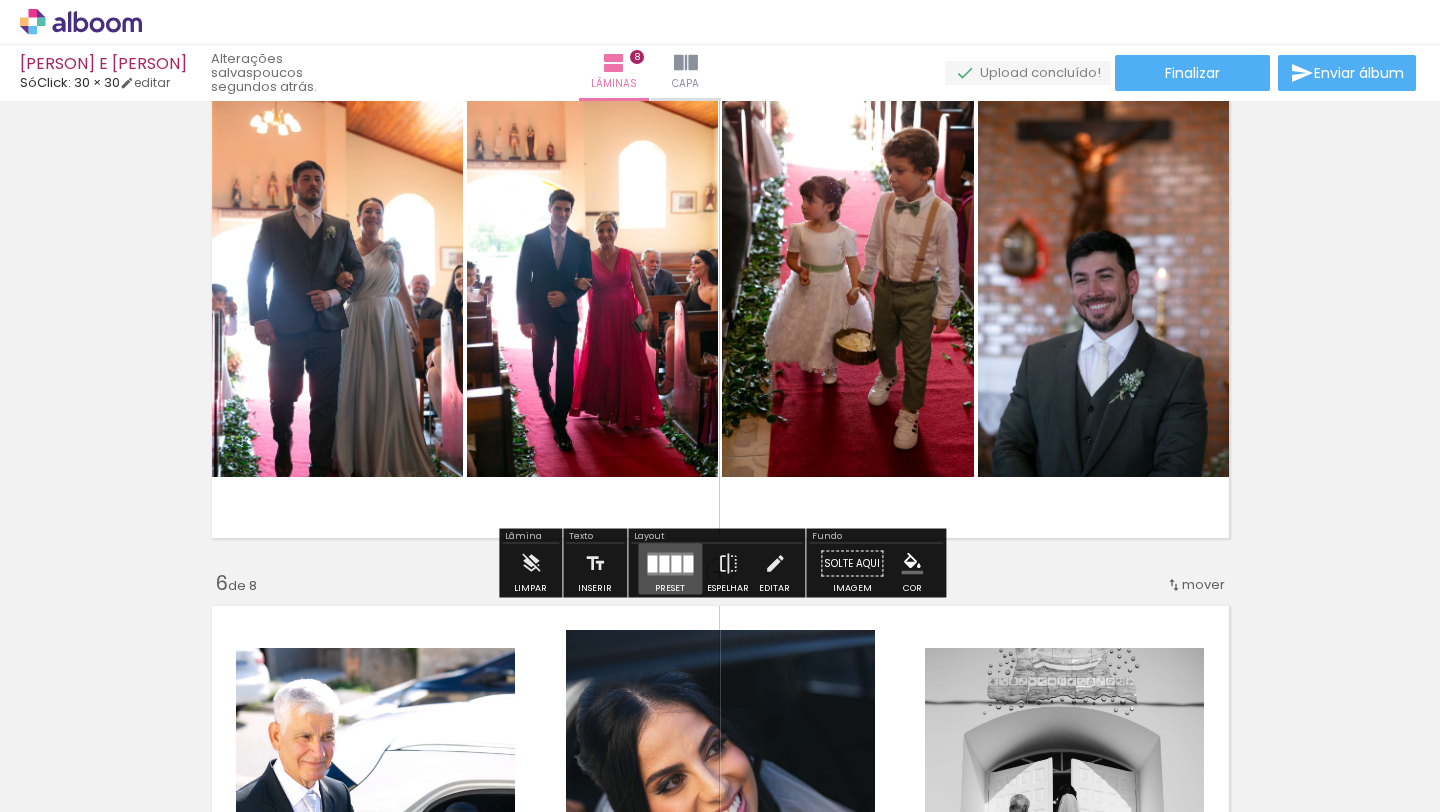 click at bounding box center [676, 563] 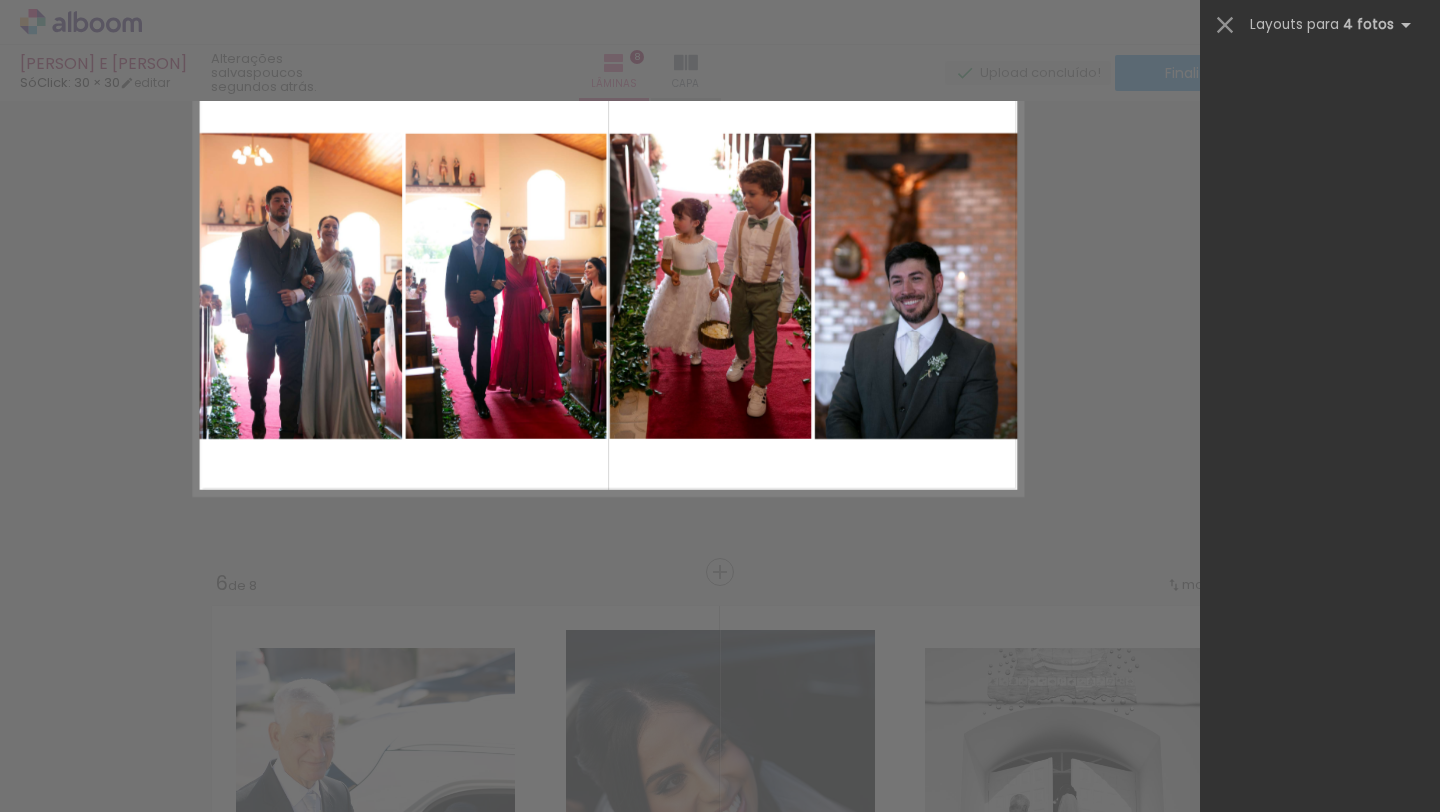 scroll, scrollTop: 2160, scrollLeft: 0, axis: vertical 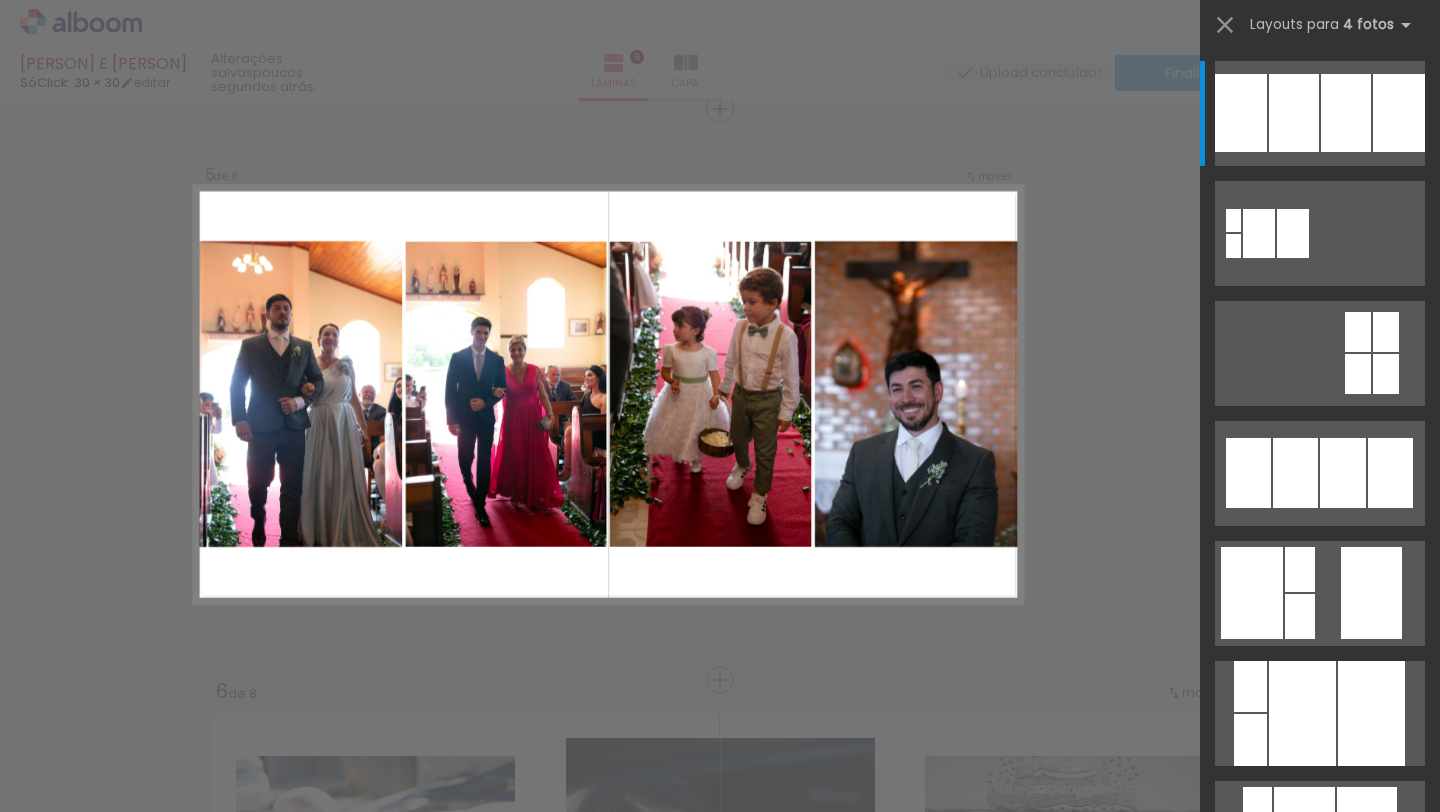 click on "Confirmar Cancelar" at bounding box center (720, 385) 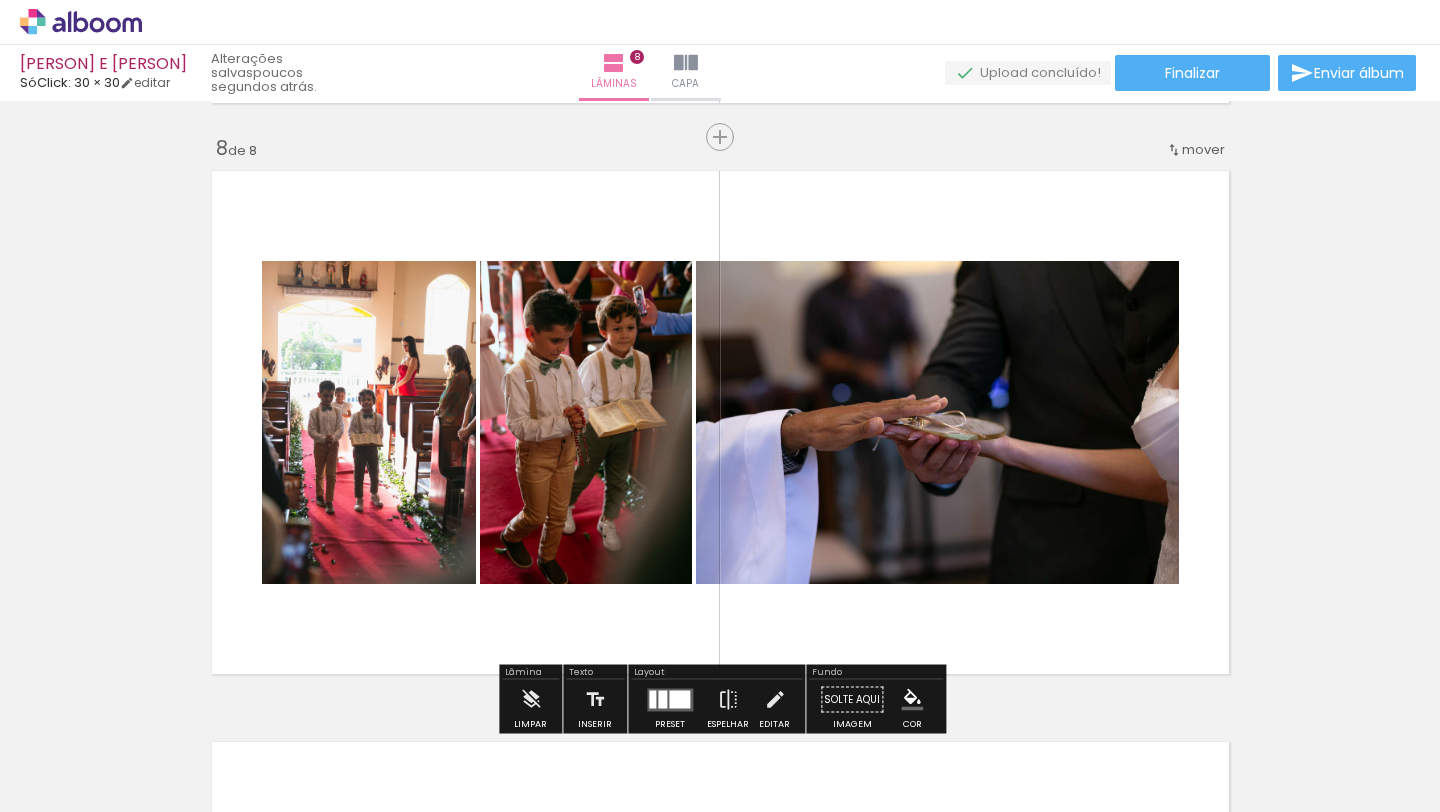 scroll, scrollTop: 3998, scrollLeft: 0, axis: vertical 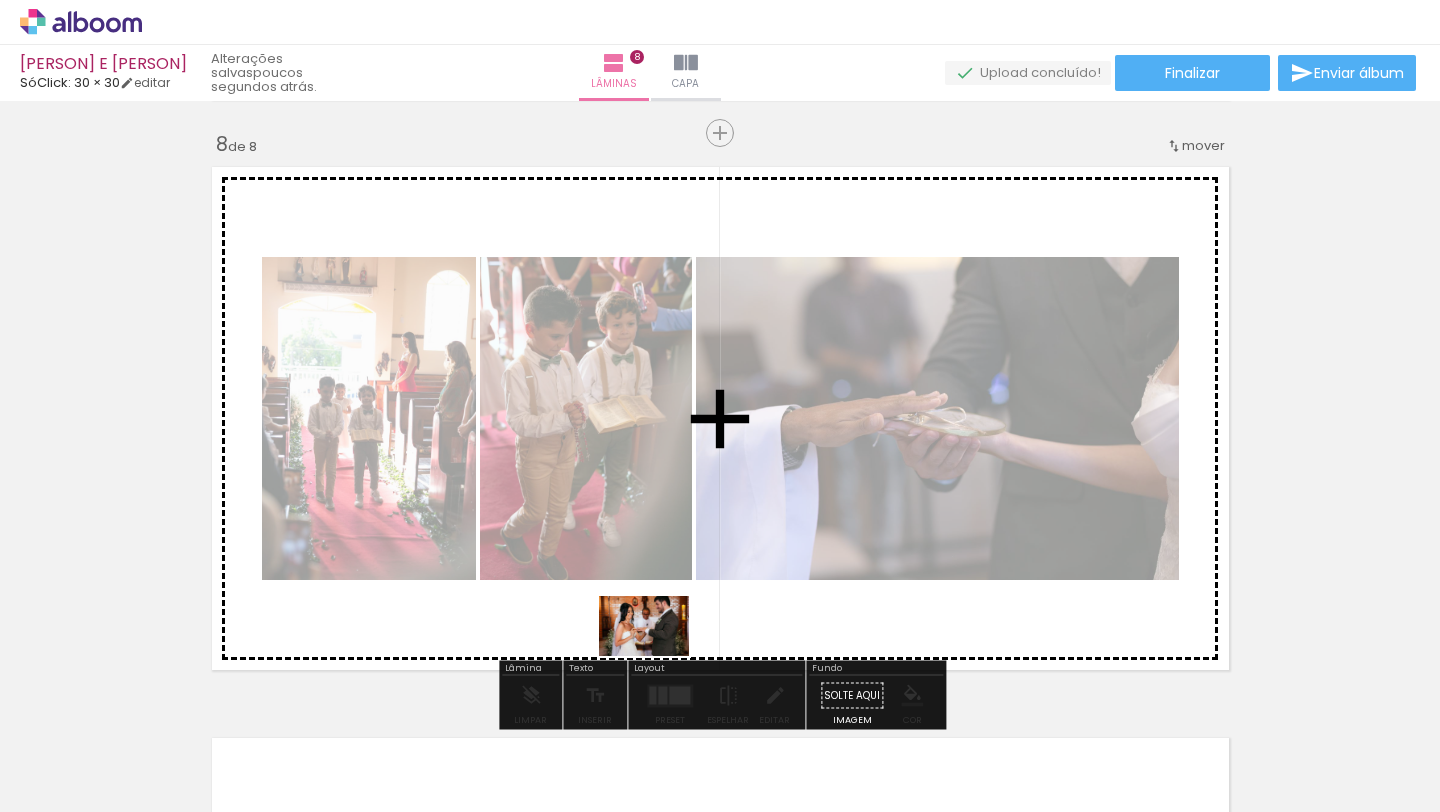 drag, startPoint x: 654, startPoint y: 750, endPoint x: 659, endPoint y: 656, distance: 94.13288 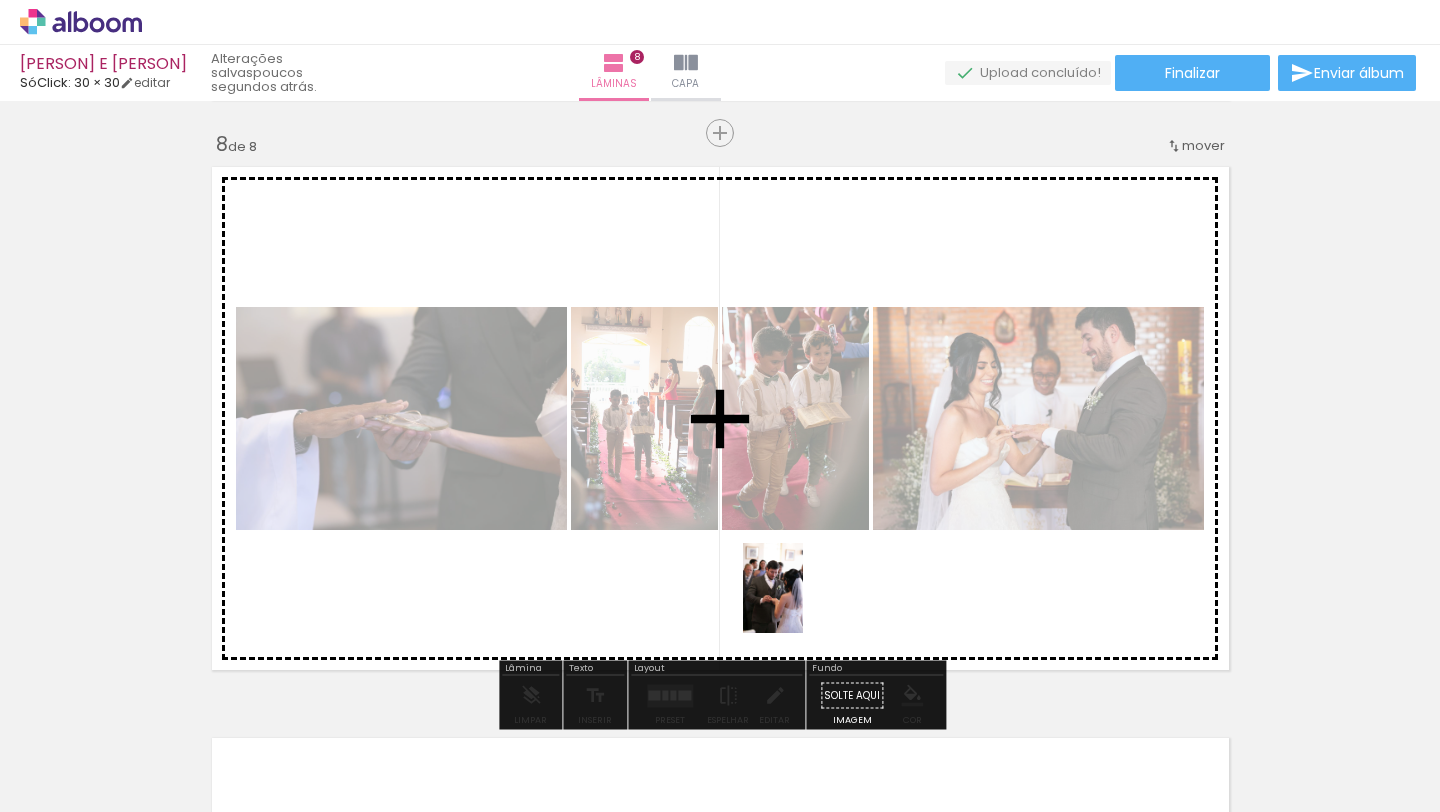 drag, startPoint x: 768, startPoint y: 770, endPoint x: 803, endPoint y: 605, distance: 168.67128 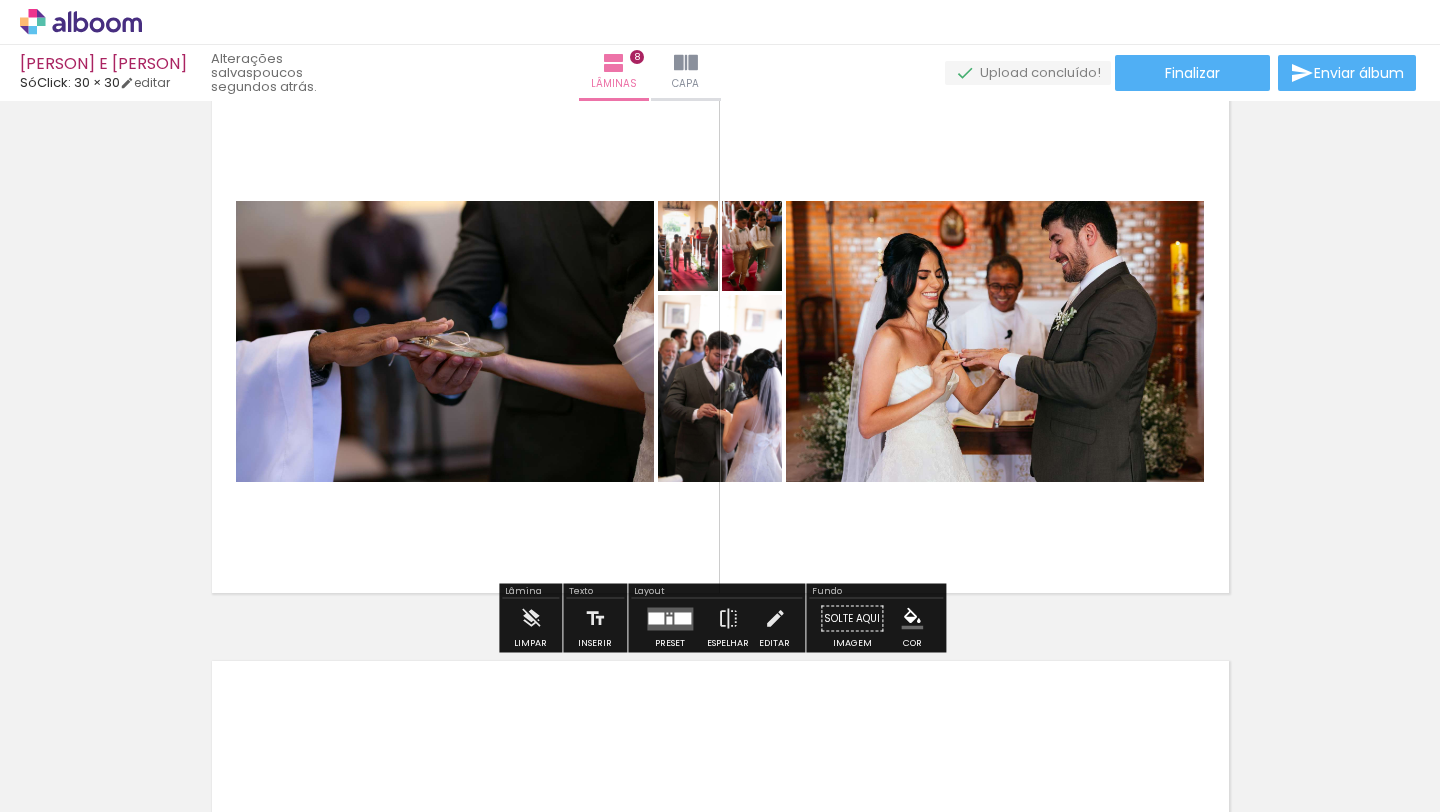 scroll, scrollTop: 4085, scrollLeft: 0, axis: vertical 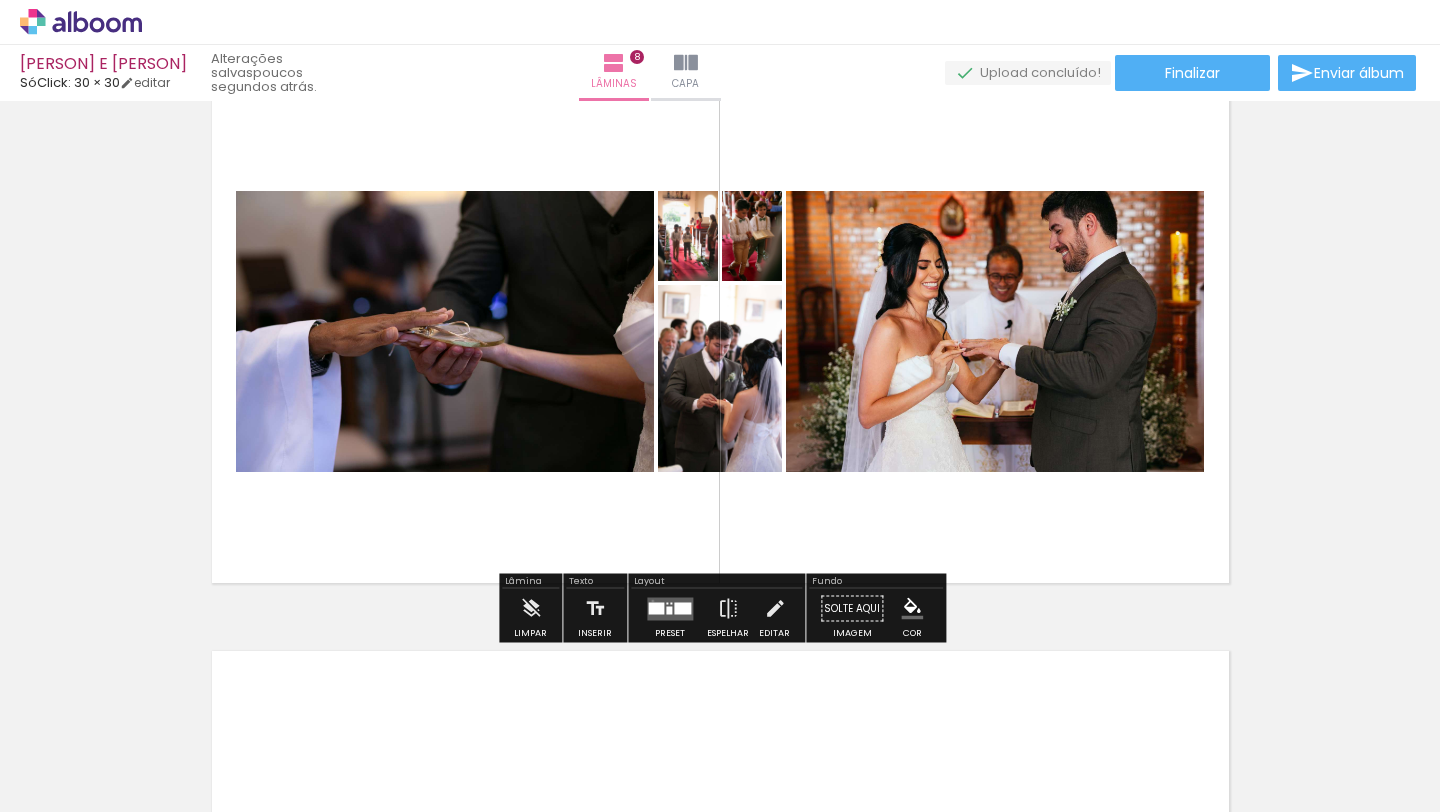 click at bounding box center [670, 608] 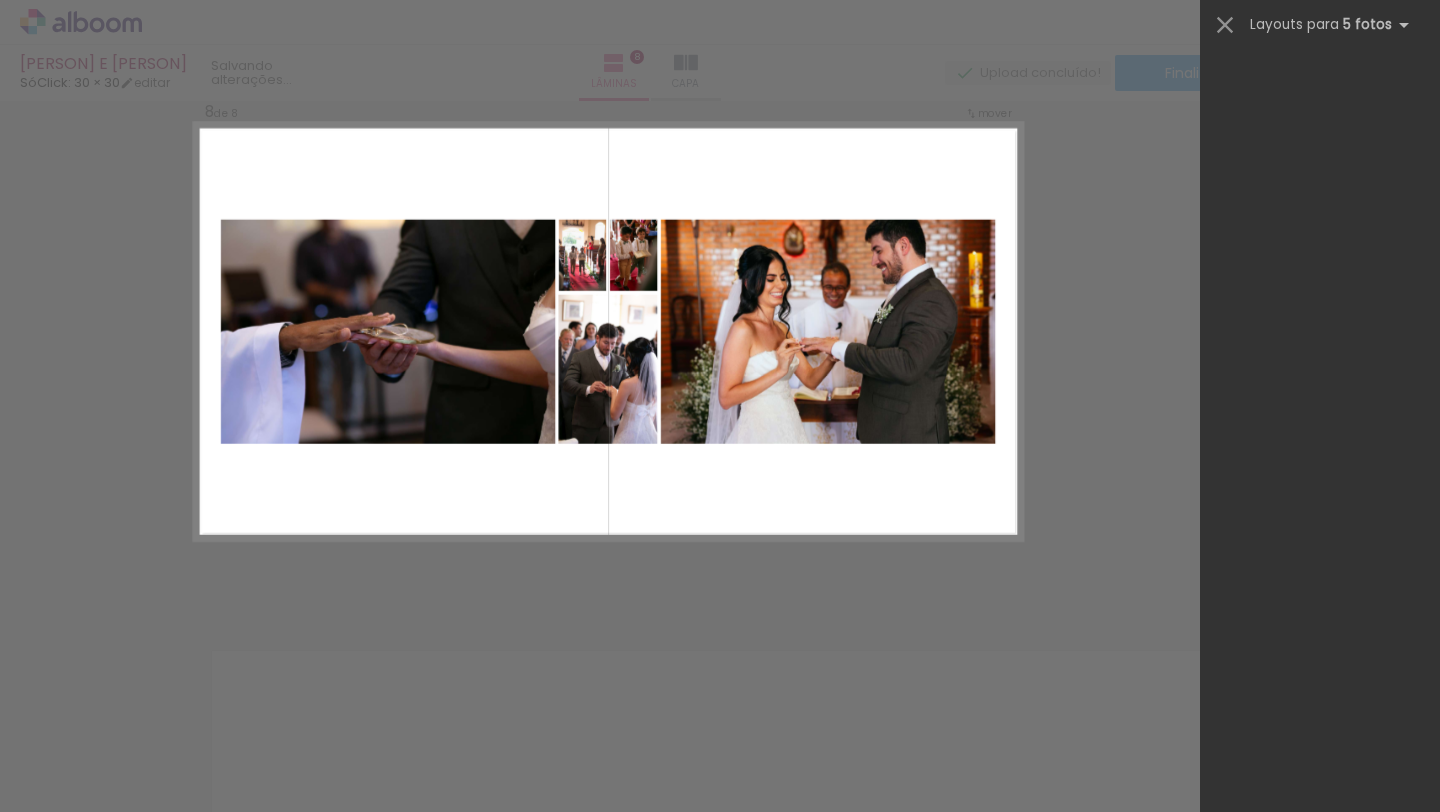 scroll, scrollTop: 0, scrollLeft: 0, axis: both 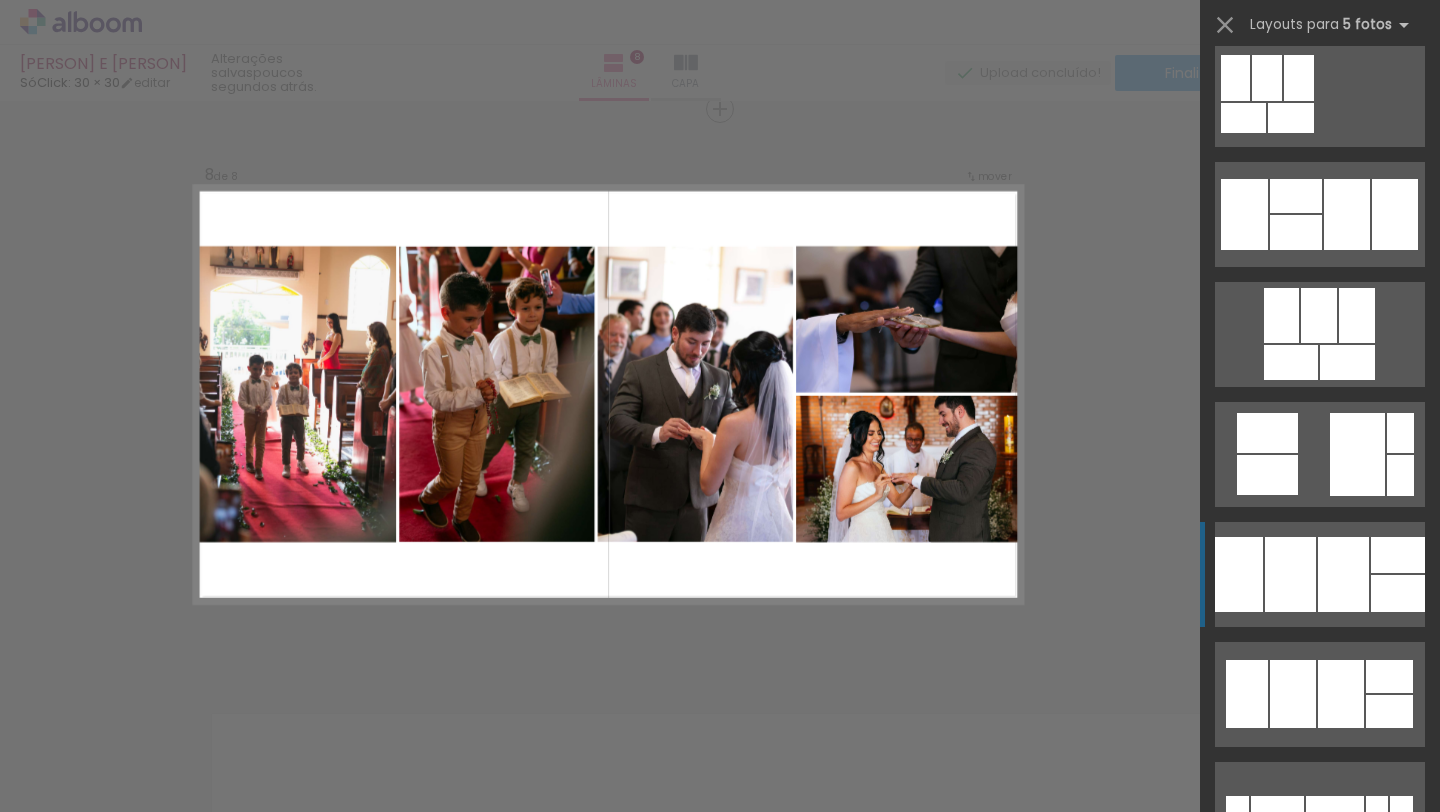 click at bounding box center (1293, -386) 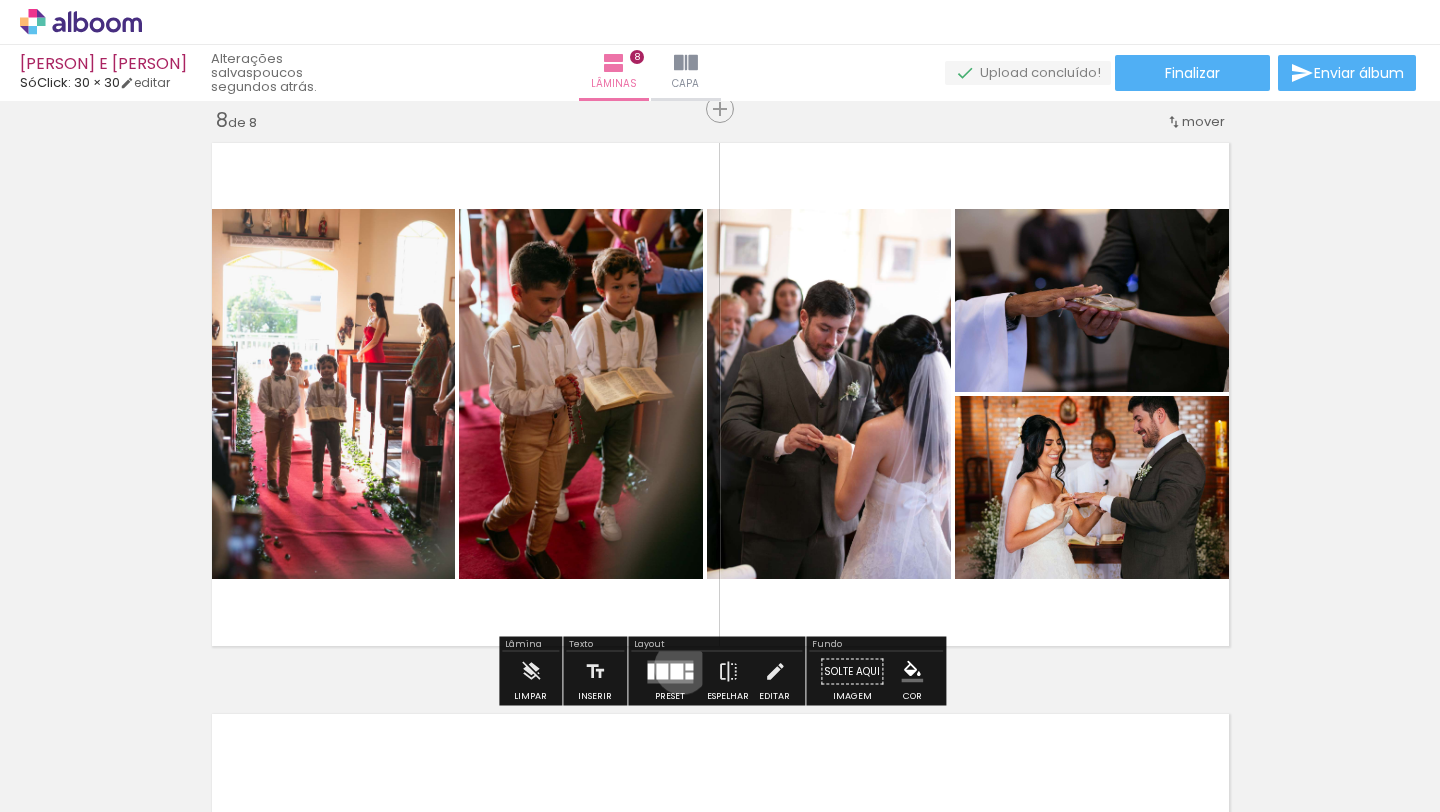 click at bounding box center (676, 671) 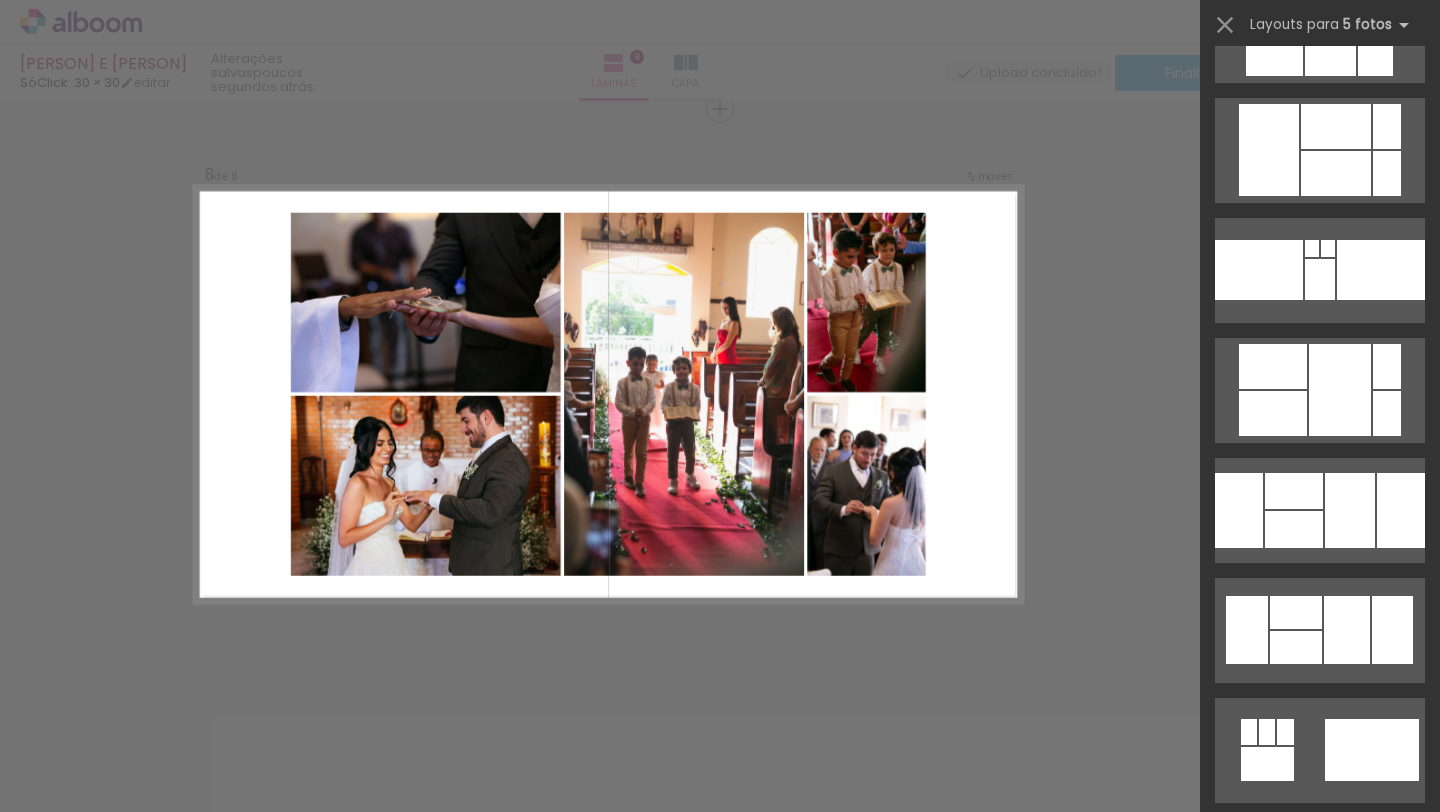 scroll, scrollTop: 3816, scrollLeft: 0, axis: vertical 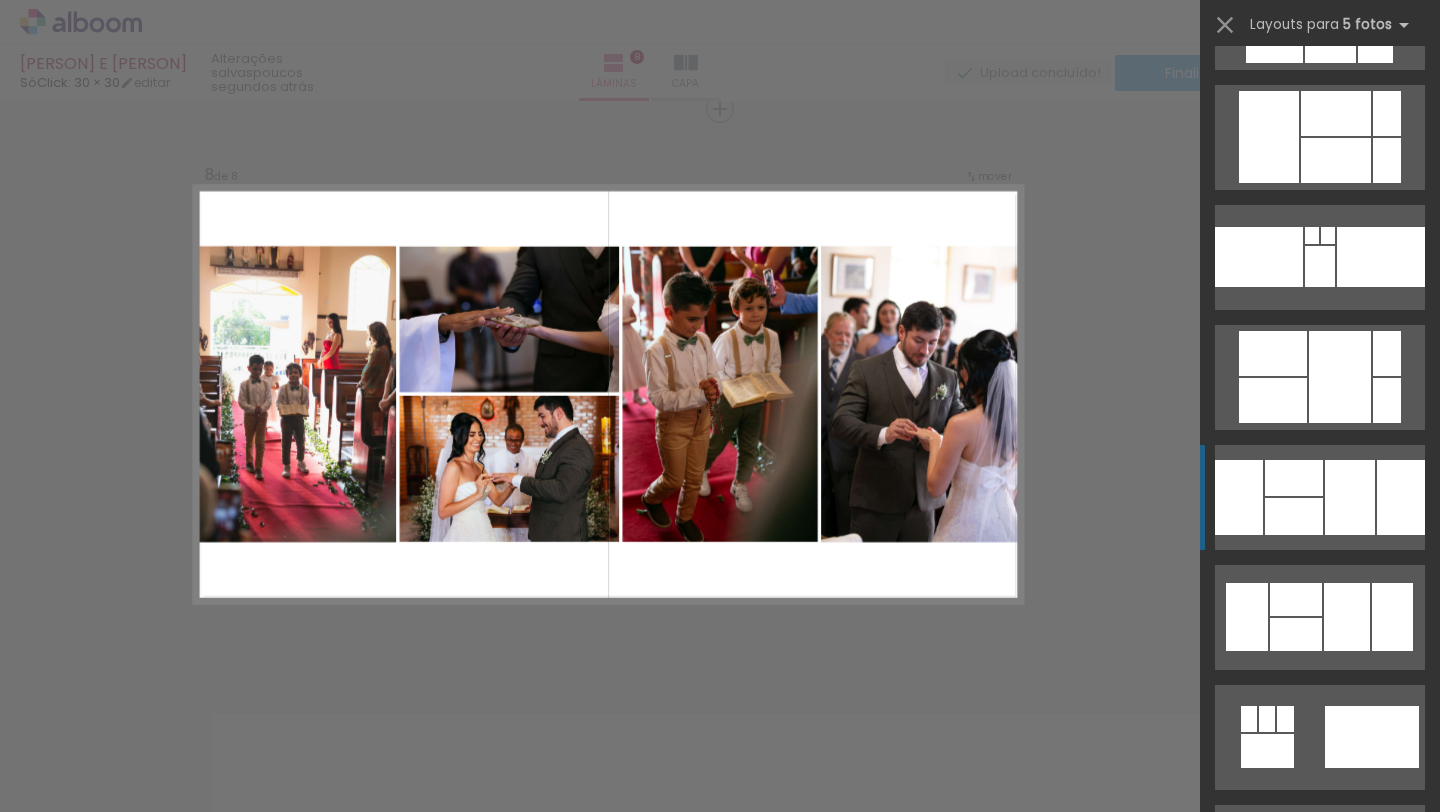 click at bounding box center [1267, 751] 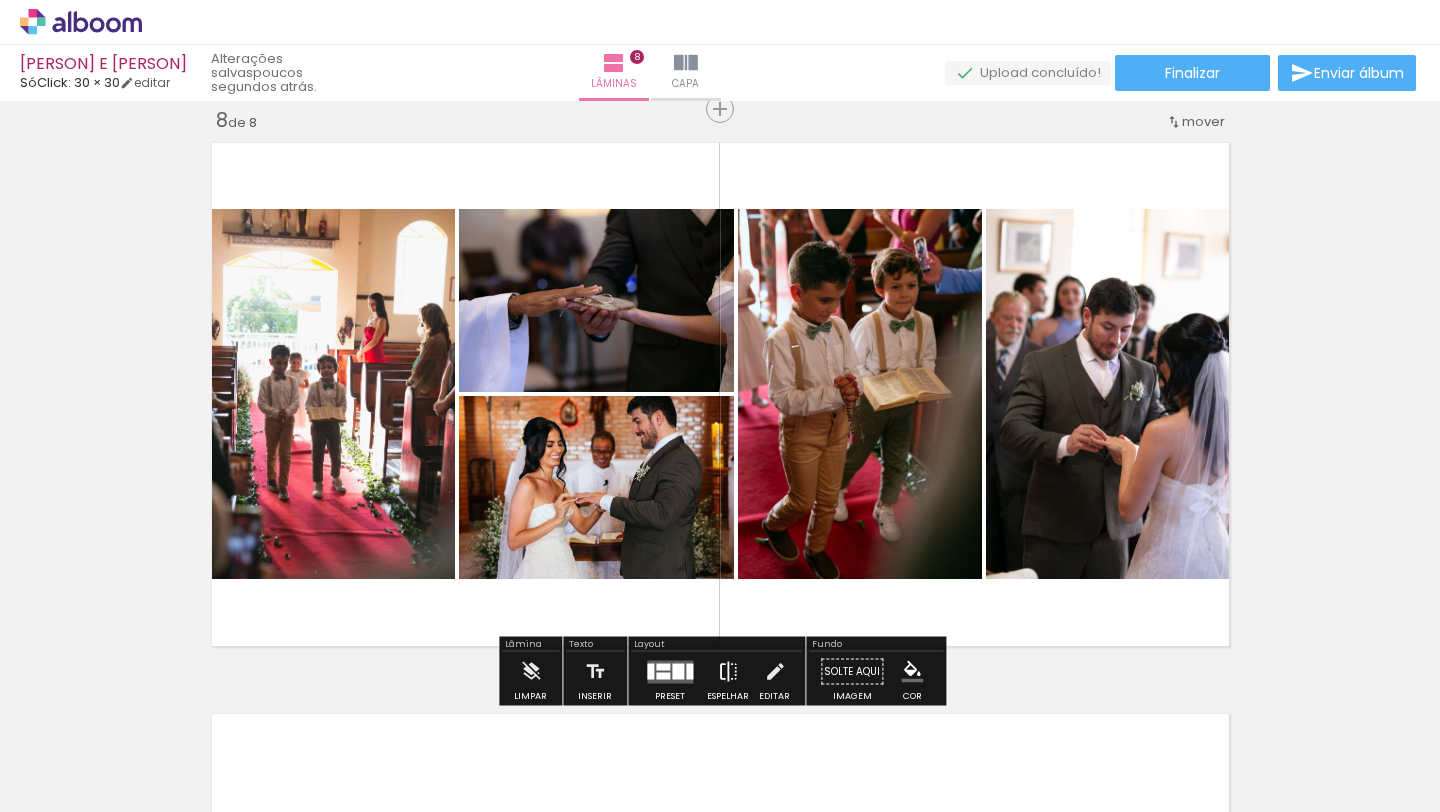 click at bounding box center (728, 672) 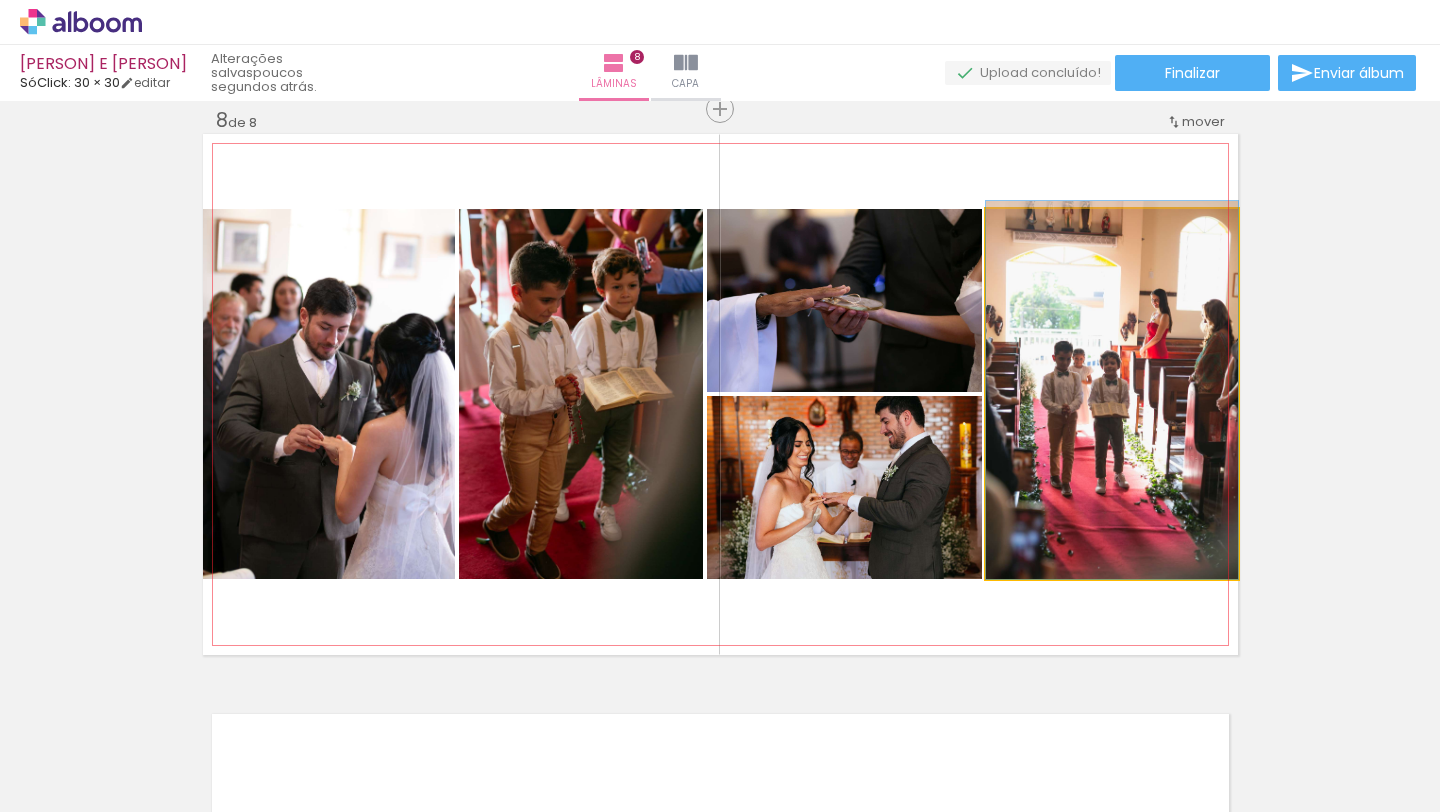 drag, startPoint x: 1088, startPoint y: 500, endPoint x: 1108, endPoint y: 429, distance: 73.76314 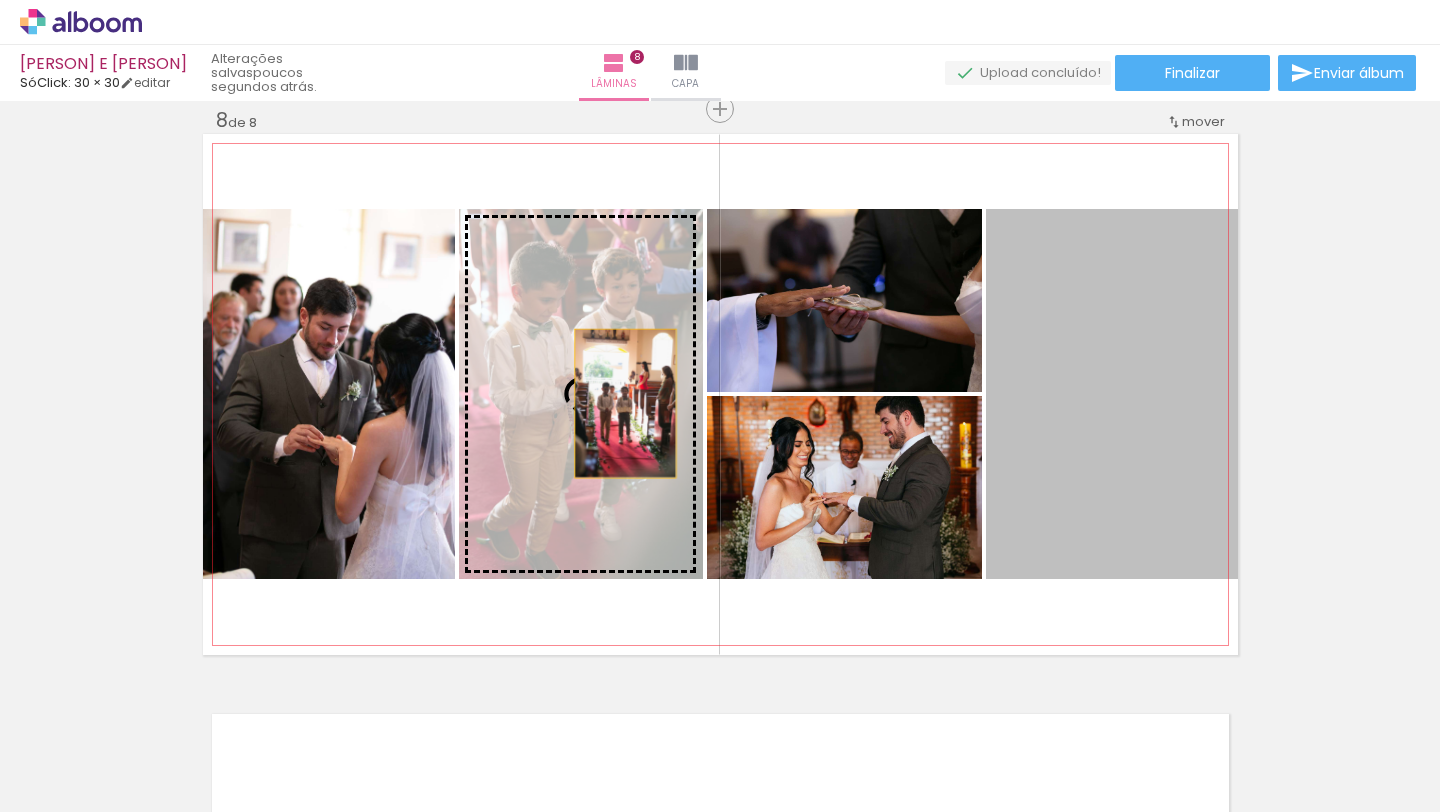 drag, startPoint x: 1108, startPoint y: 429, endPoint x: 559, endPoint y: 421, distance: 549.0583 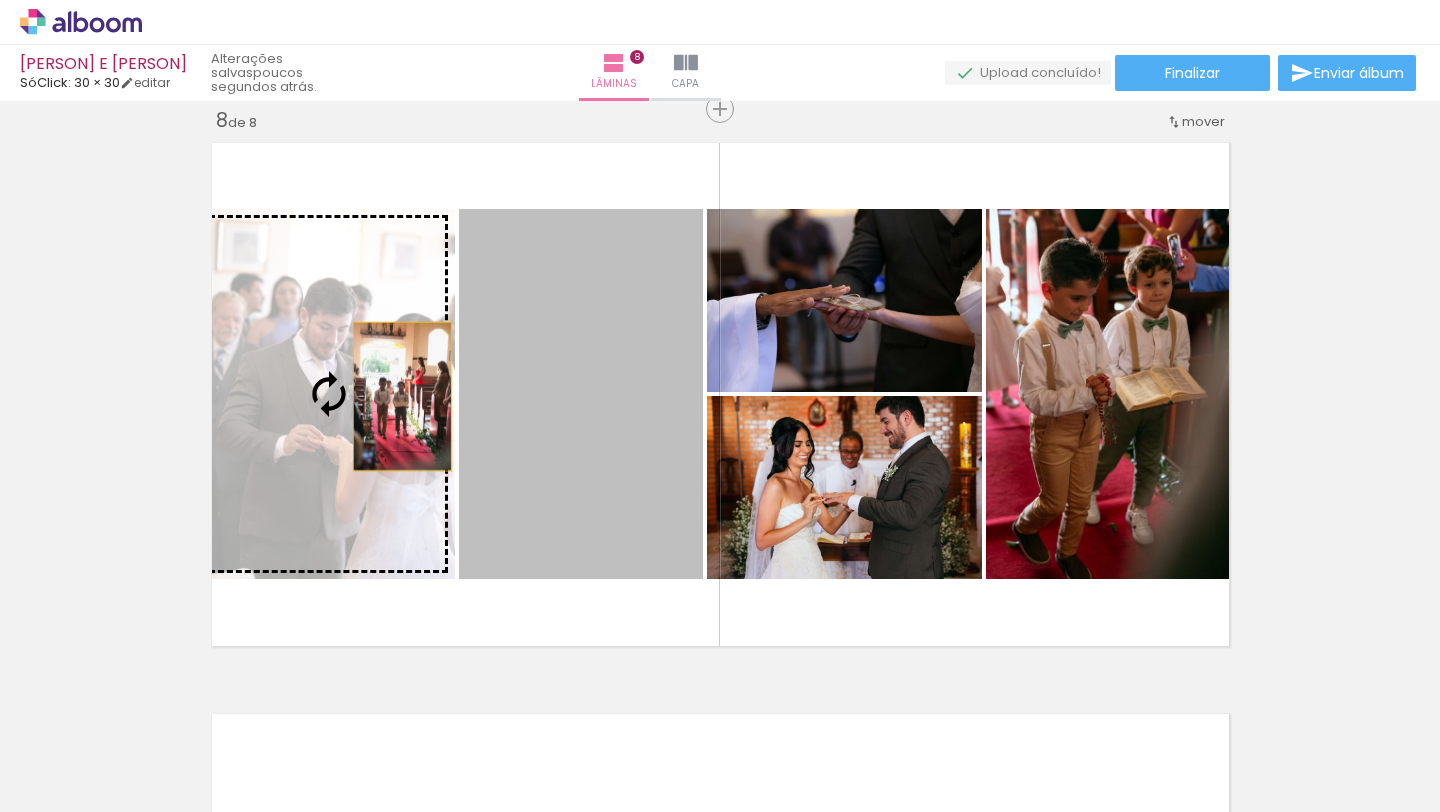 drag, startPoint x: 602, startPoint y: 391, endPoint x: 402, endPoint y: 396, distance: 200.06248 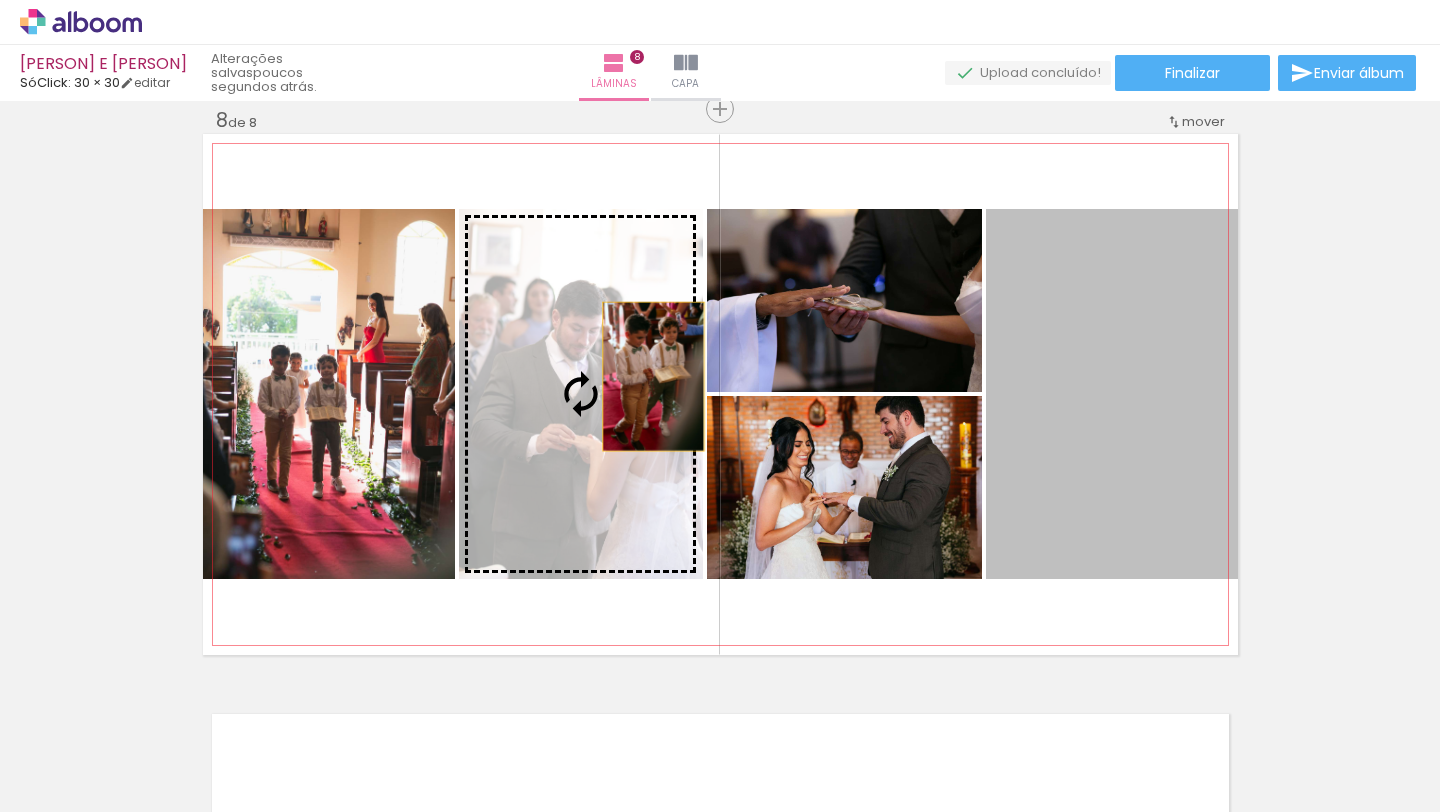 drag, startPoint x: 1062, startPoint y: 311, endPoint x: 652, endPoint y: 376, distance: 415.12045 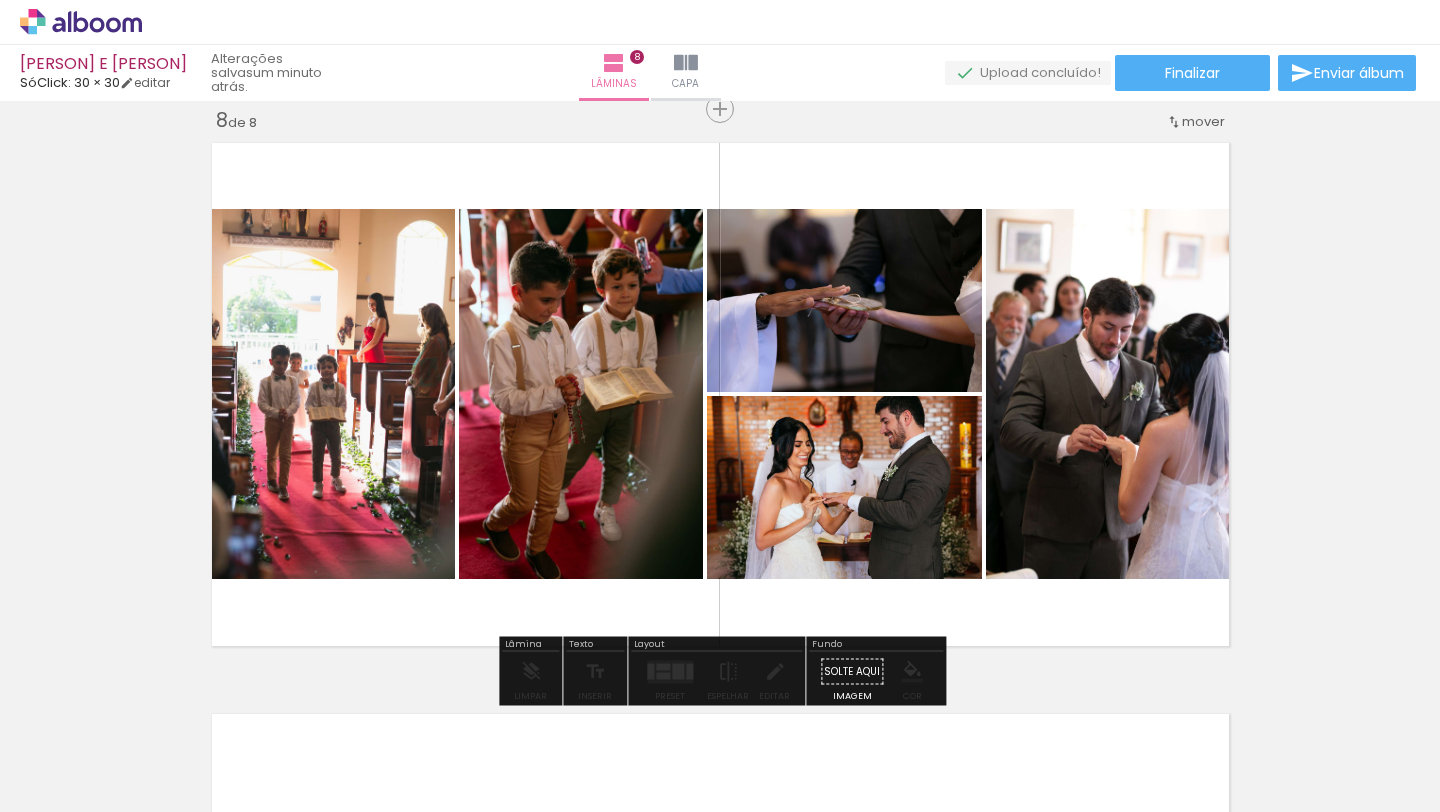 drag, startPoint x: 895, startPoint y: 466, endPoint x: 964, endPoint y: 429, distance: 78.29432 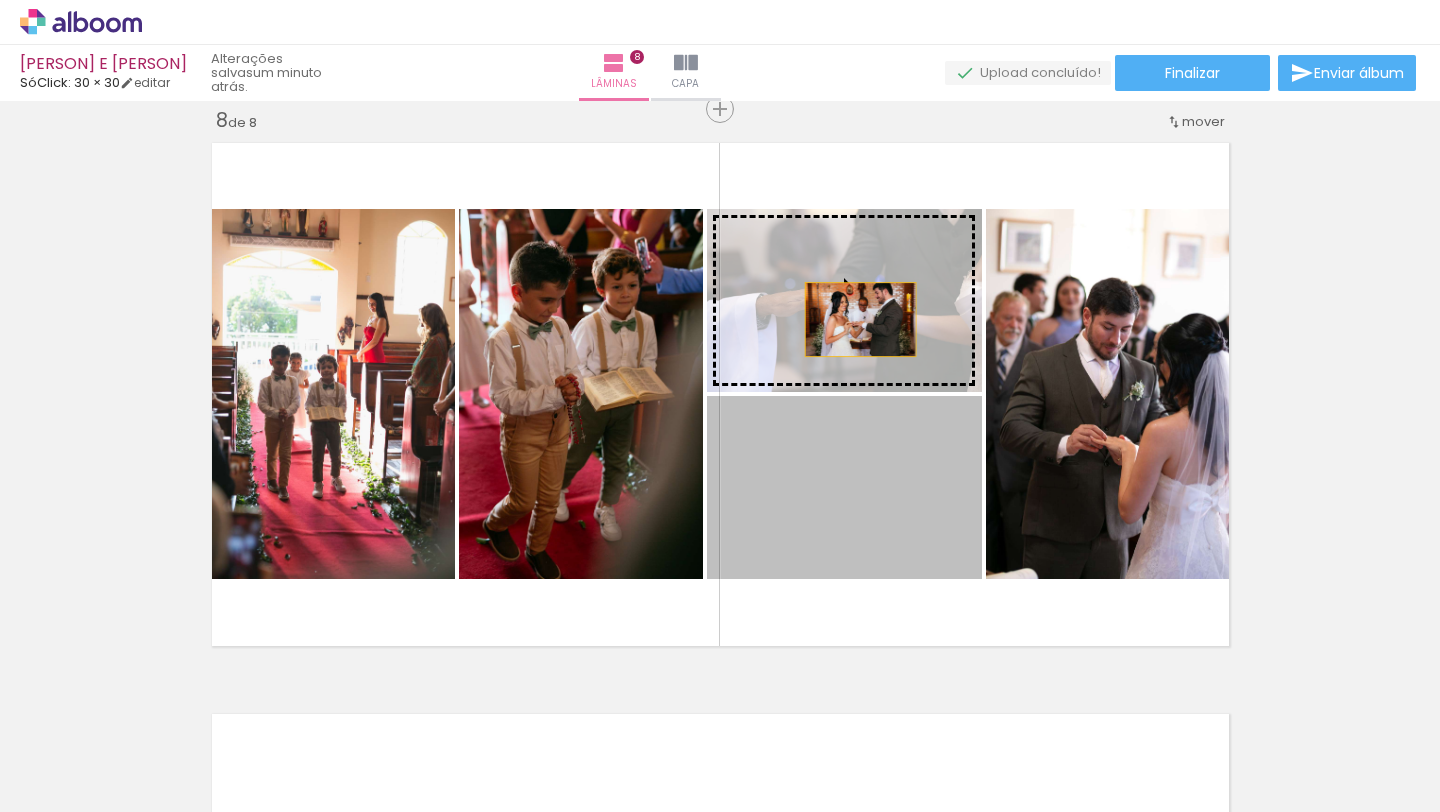 drag, startPoint x: 852, startPoint y: 473, endPoint x: 860, endPoint y: 319, distance: 154.20766 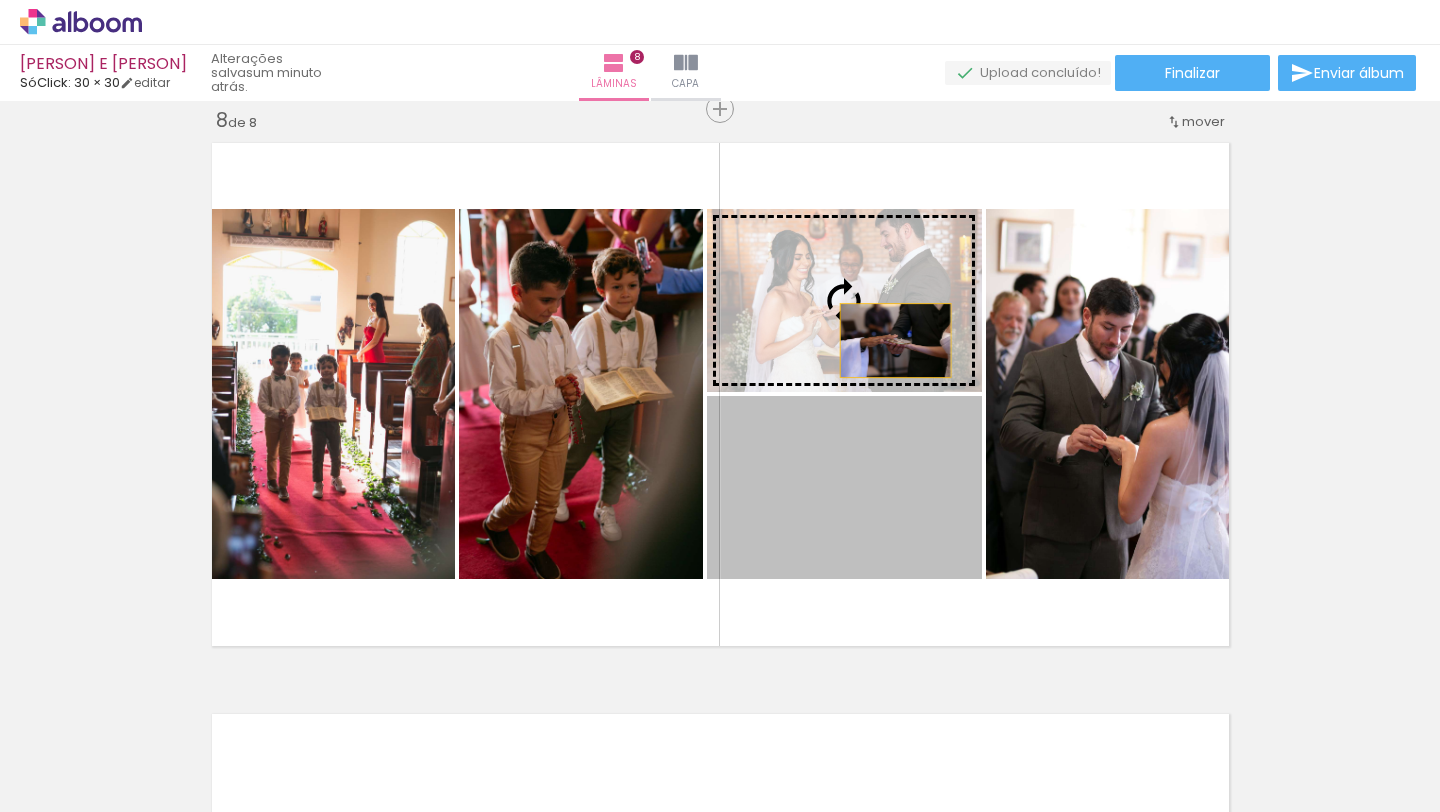 drag, startPoint x: 897, startPoint y: 472, endPoint x: 897, endPoint y: 342, distance: 130 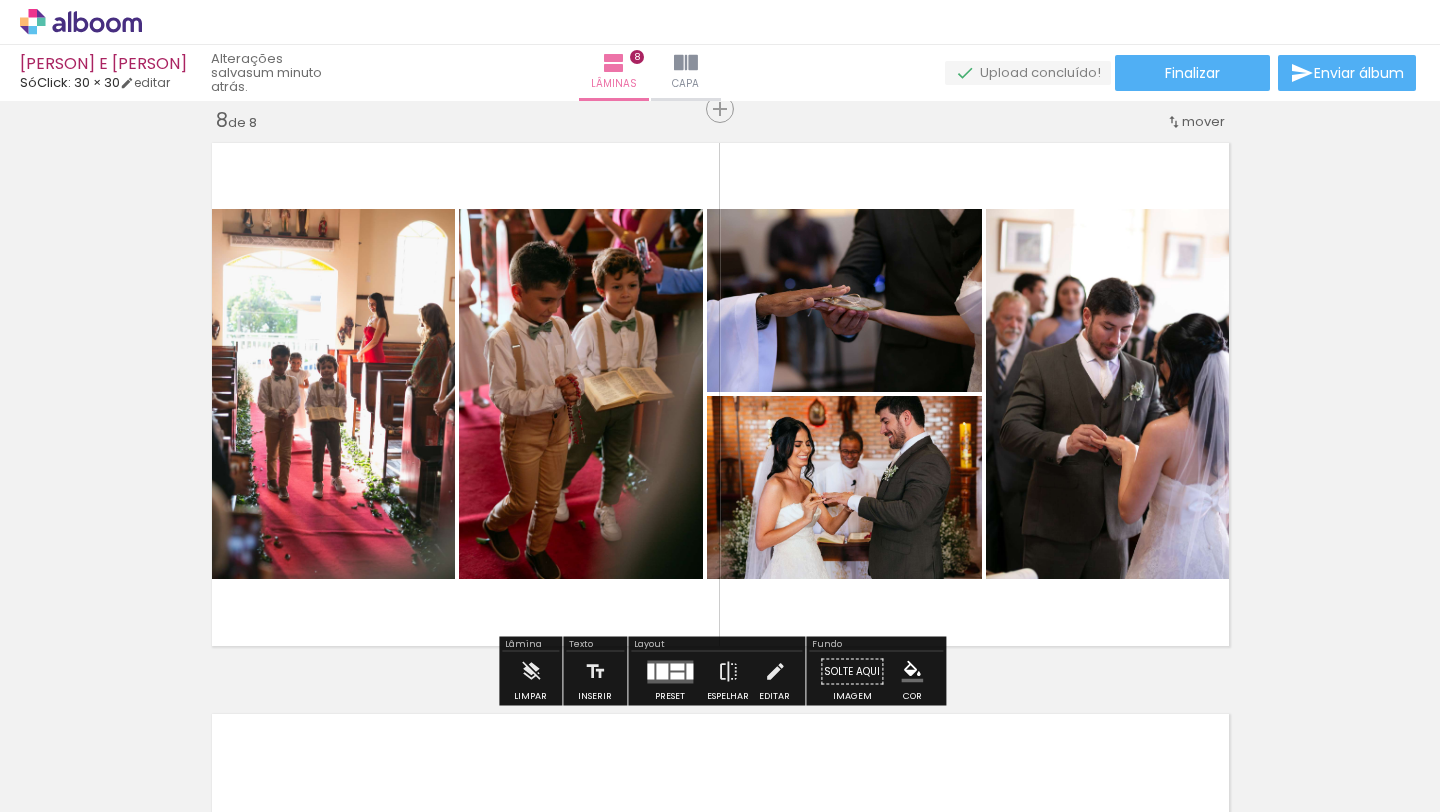 click on "Inserir lâmina 1  de 8  Inserir lâmina 2  de 8  Inserir lâmina 3  de 8  Inserir lâmina 4  de 8  Inserir lâmina 5  de 8  Inserir lâmina 6  de 8  Inserir lâmina 7  de 8  Inserir lâmina 8  de 8" at bounding box center [720, -1344] 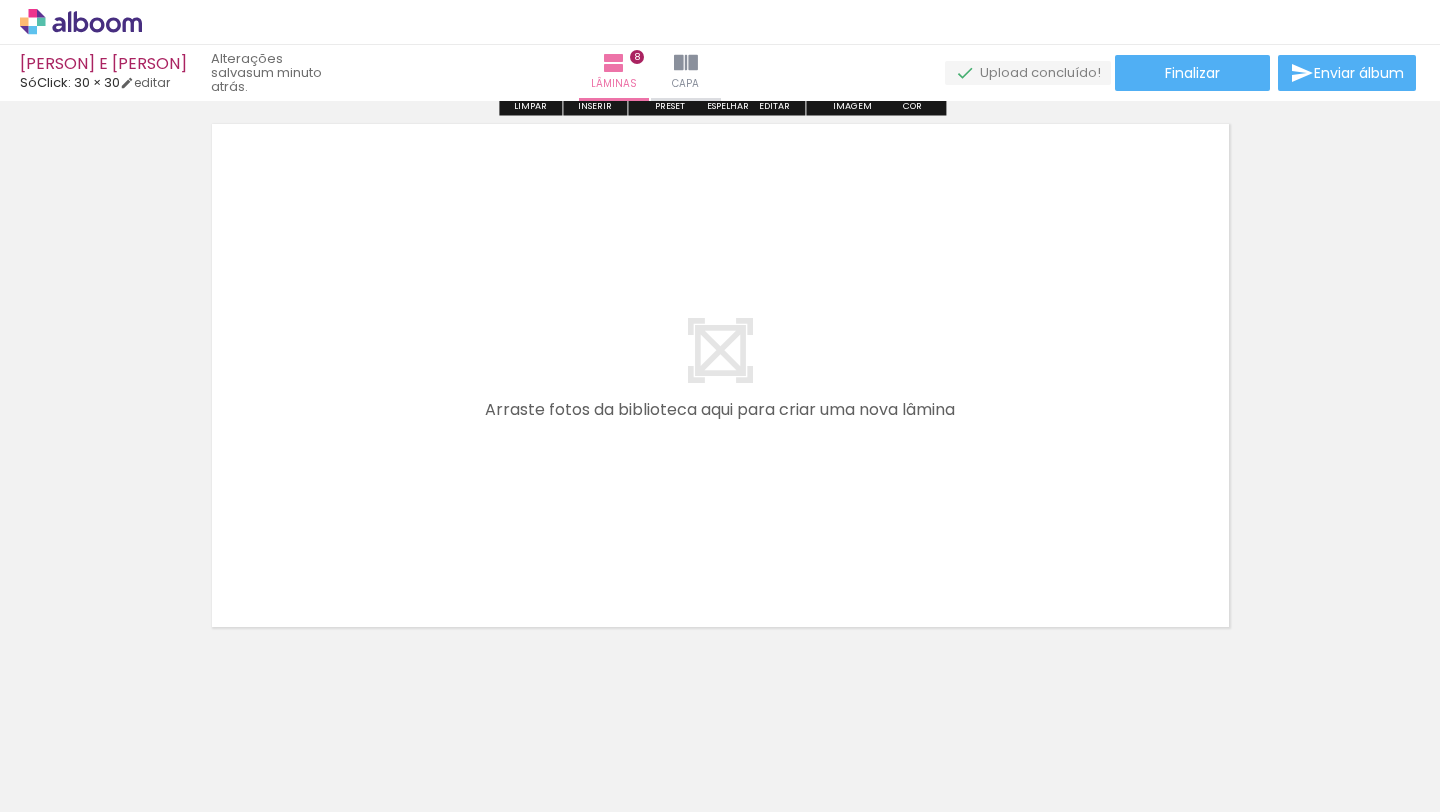 scroll, scrollTop: 4616, scrollLeft: 0, axis: vertical 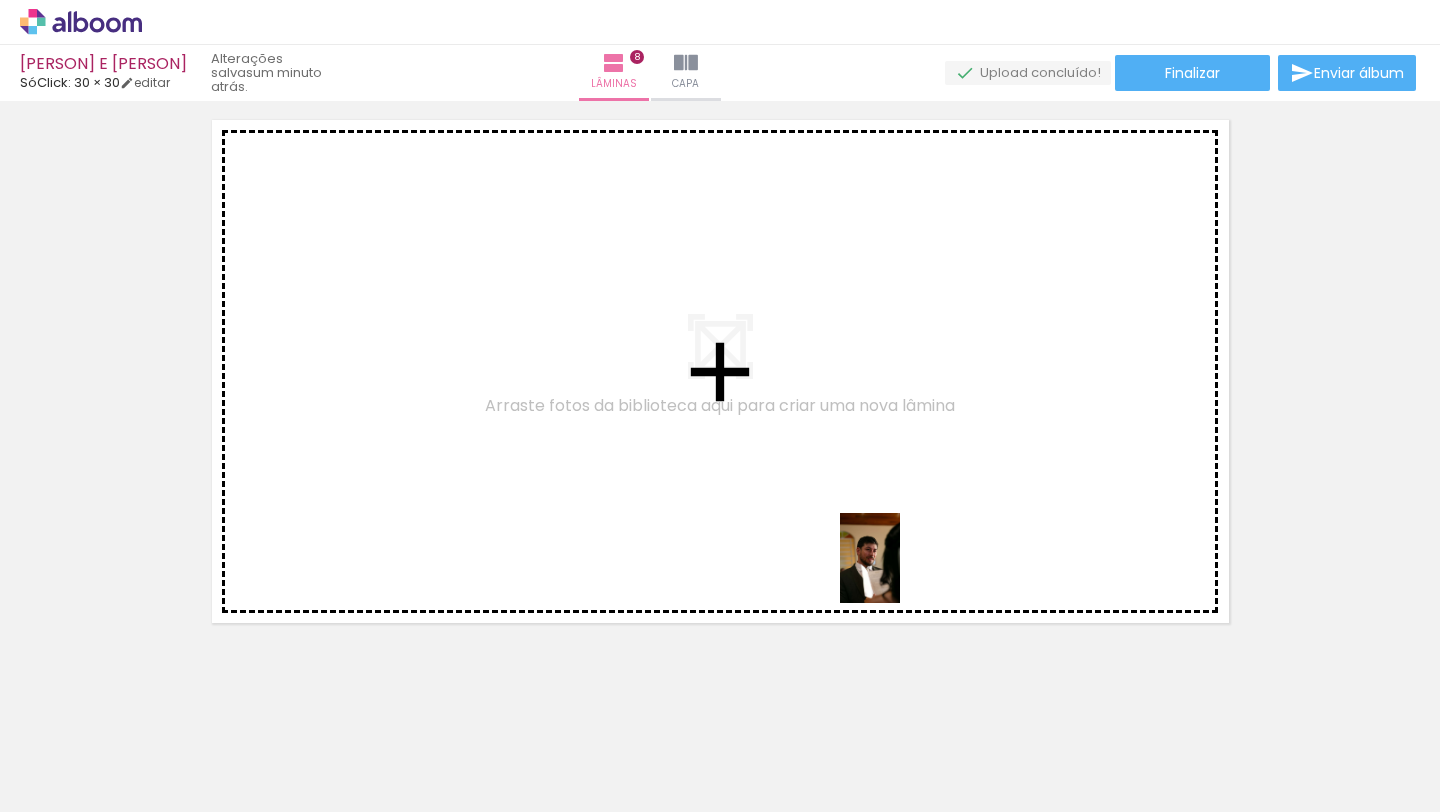 drag, startPoint x: 884, startPoint y: 740, endPoint x: 900, endPoint y: 573, distance: 167.76471 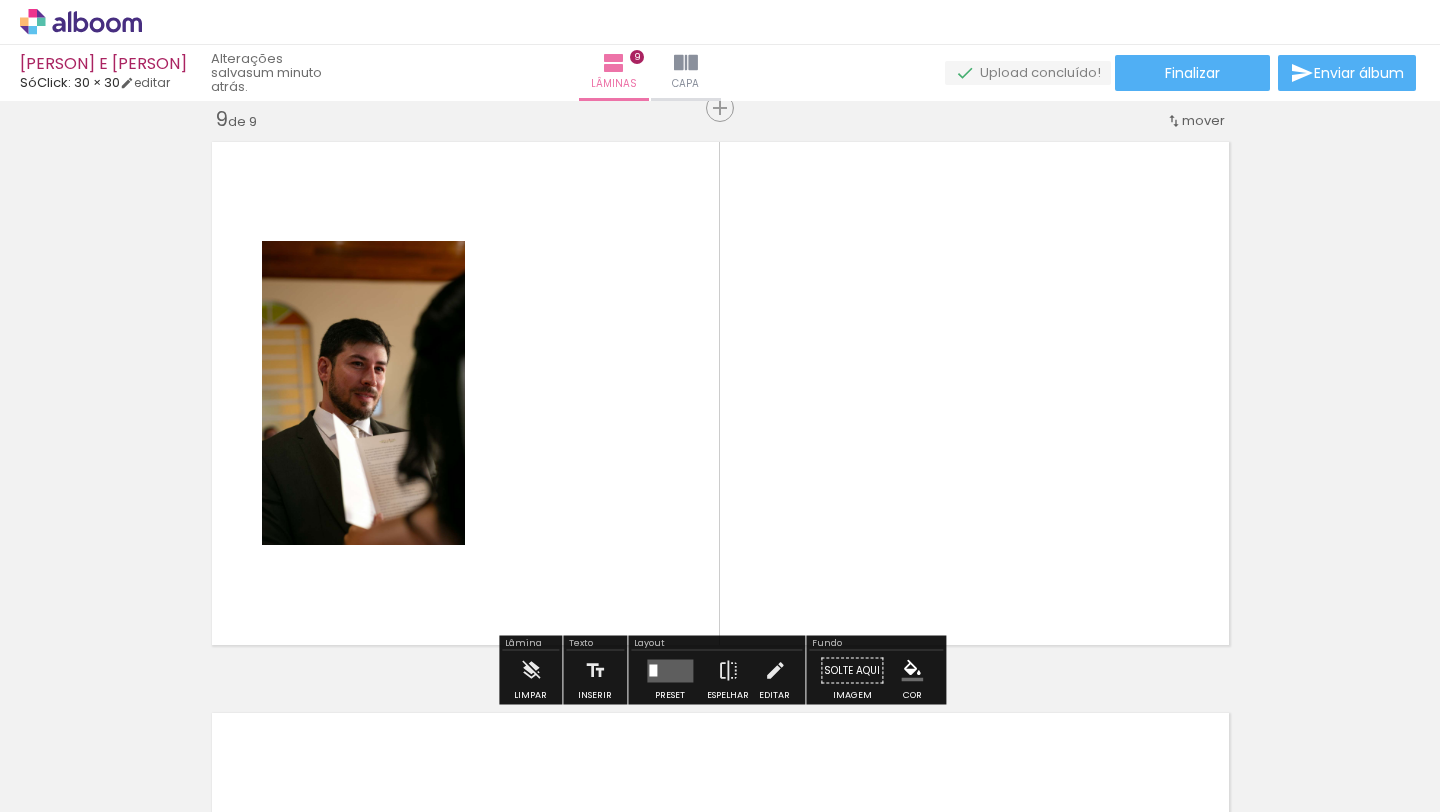 scroll, scrollTop: 4593, scrollLeft: 0, axis: vertical 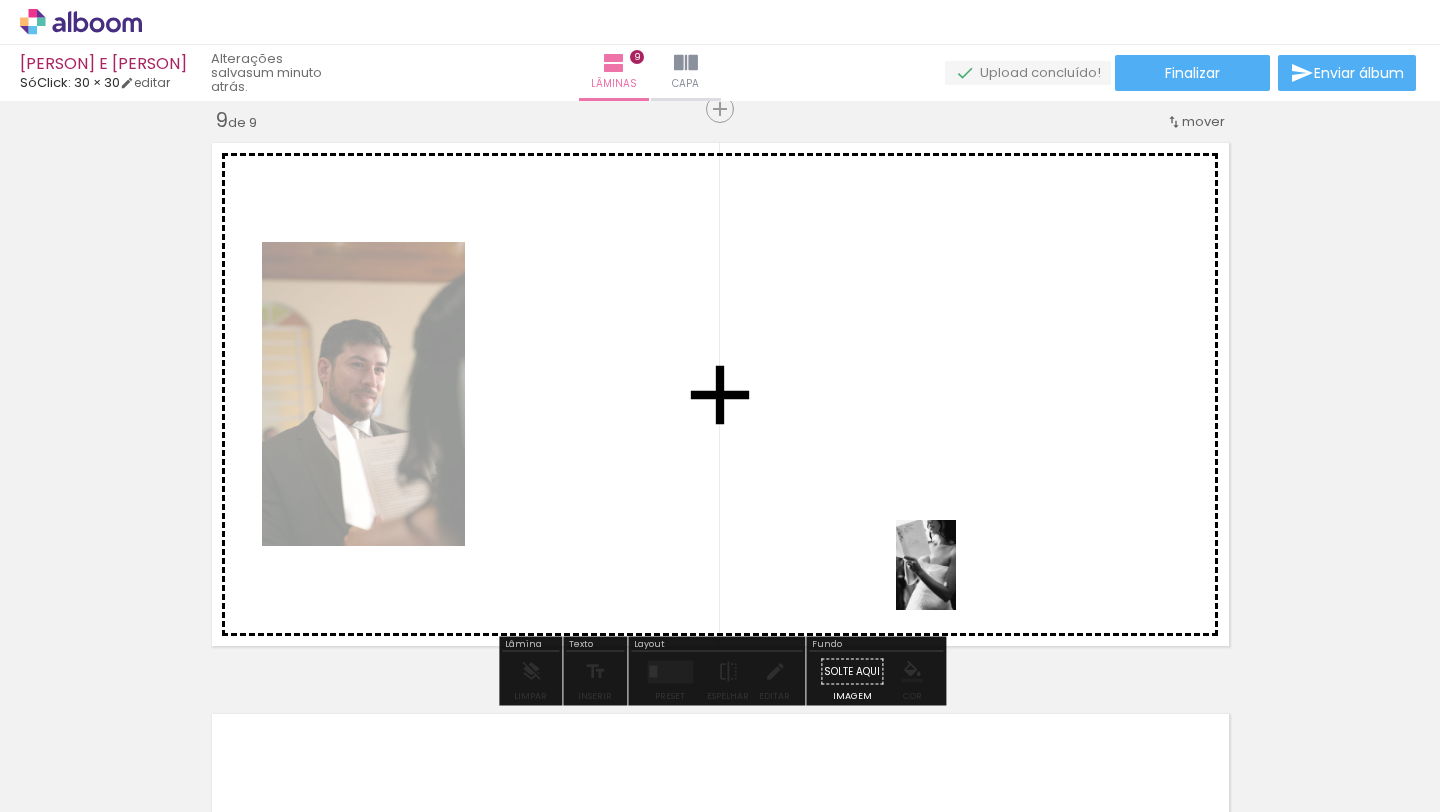 drag, startPoint x: 1007, startPoint y: 760, endPoint x: 956, endPoint y: 580, distance: 187.08554 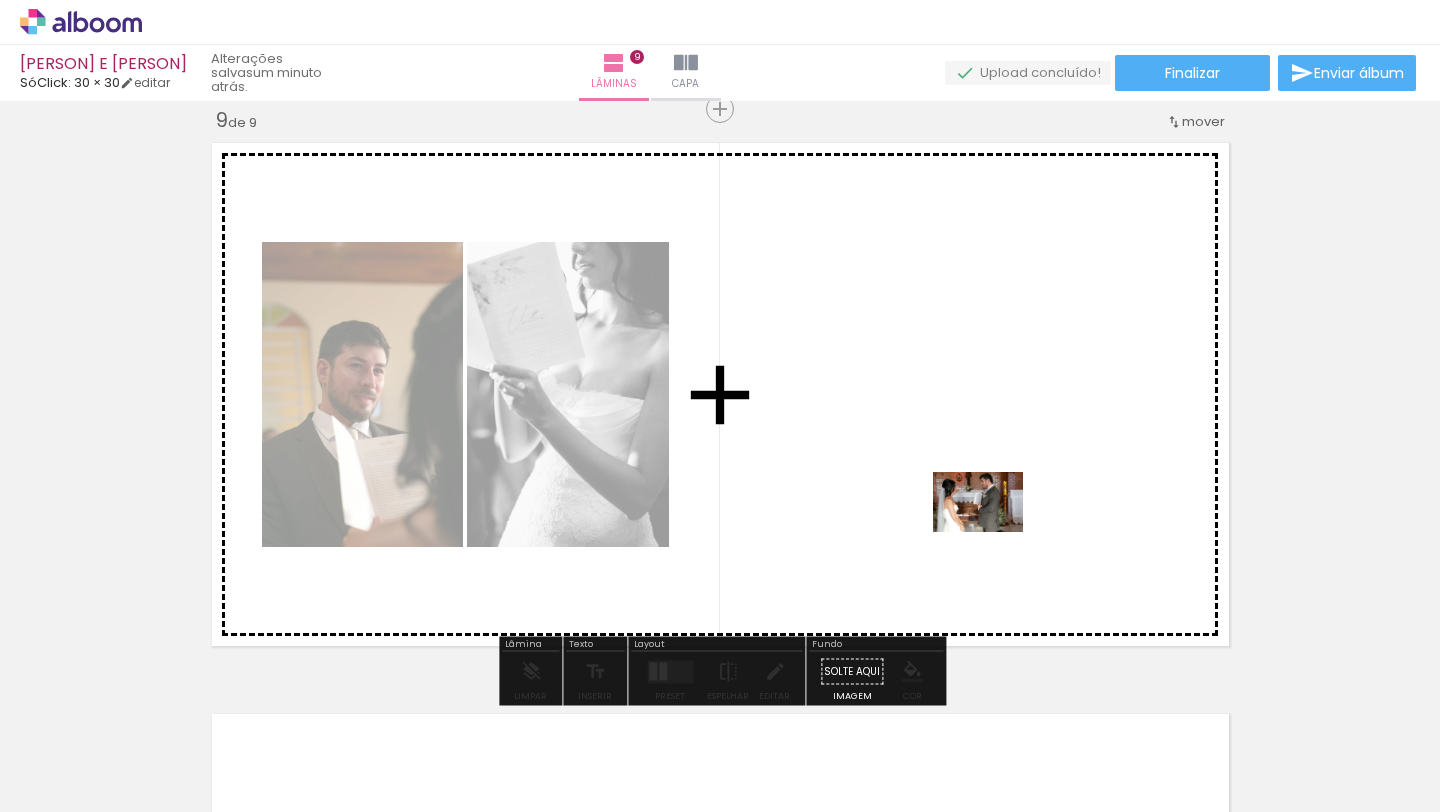 drag, startPoint x: 1109, startPoint y: 752, endPoint x: 993, endPoint y: 529, distance: 251.36627 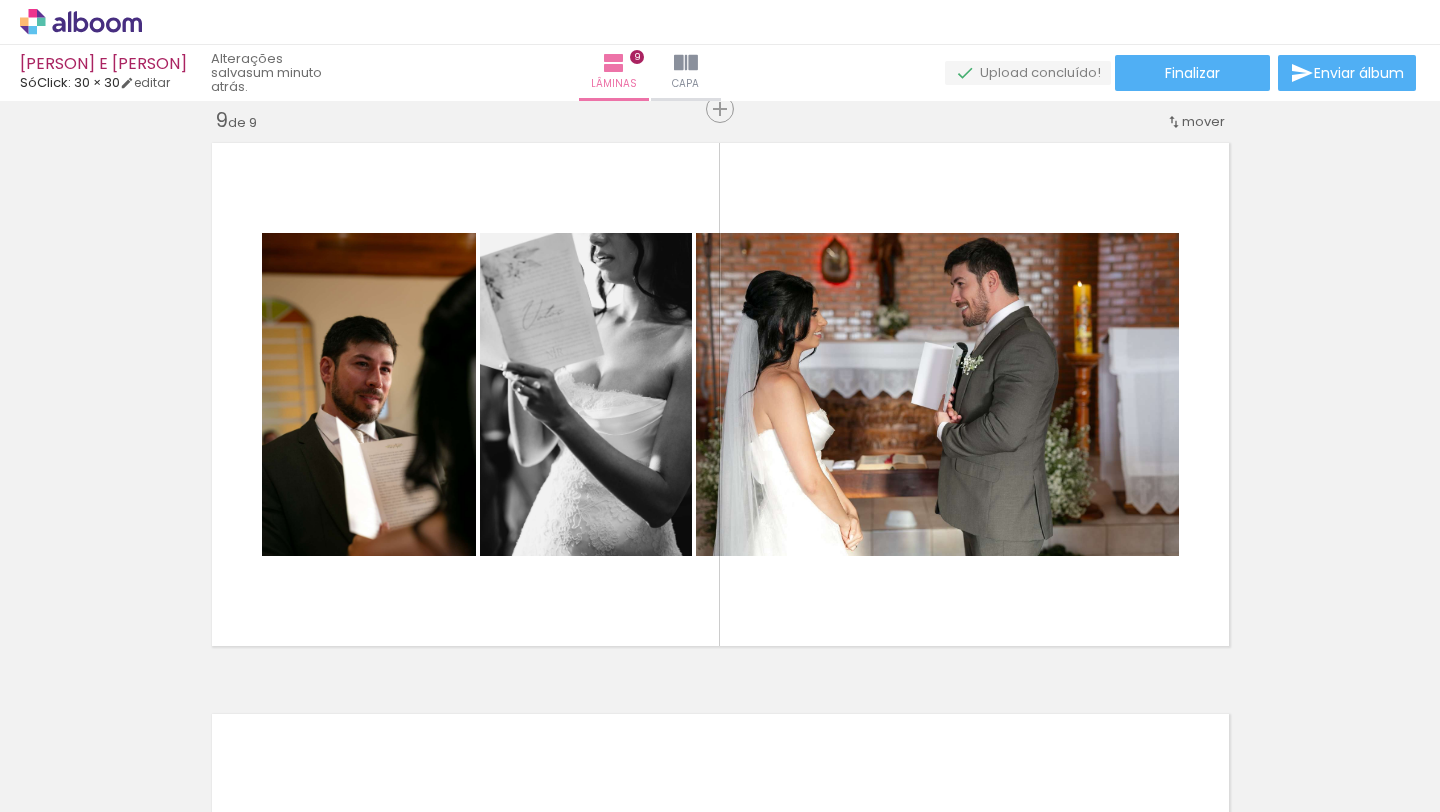 scroll, scrollTop: 0, scrollLeft: 2951, axis: horizontal 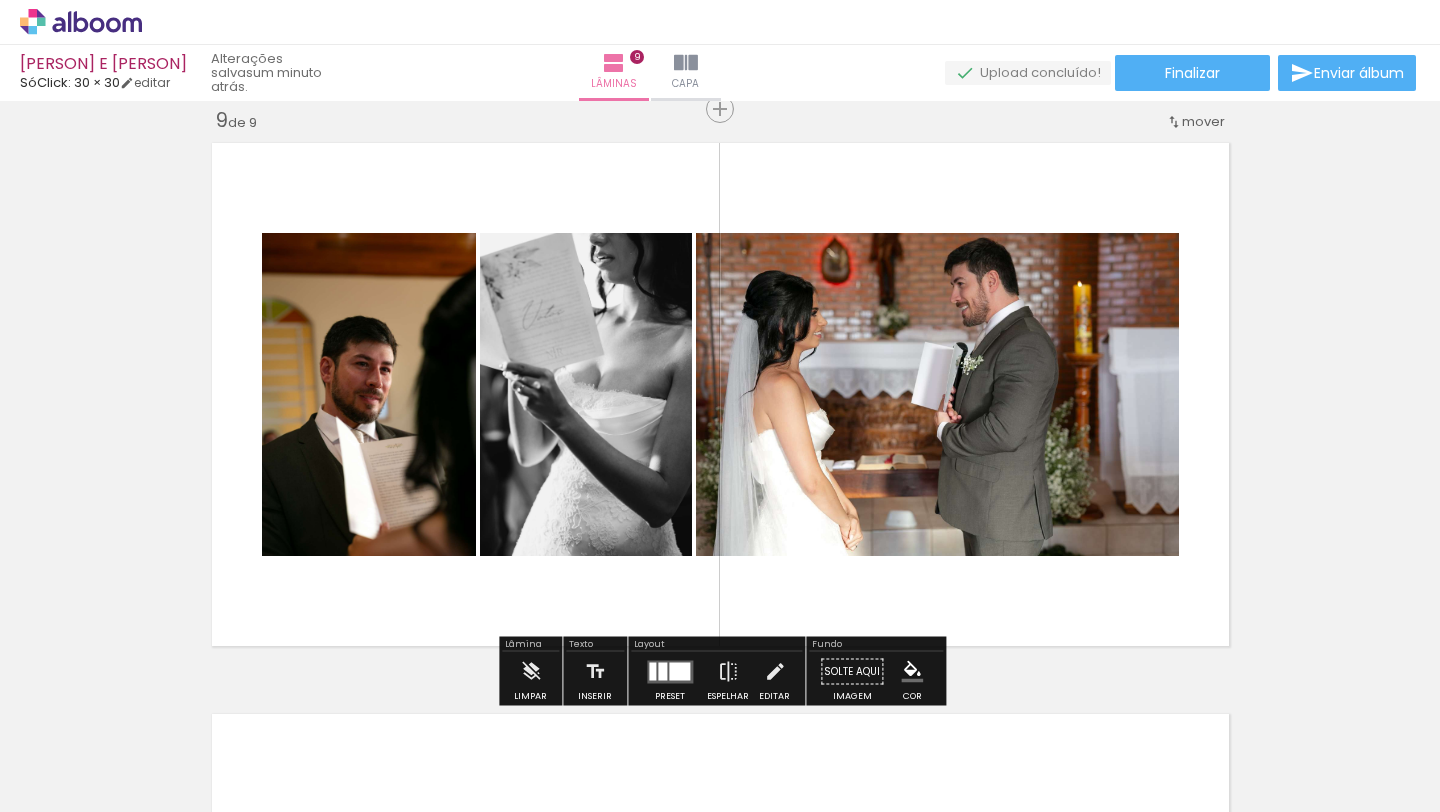 click at bounding box center [679, 671] 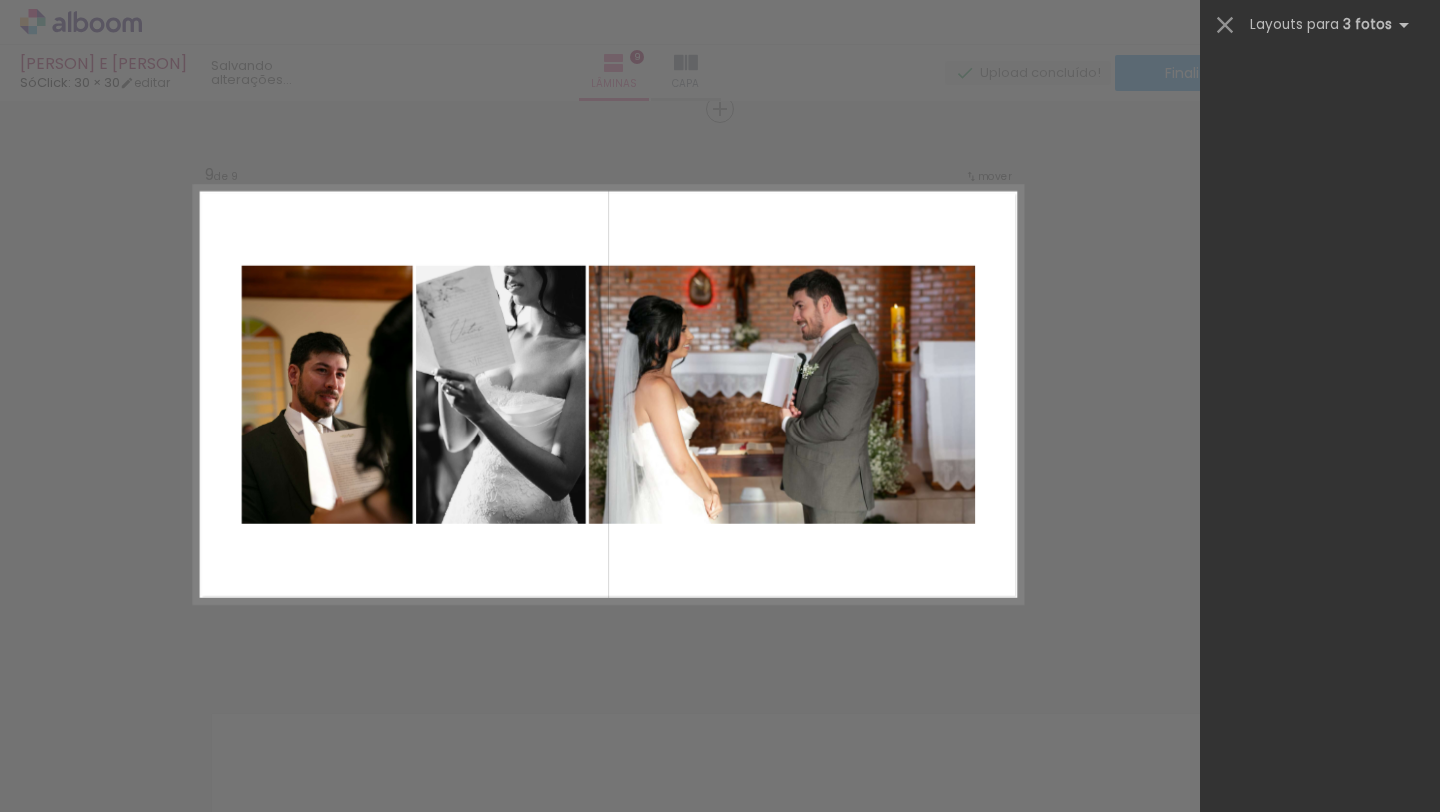 scroll, scrollTop: 0, scrollLeft: 0, axis: both 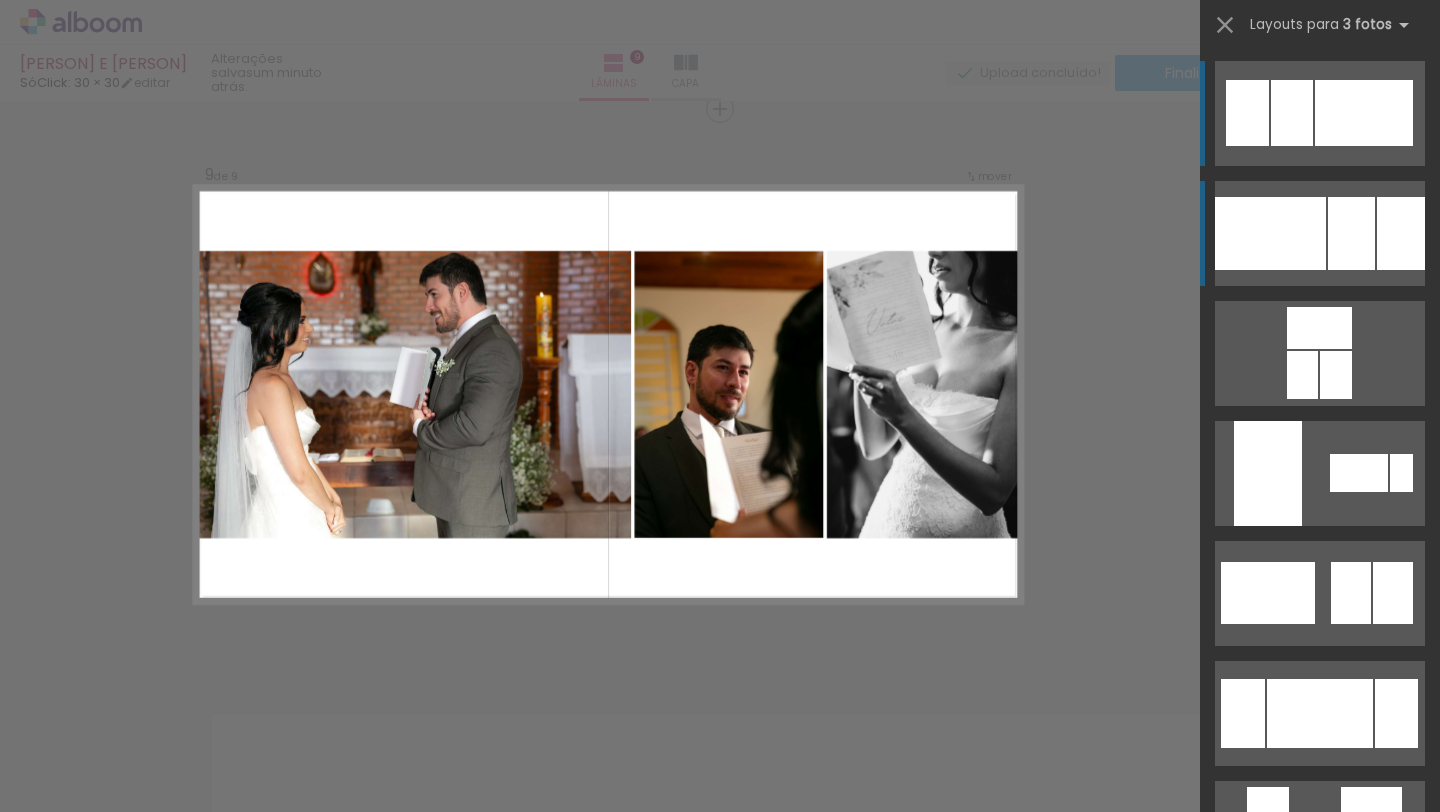 click at bounding box center (1351, 233) 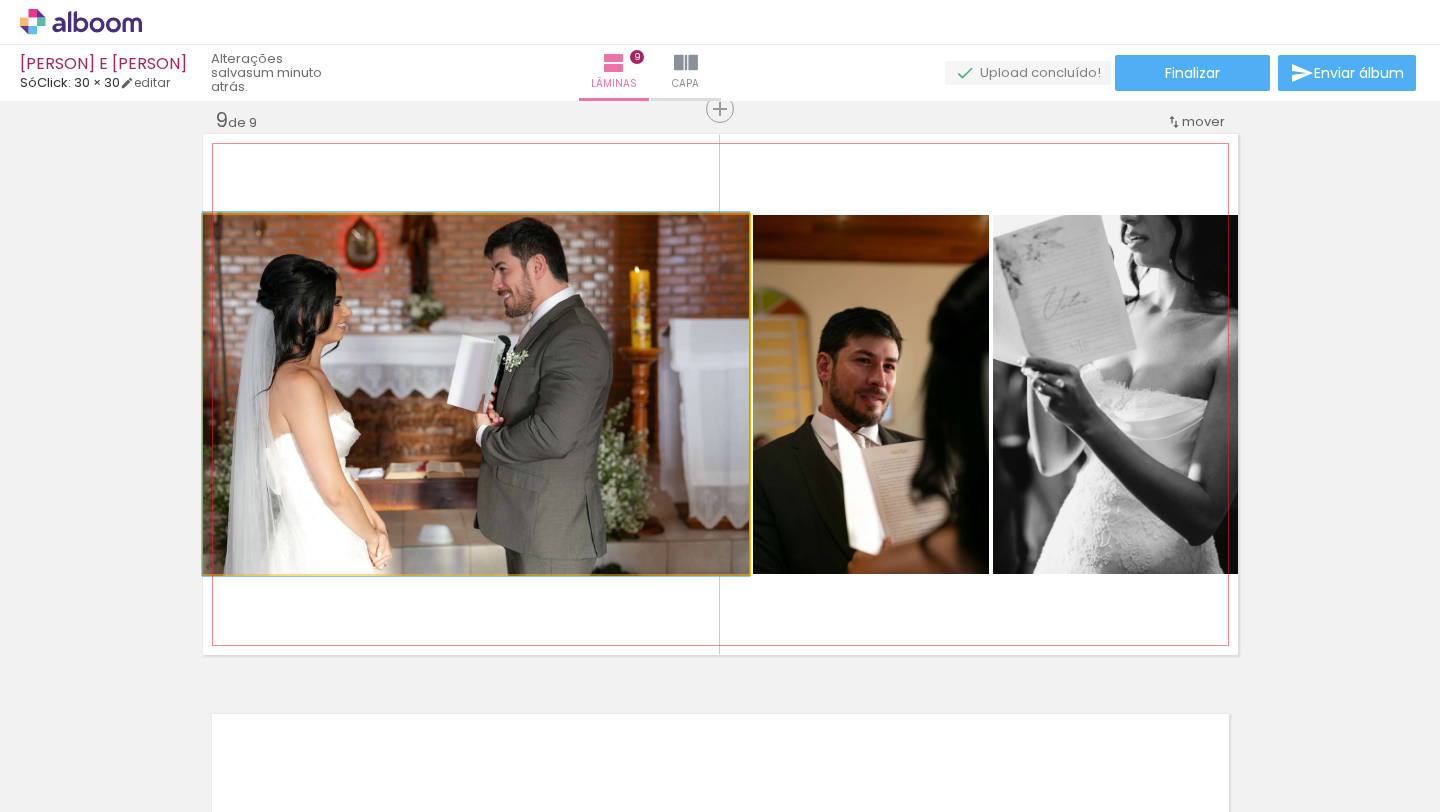 click 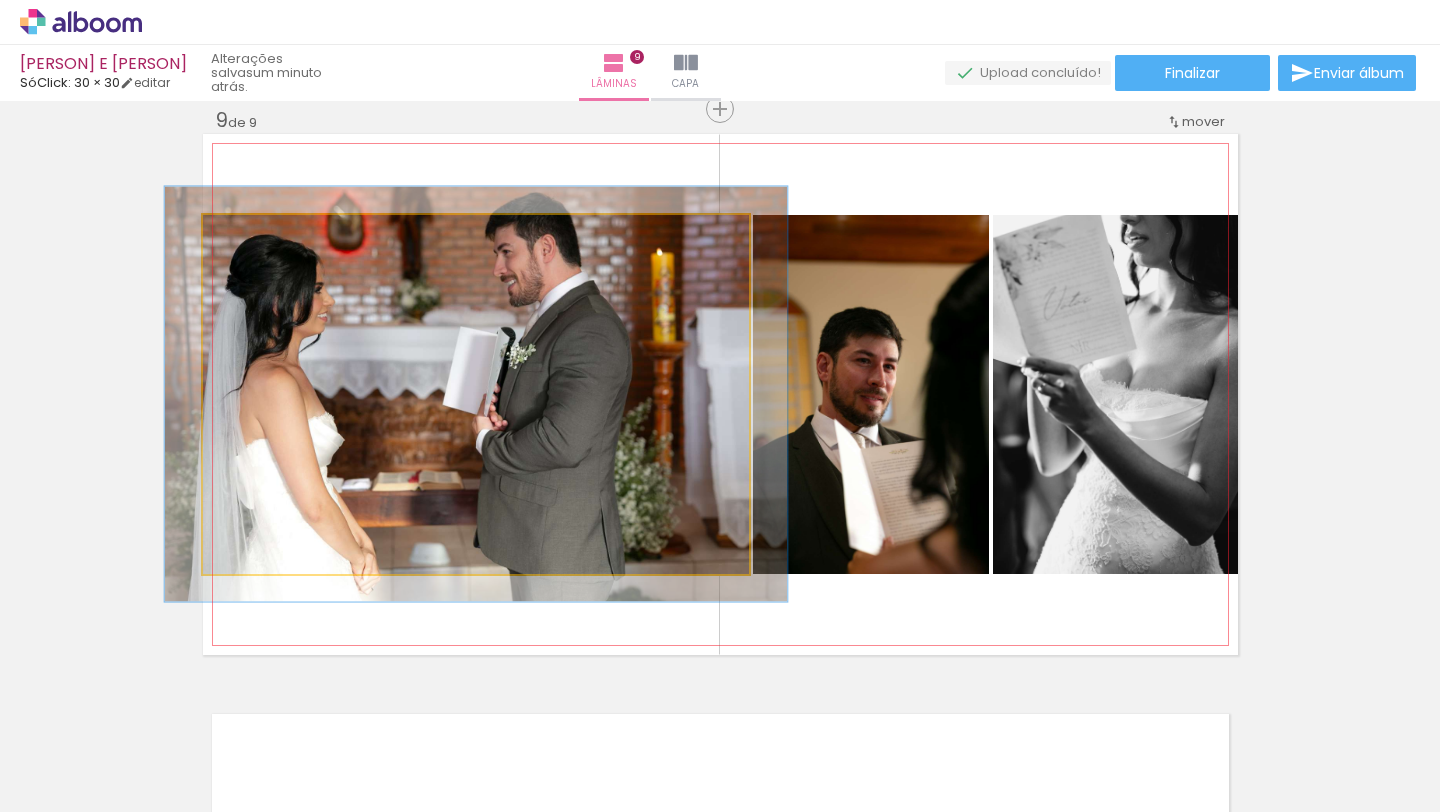 drag, startPoint x: 249, startPoint y: 239, endPoint x: 259, endPoint y: 241, distance: 10.198039 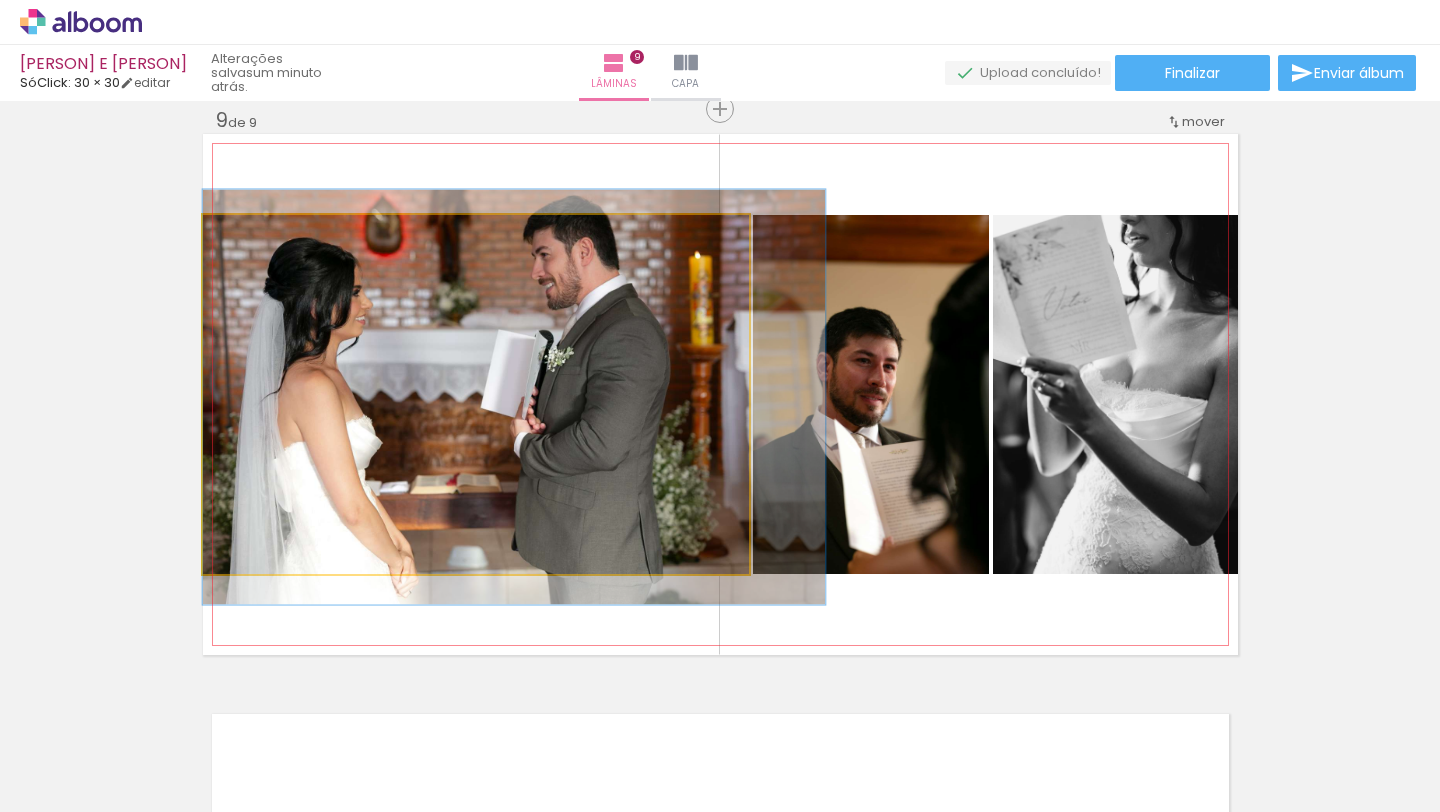 drag, startPoint x: 415, startPoint y: 364, endPoint x: 540, endPoint y: 366, distance: 125.016 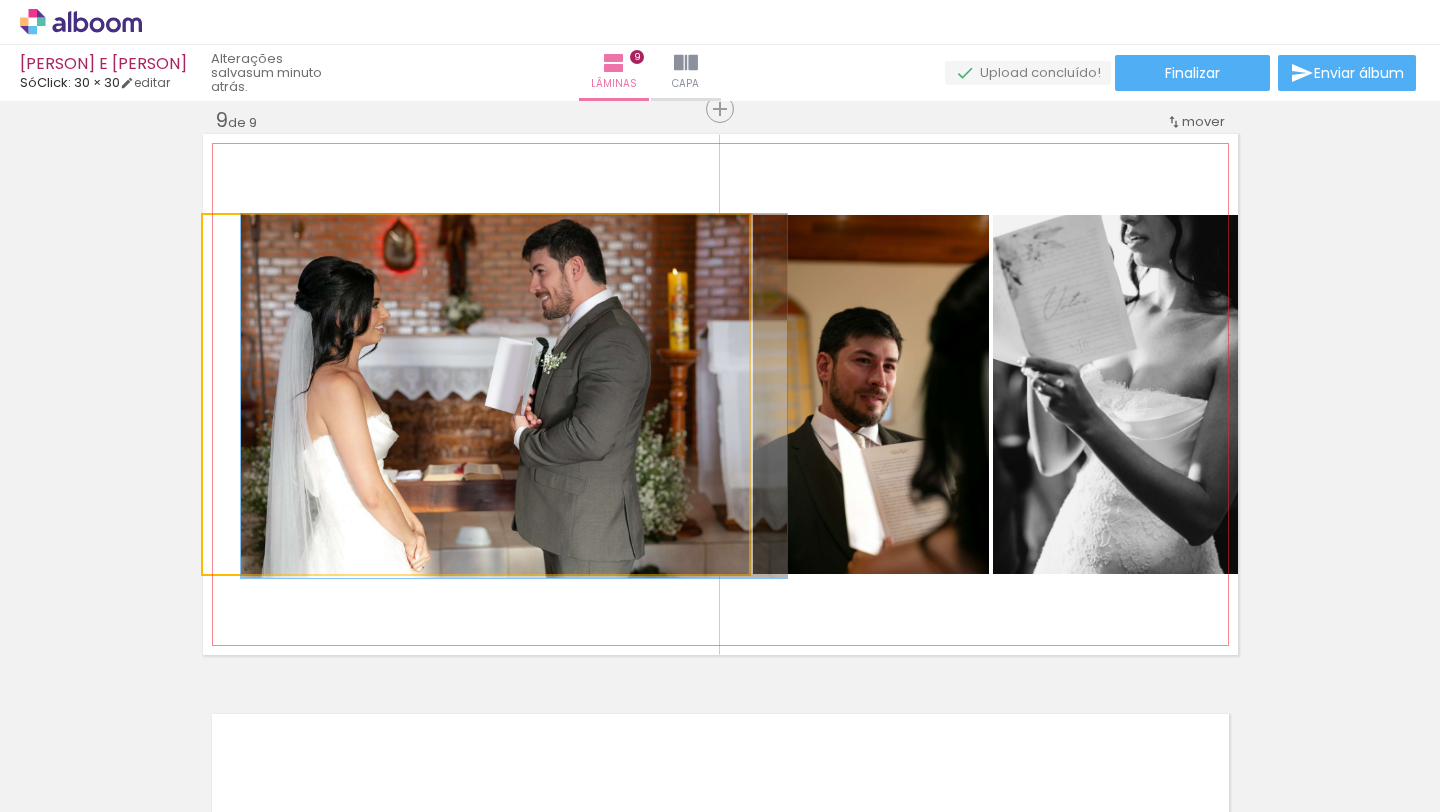 drag, startPoint x: 261, startPoint y: 243, endPoint x: 230, endPoint y: 245, distance: 31.06445 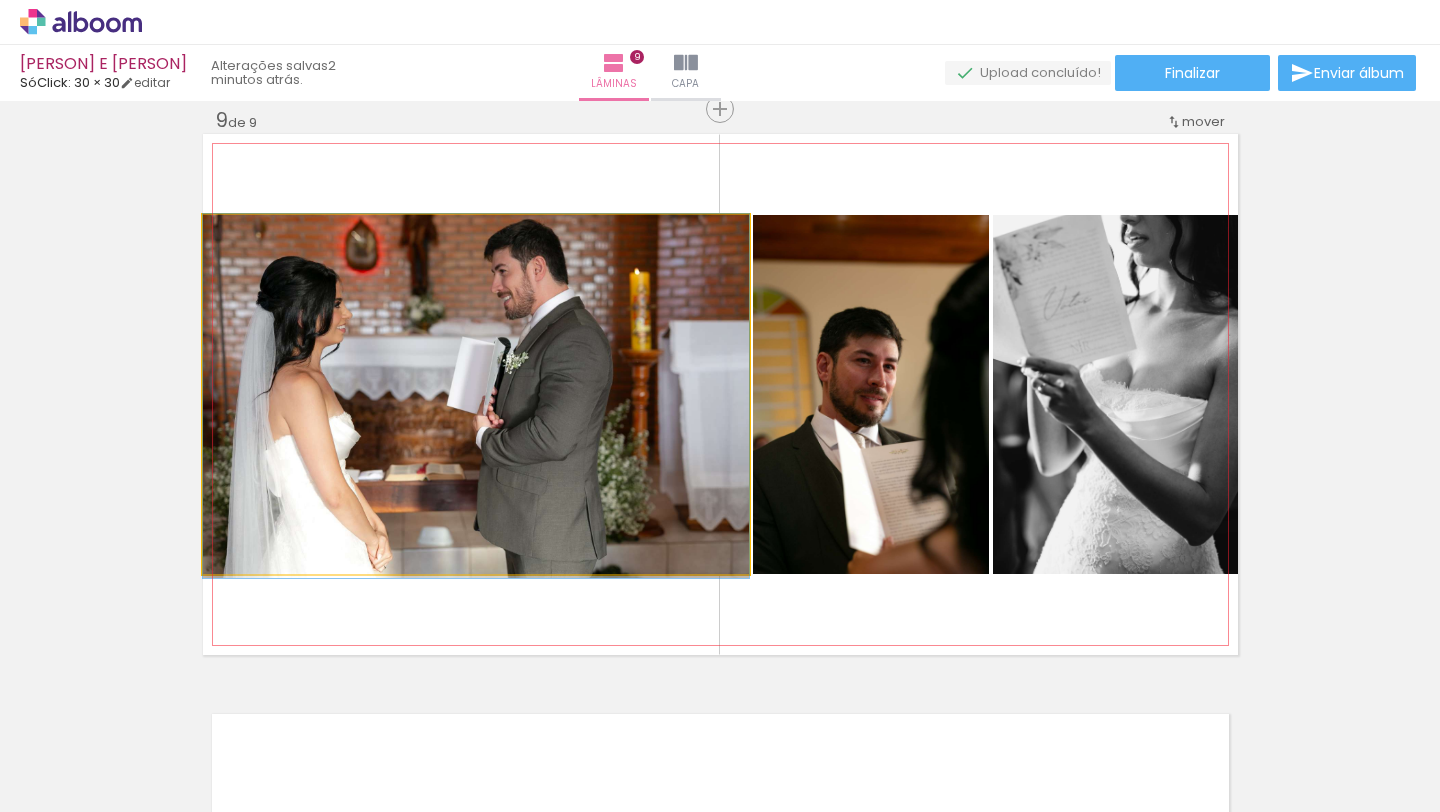 drag, startPoint x: 548, startPoint y: 398, endPoint x: 529, endPoint y: 398, distance: 19 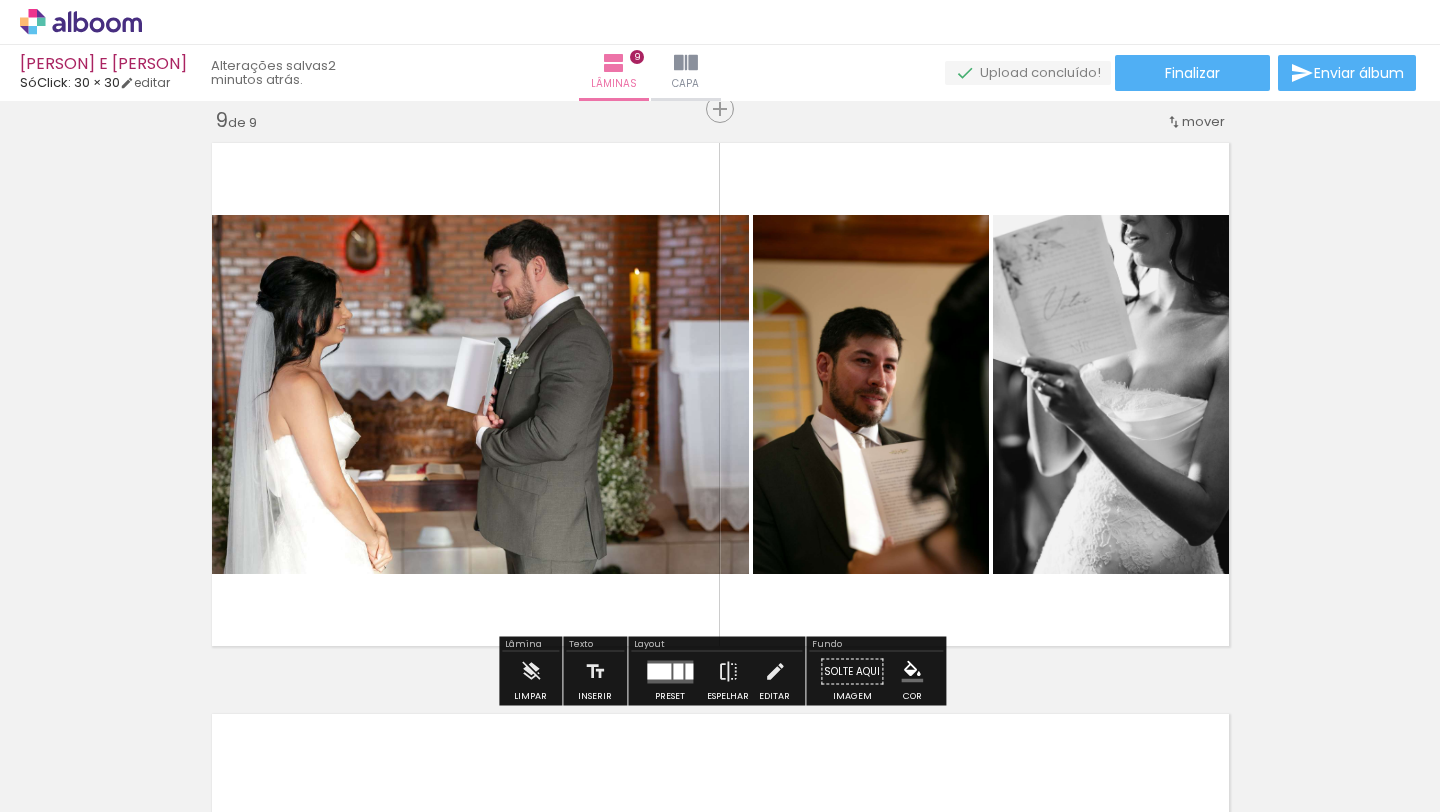 click on "Inserir lâmina 1  de 9  Inserir lâmina 2  de 9  Inserir lâmina 3  de 9  Inserir lâmina 4  de 9  Inserir lâmina 5  de 9  Inserir lâmina 6  de 9  Inserir lâmina 7  de 9  Inserir lâmina 8  de 9  Inserir lâmina 9  de 9" at bounding box center [720, -1630] 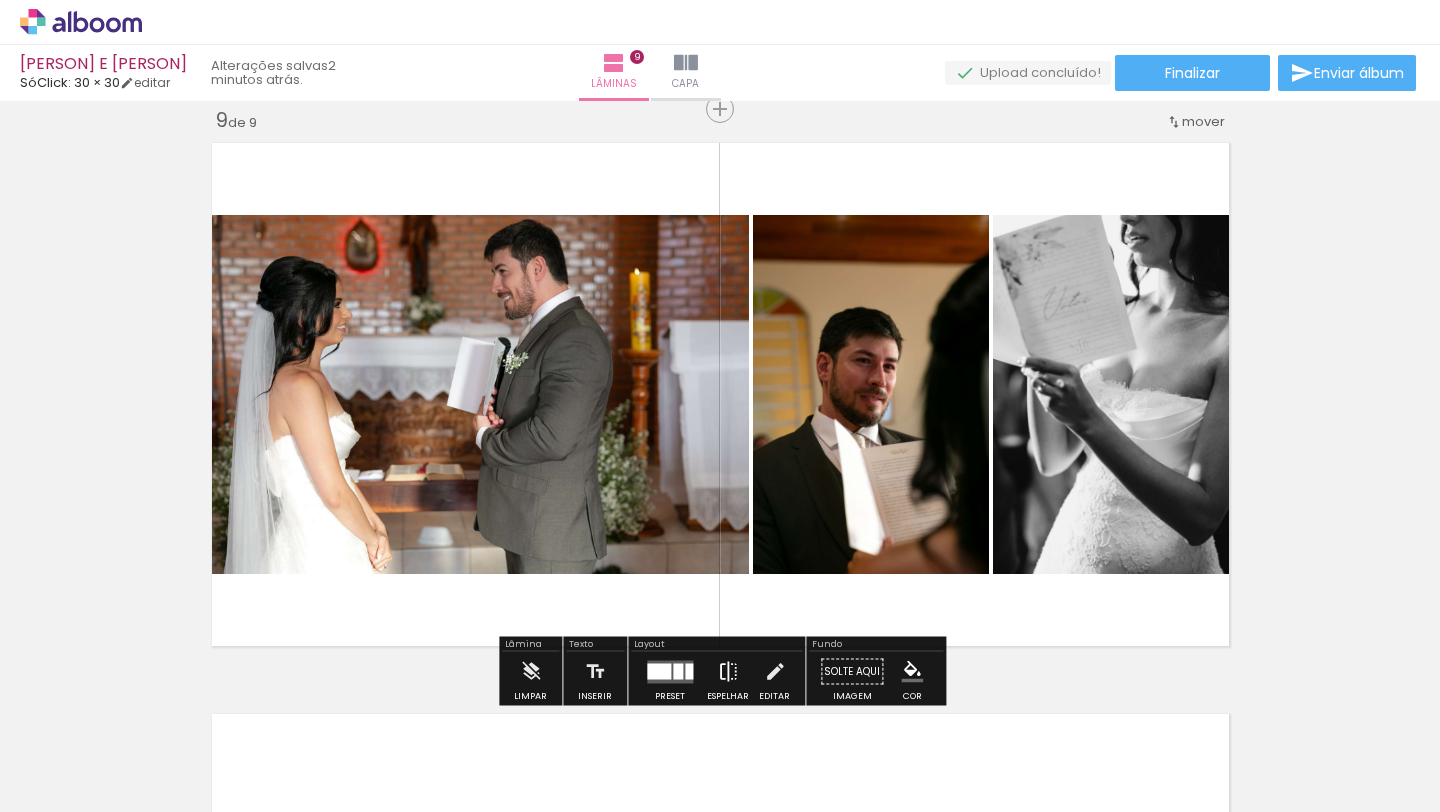 click at bounding box center [728, 672] 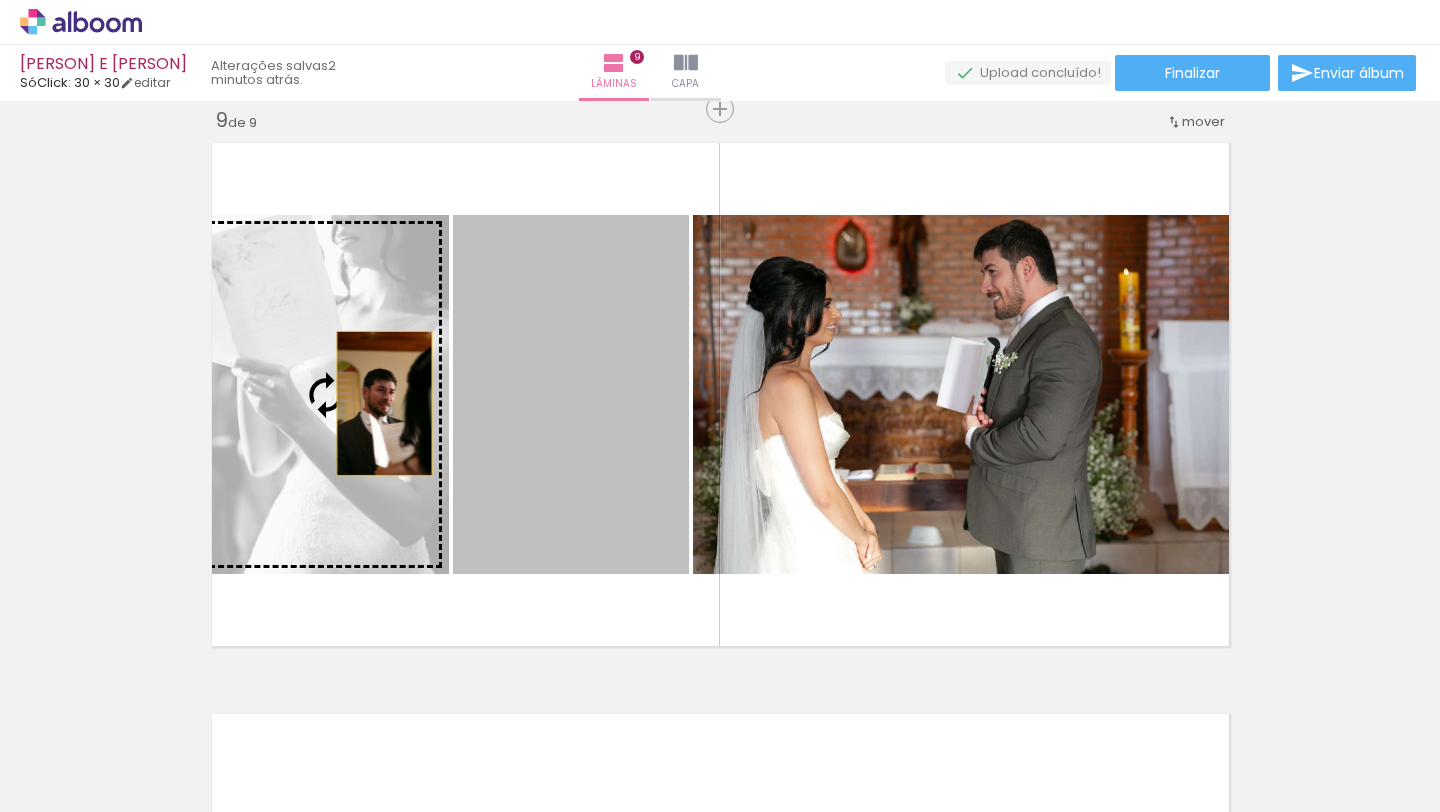 drag, startPoint x: 595, startPoint y: 401, endPoint x: 383, endPoint y: 402, distance: 212.00237 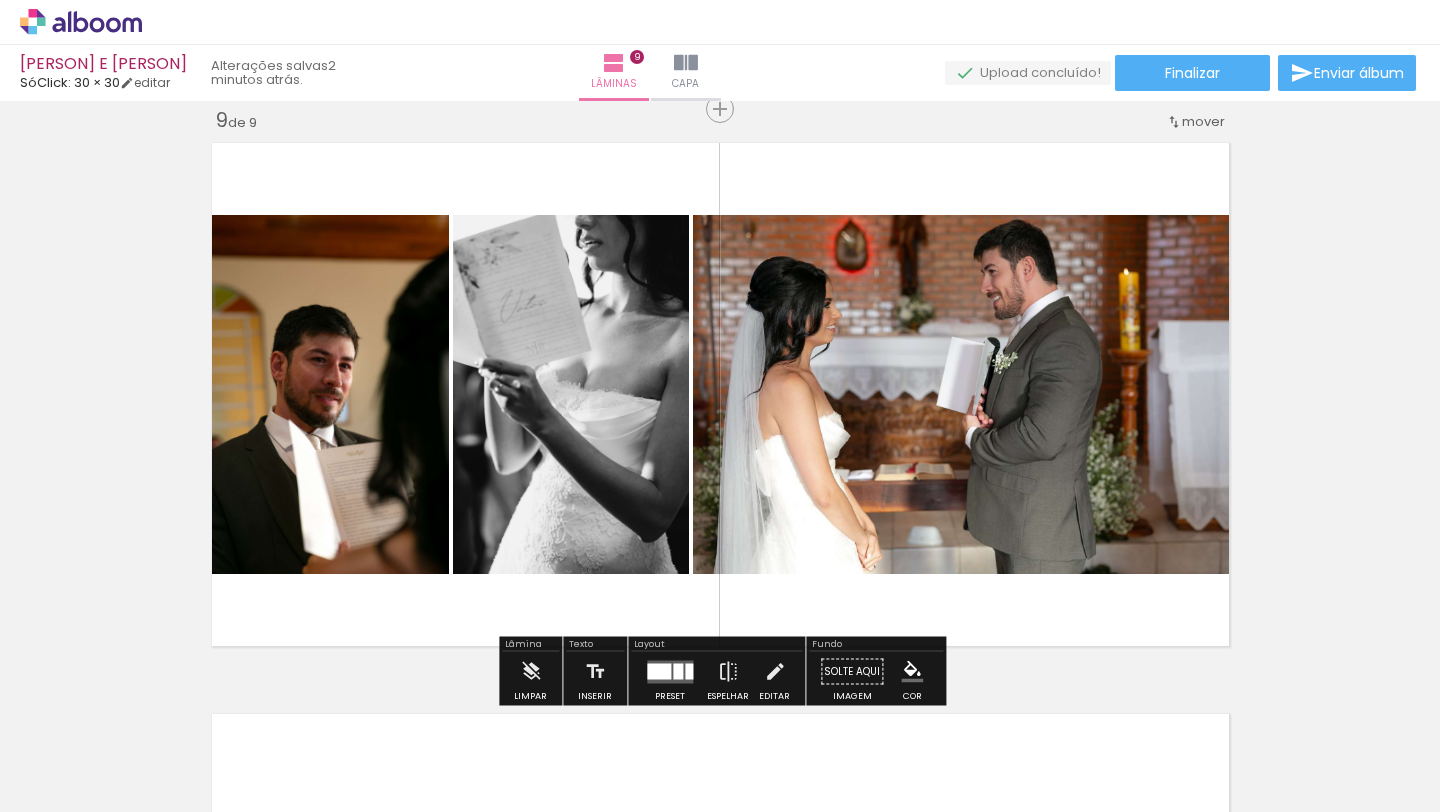 click on "Inserir lâmina 1  de 9  Inserir lâmina 2  de 9  Inserir lâmina 3  de 9  Inserir lâmina 4  de 9  Inserir lâmina 5  de 9  Inserir lâmina 6  de 9  Inserir lâmina 7  de 9  Inserir lâmina 8  de 9  Inserir lâmina 9  de 9" at bounding box center [720, -1630] 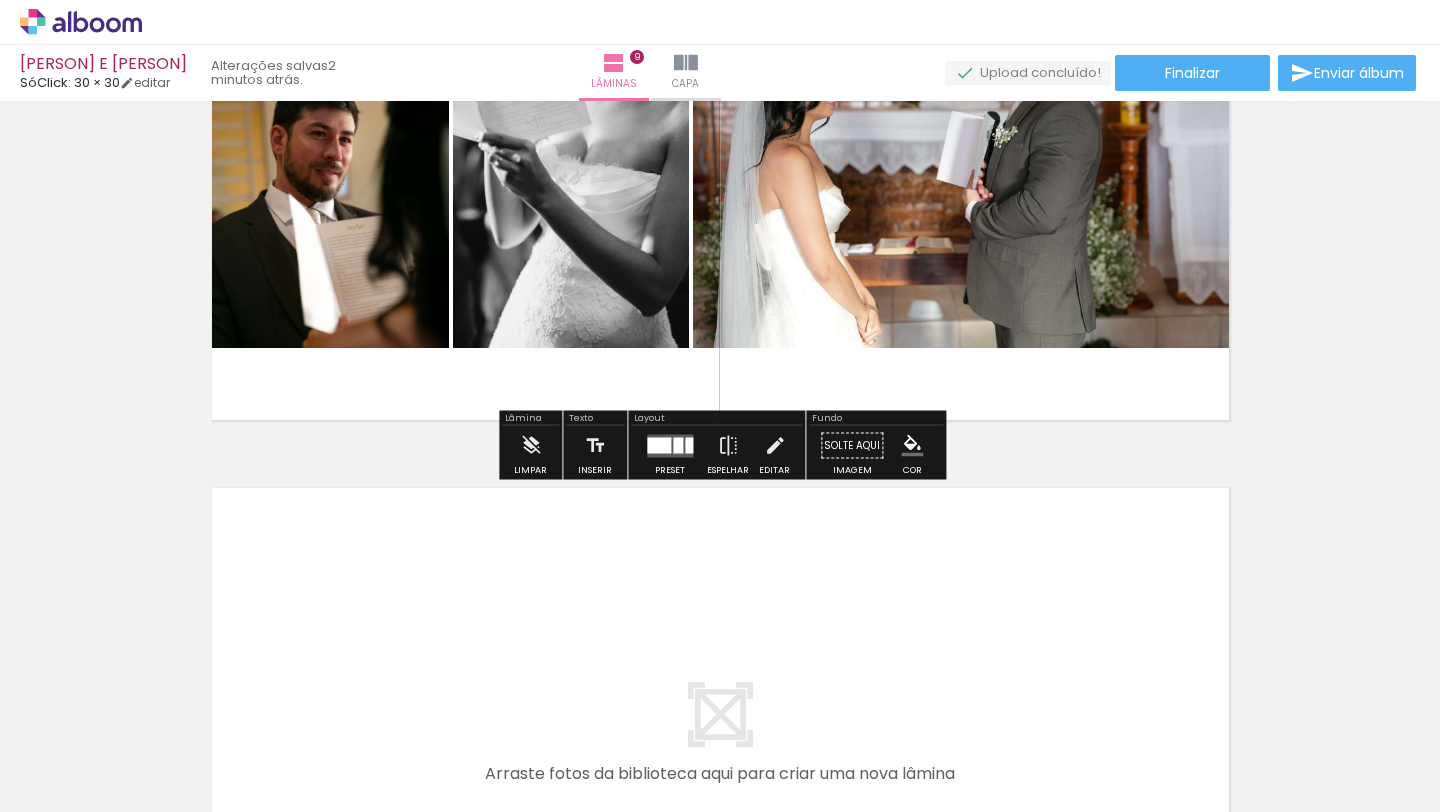 scroll, scrollTop: 4845, scrollLeft: 0, axis: vertical 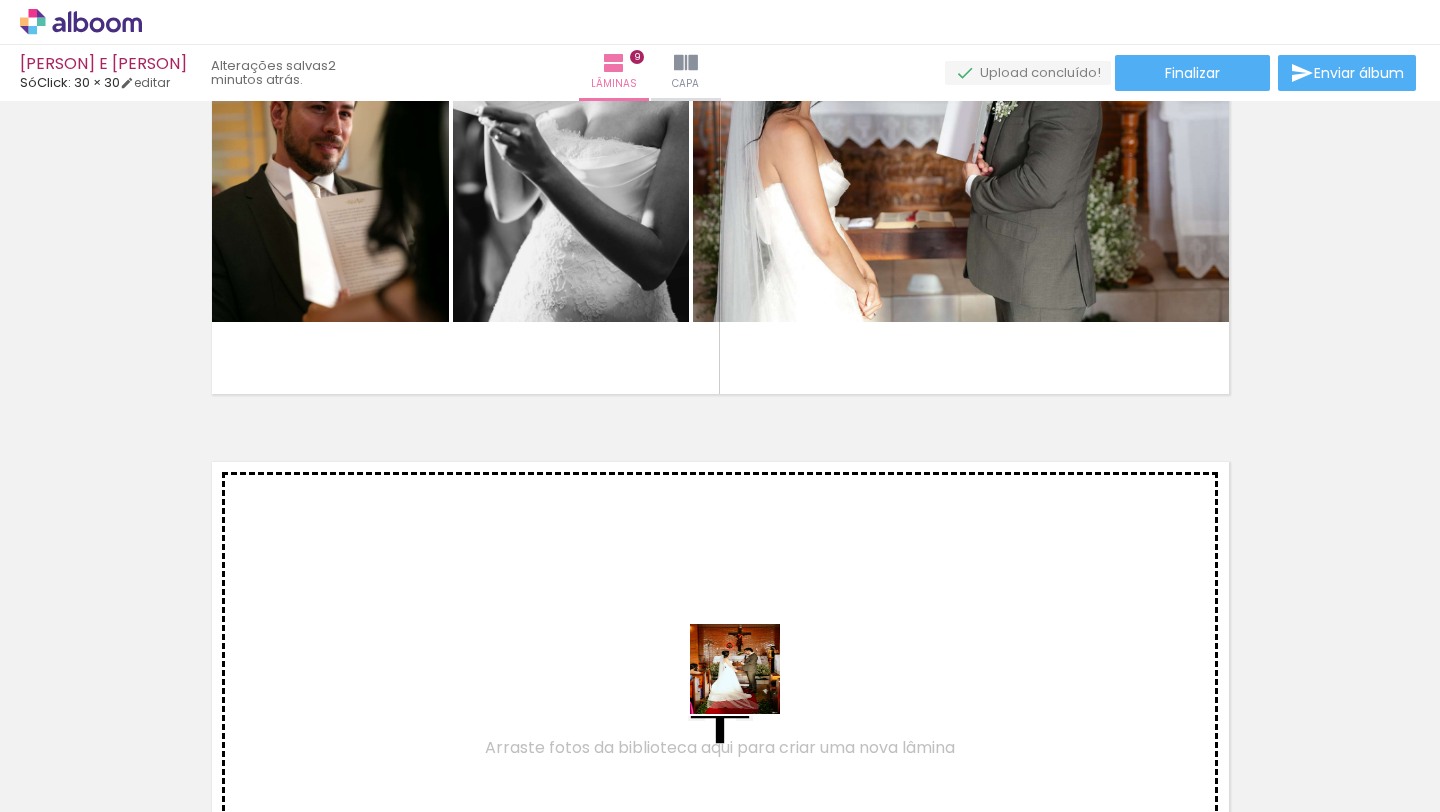 click at bounding box center (720, 406) 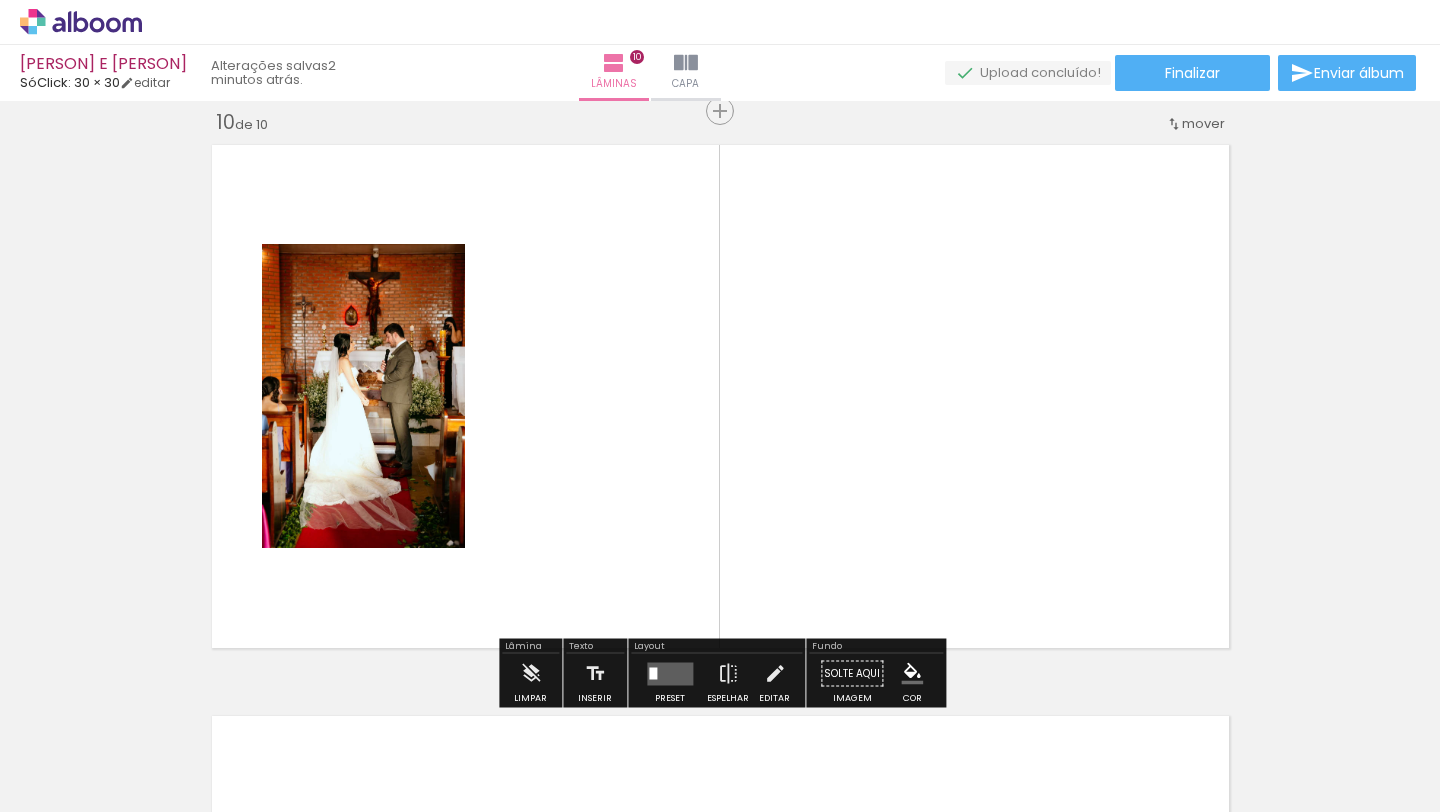 scroll, scrollTop: 5164, scrollLeft: 0, axis: vertical 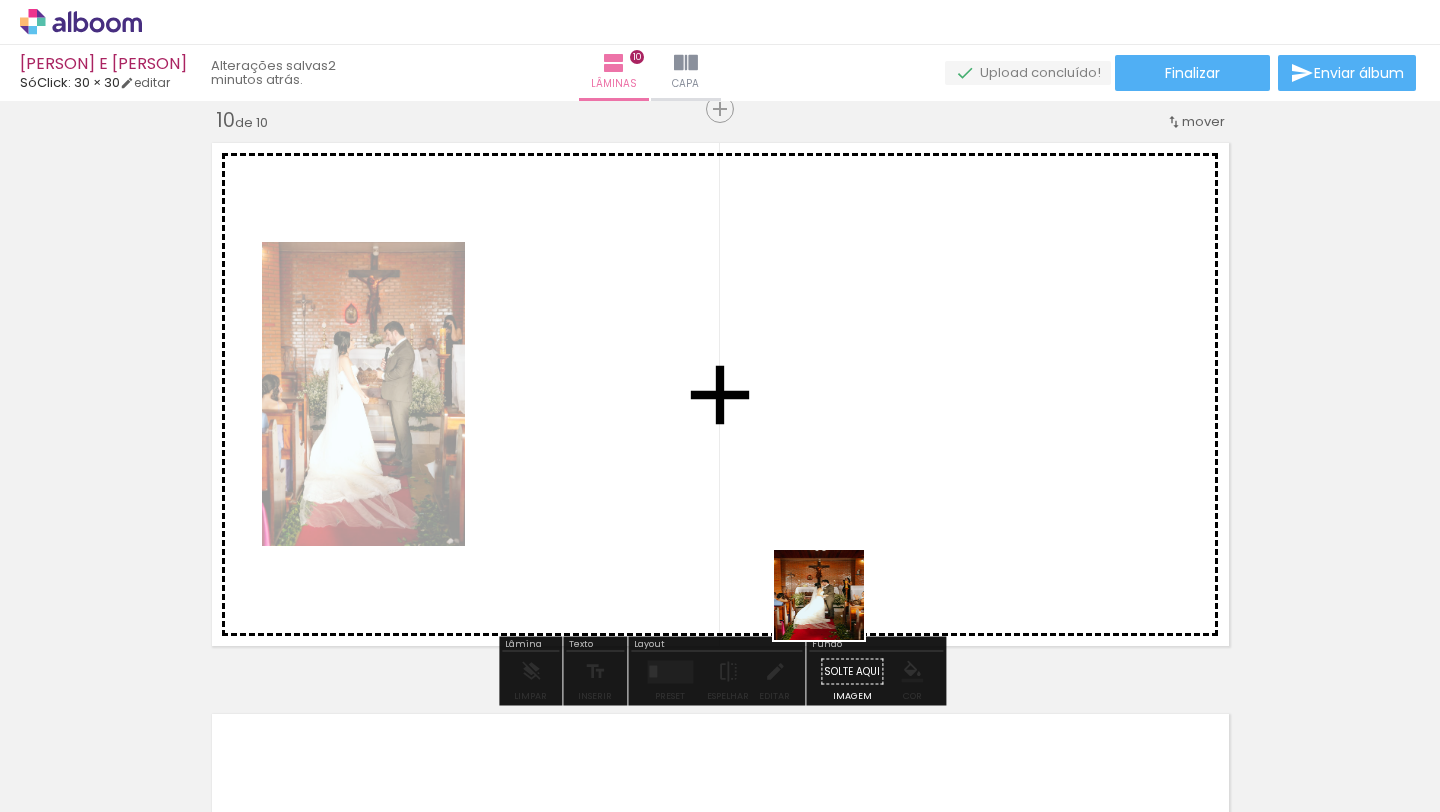drag, startPoint x: 846, startPoint y: 746, endPoint x: 835, endPoint y: 558, distance: 188.32153 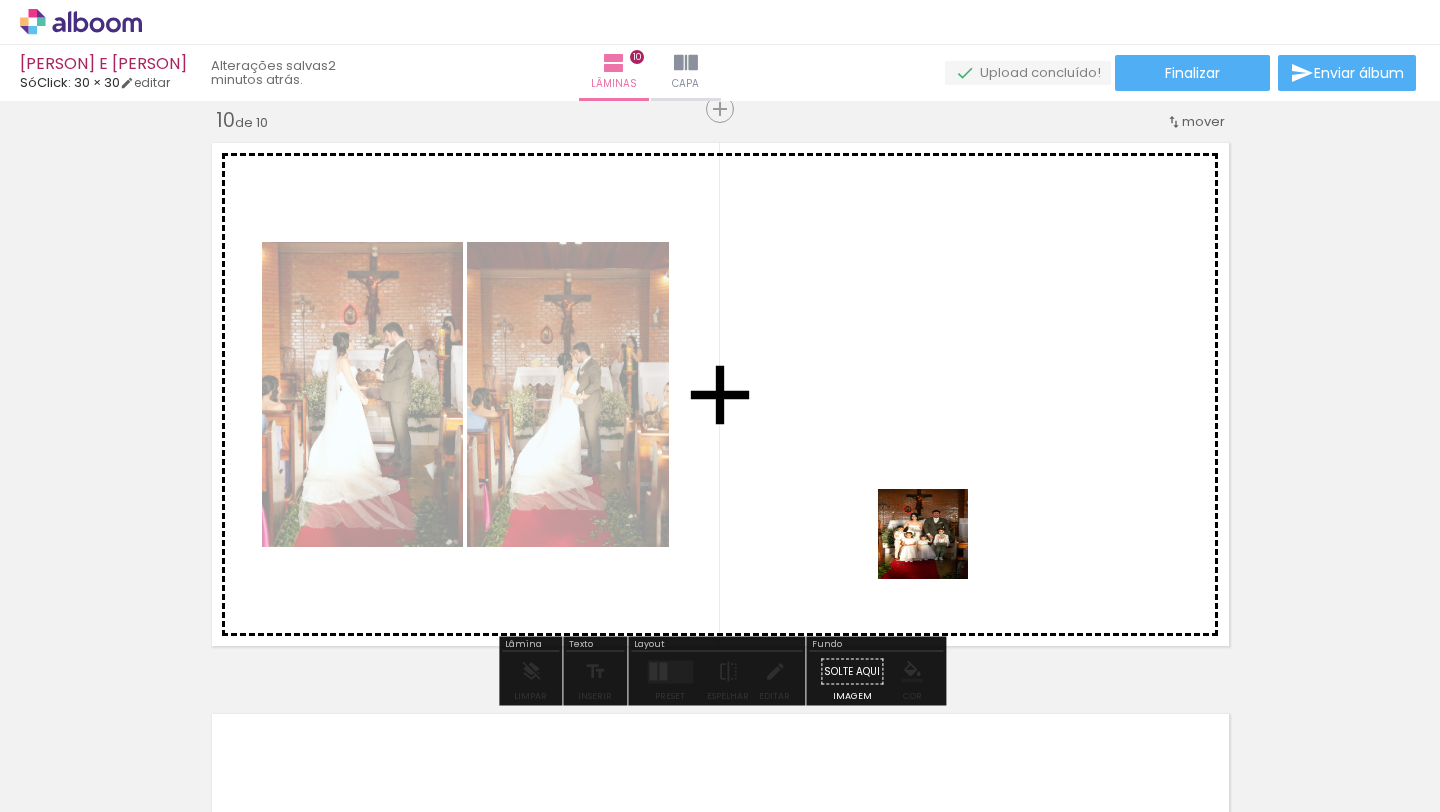 drag, startPoint x: 972, startPoint y: 747, endPoint x: 940, endPoint y: 517, distance: 232.21542 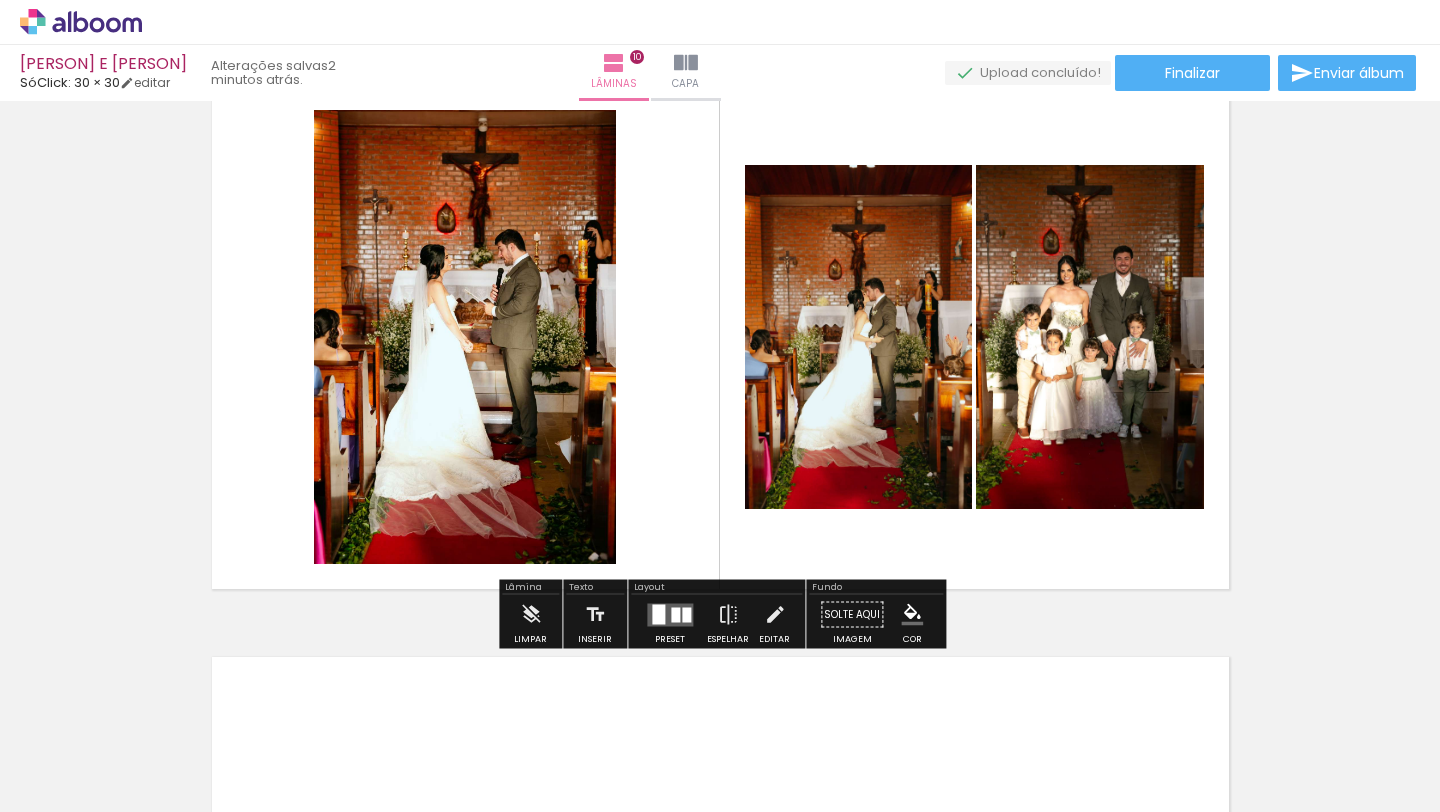 scroll, scrollTop: 5222, scrollLeft: 0, axis: vertical 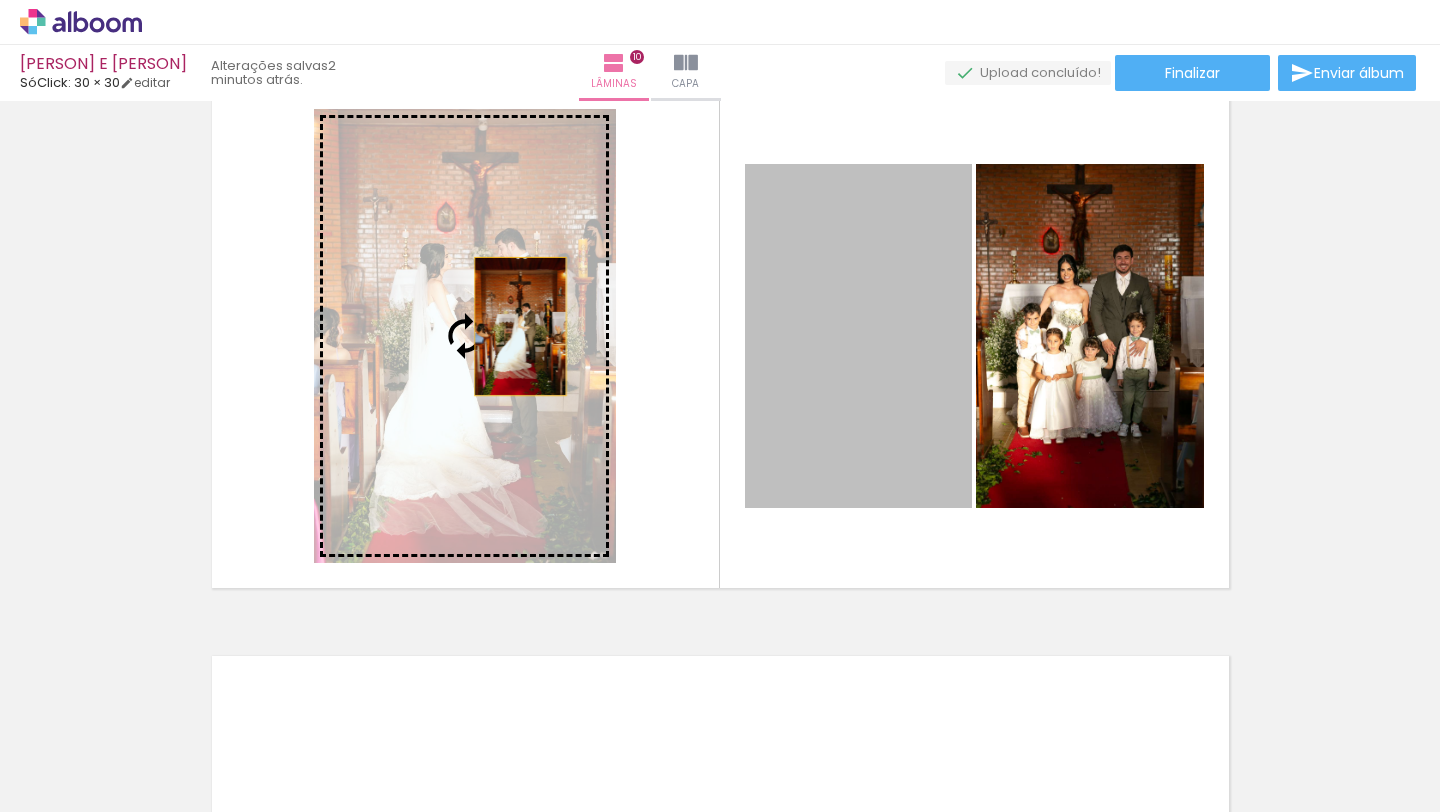 drag, startPoint x: 842, startPoint y: 337, endPoint x: 520, endPoint y: 327, distance: 322.15524 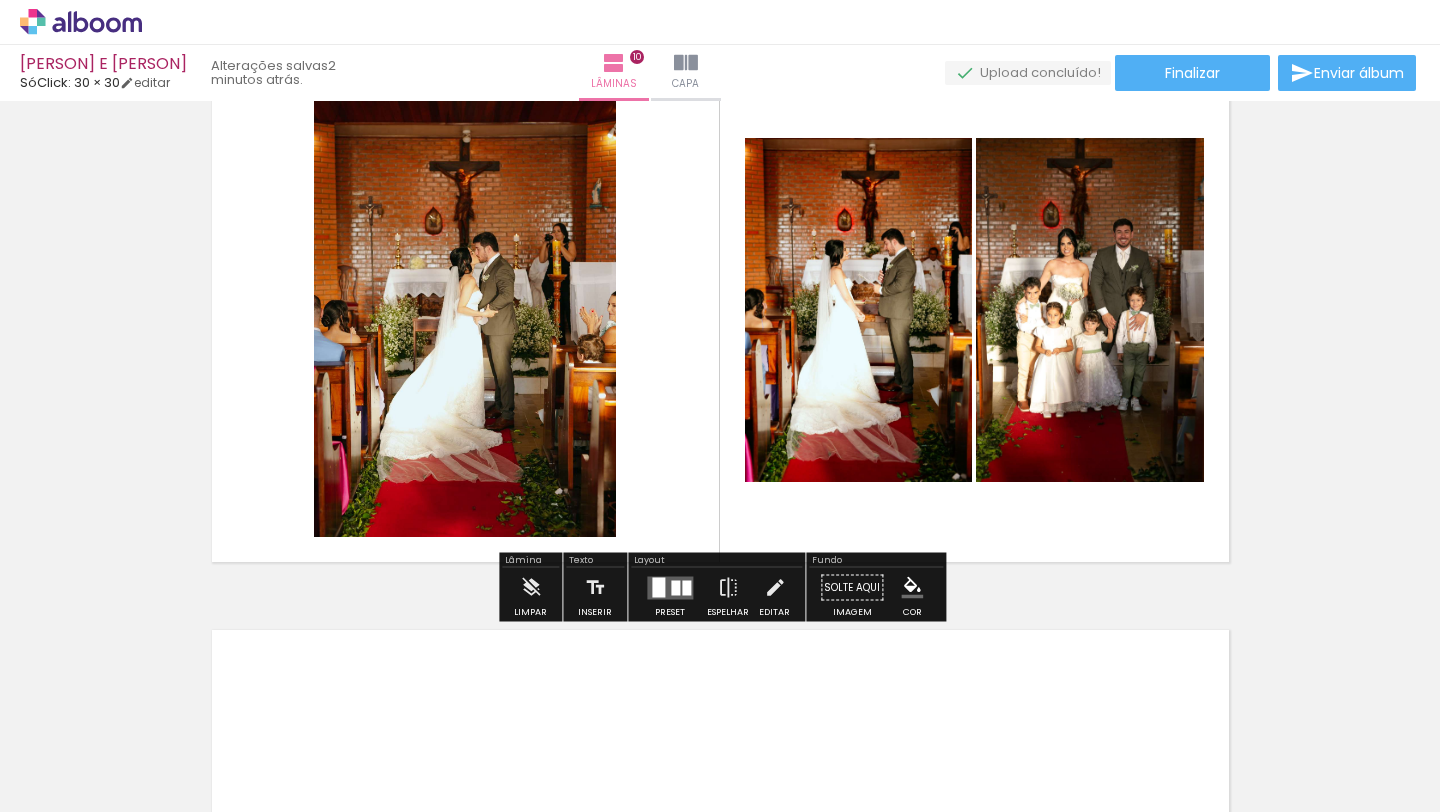 scroll, scrollTop: 5233, scrollLeft: 0, axis: vertical 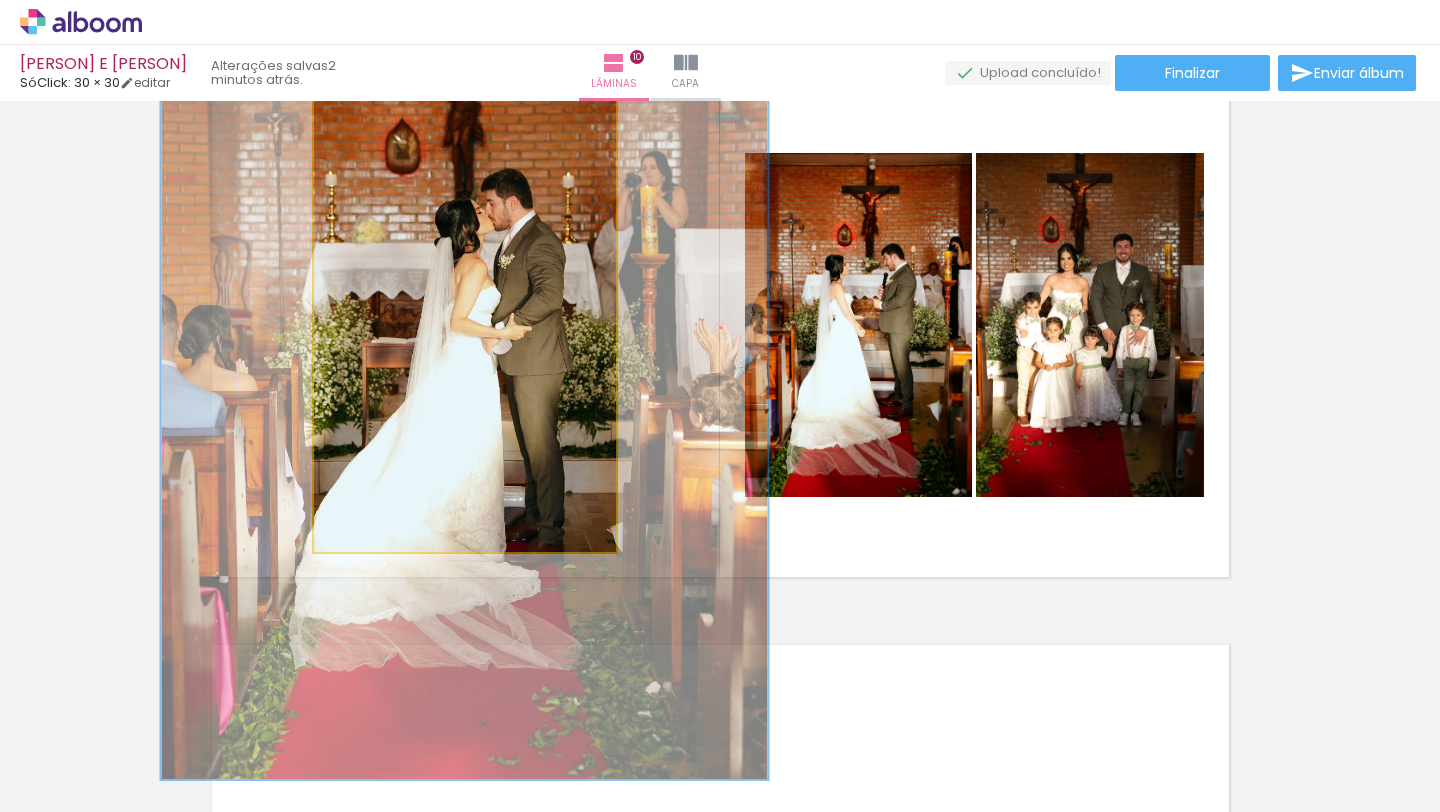 drag, startPoint x: 365, startPoint y: 122, endPoint x: 468, endPoint y: 126, distance: 103.077644 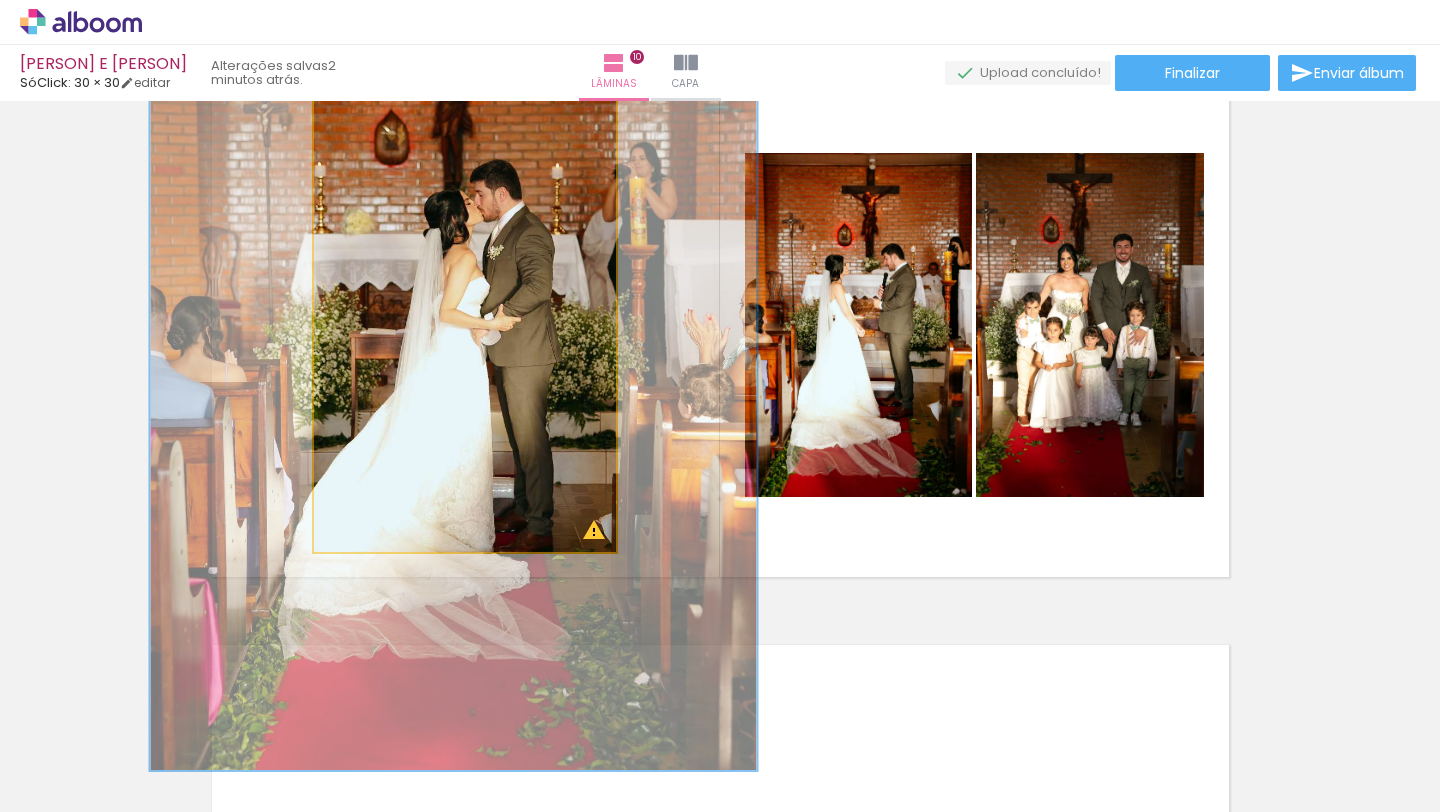 drag, startPoint x: 521, startPoint y: 238, endPoint x: 509, endPoint y: 228, distance: 15.6205 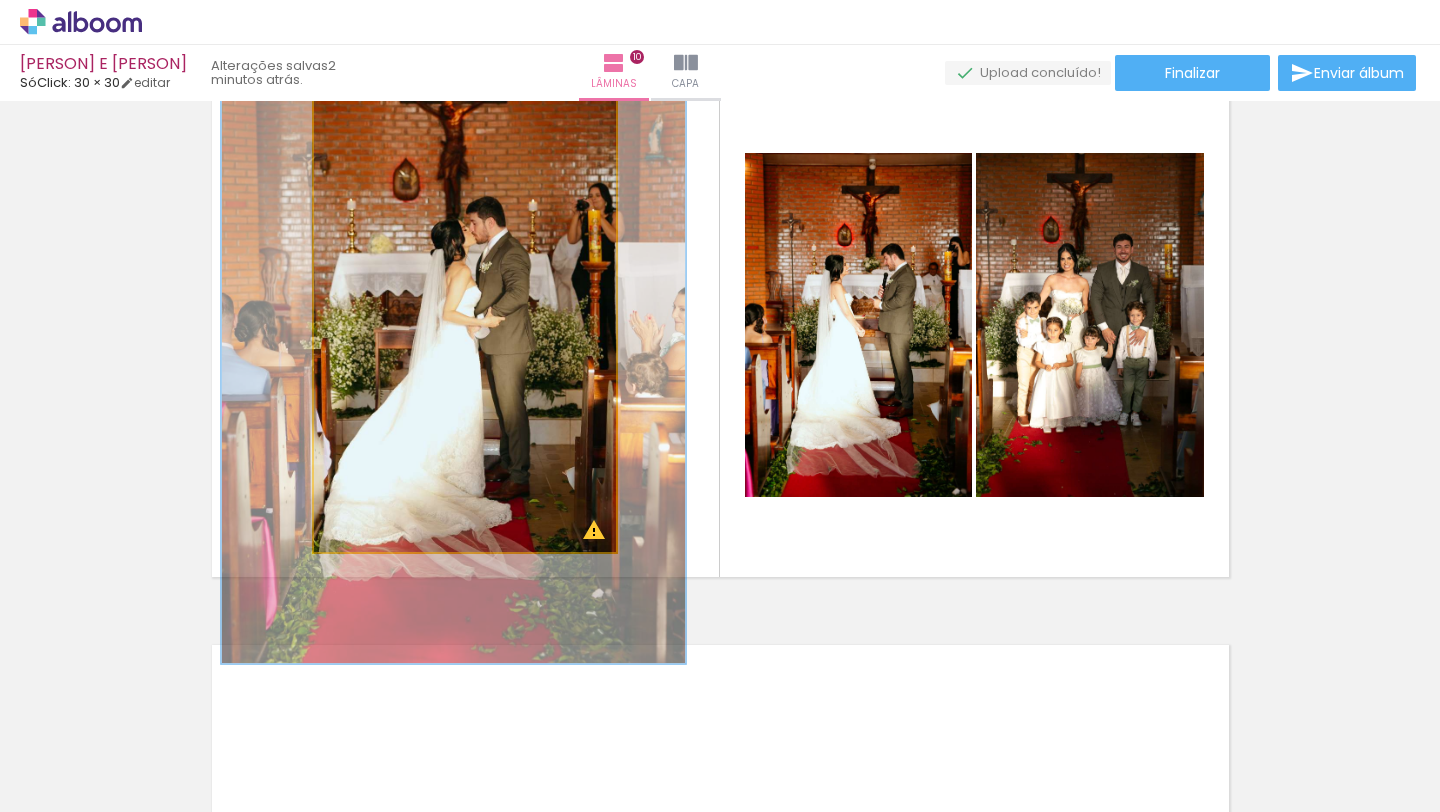 drag, startPoint x: 442, startPoint y: 120, endPoint x: 406, endPoint y: 121, distance: 36.013885 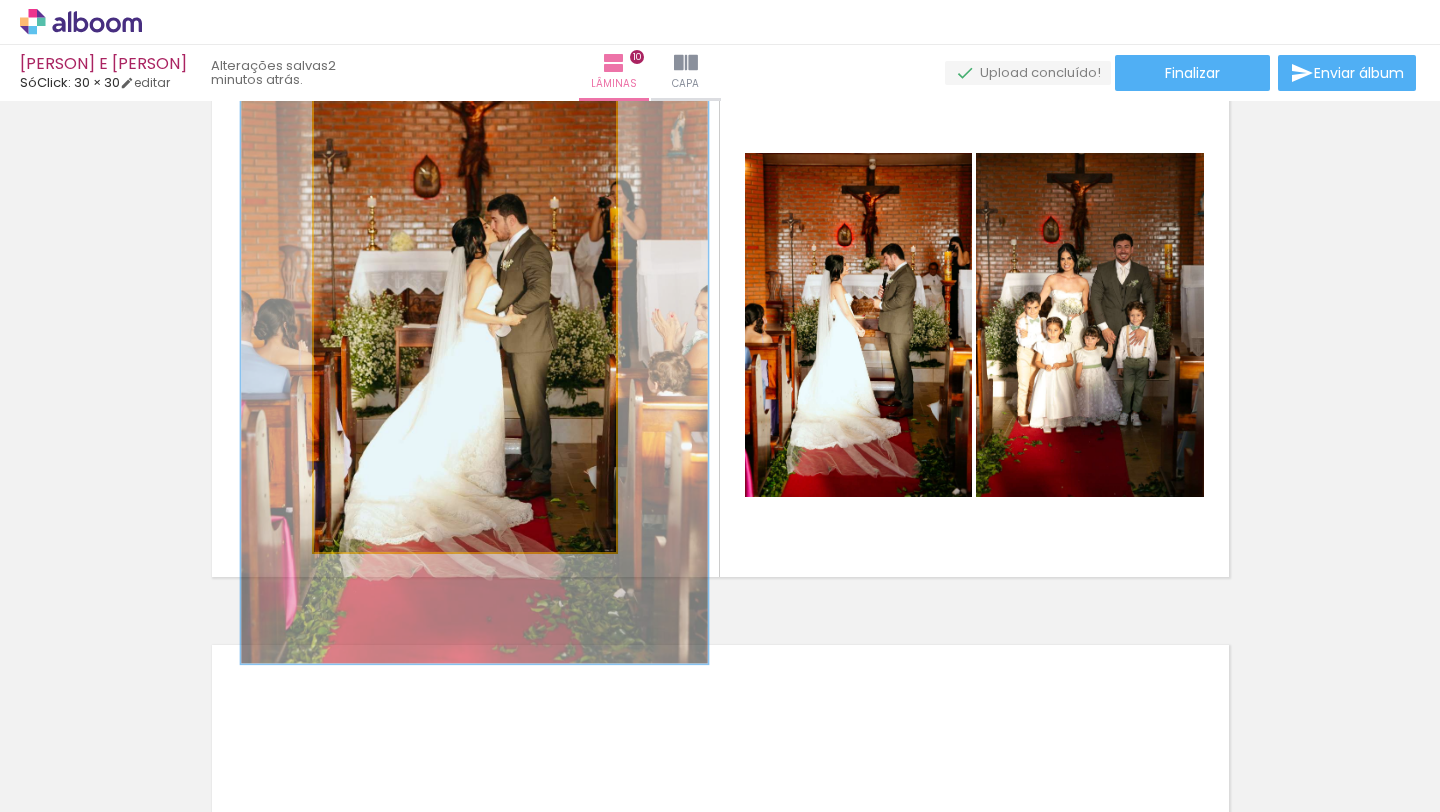 drag, startPoint x: 437, startPoint y: 199, endPoint x: 458, endPoint y: 197, distance: 21.095022 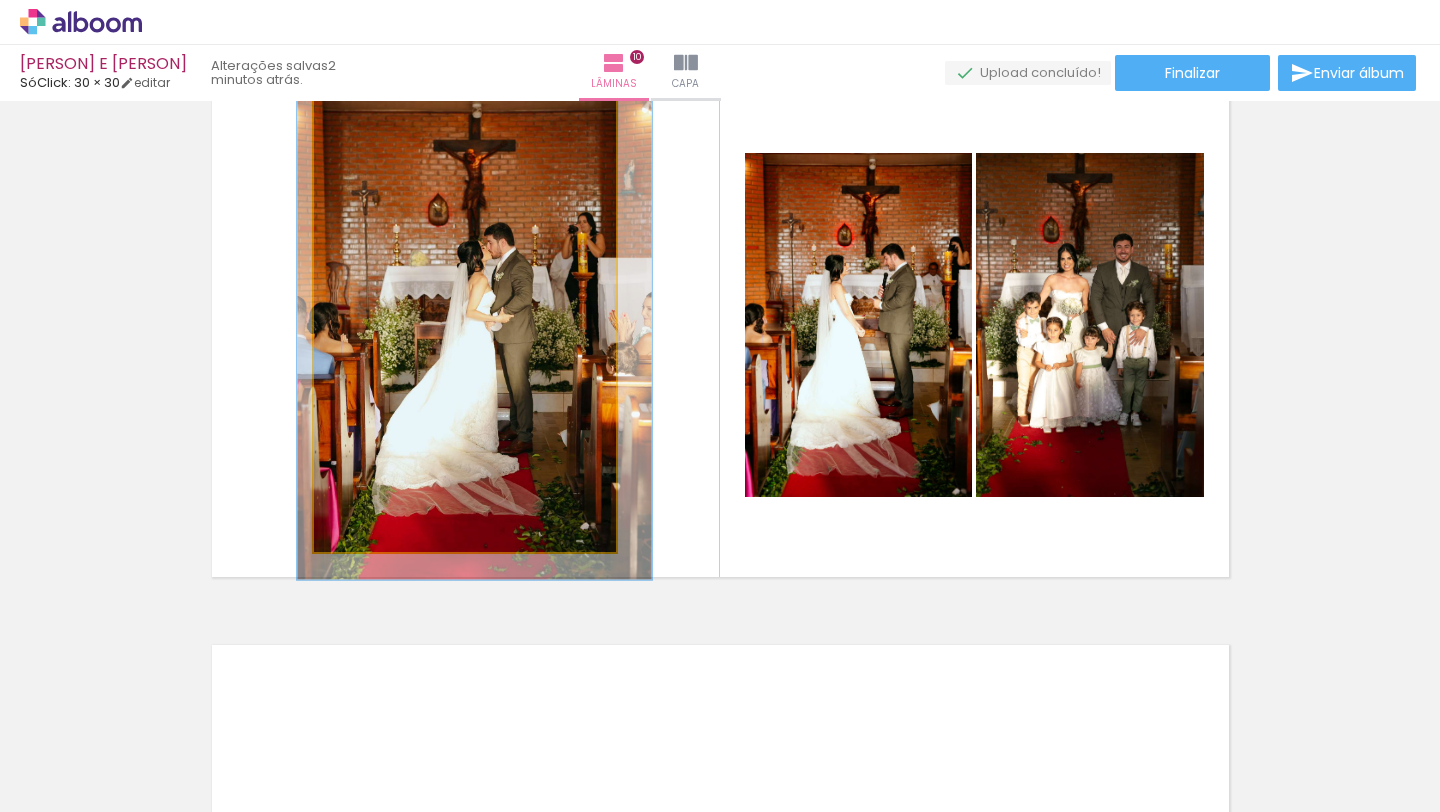 drag, startPoint x: 407, startPoint y: 125, endPoint x: 378, endPoint y: 124, distance: 29.017237 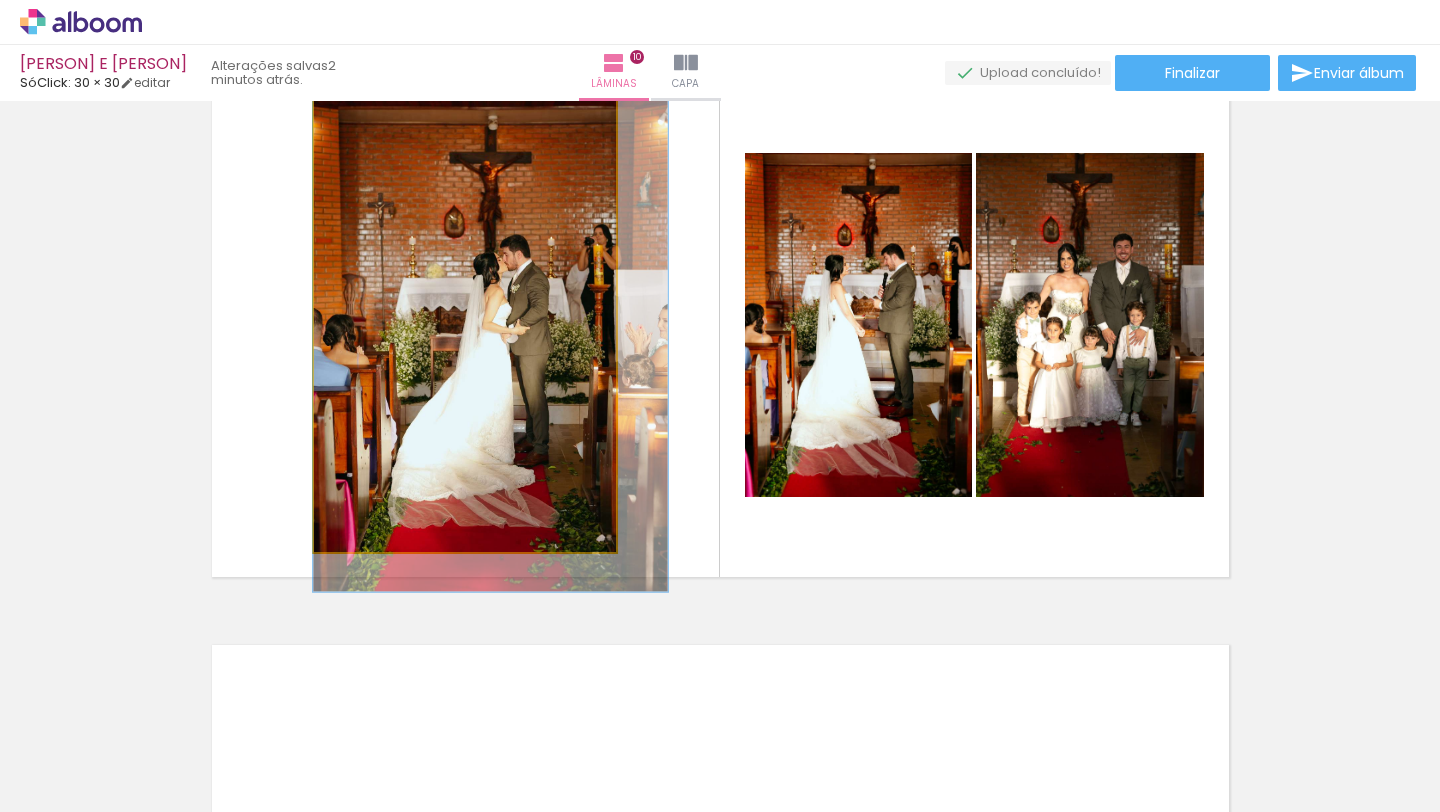 drag, startPoint x: 432, startPoint y: 183, endPoint x: 468, endPoint y: 193, distance: 37.363083 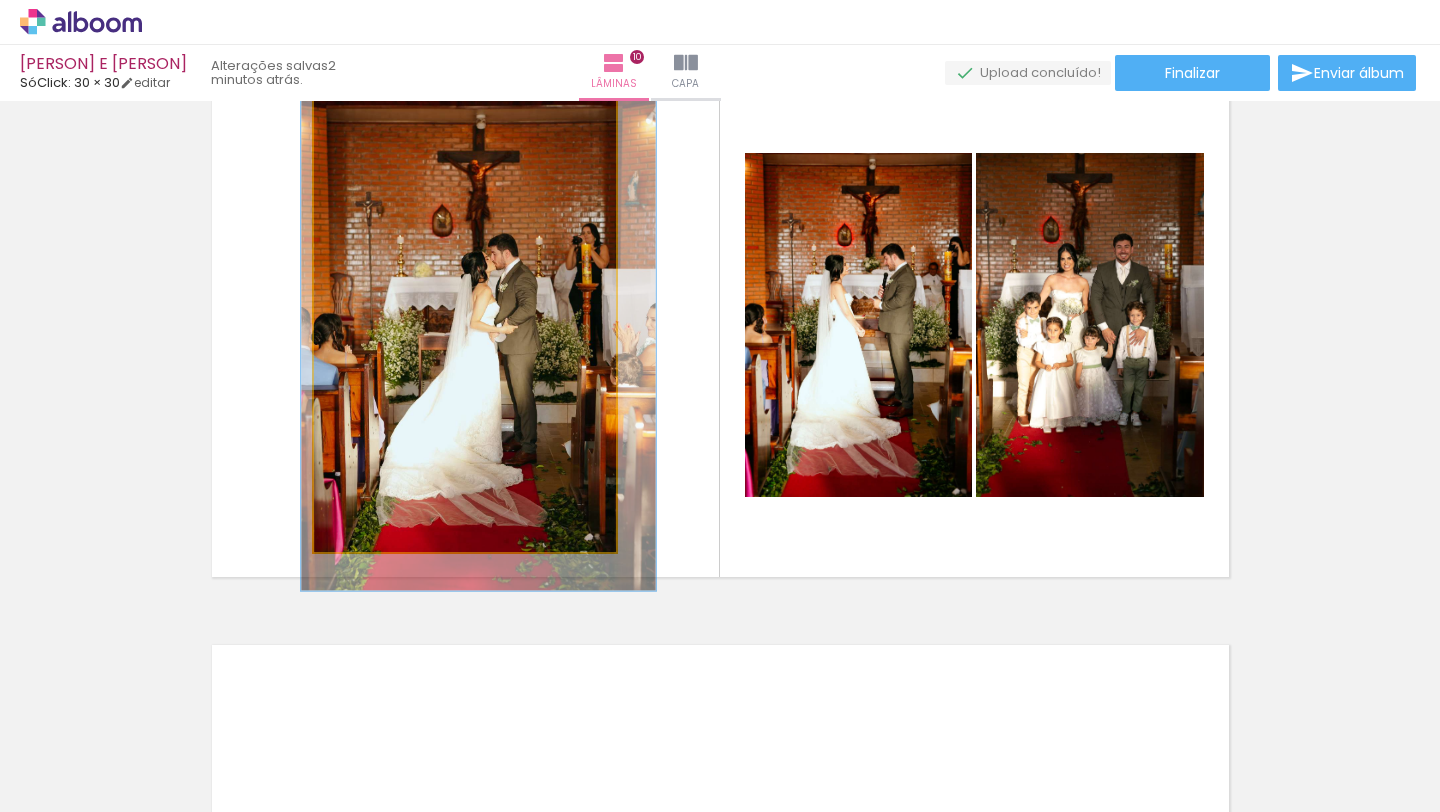 drag, startPoint x: 554, startPoint y: 319, endPoint x: 542, endPoint y: 319, distance: 12 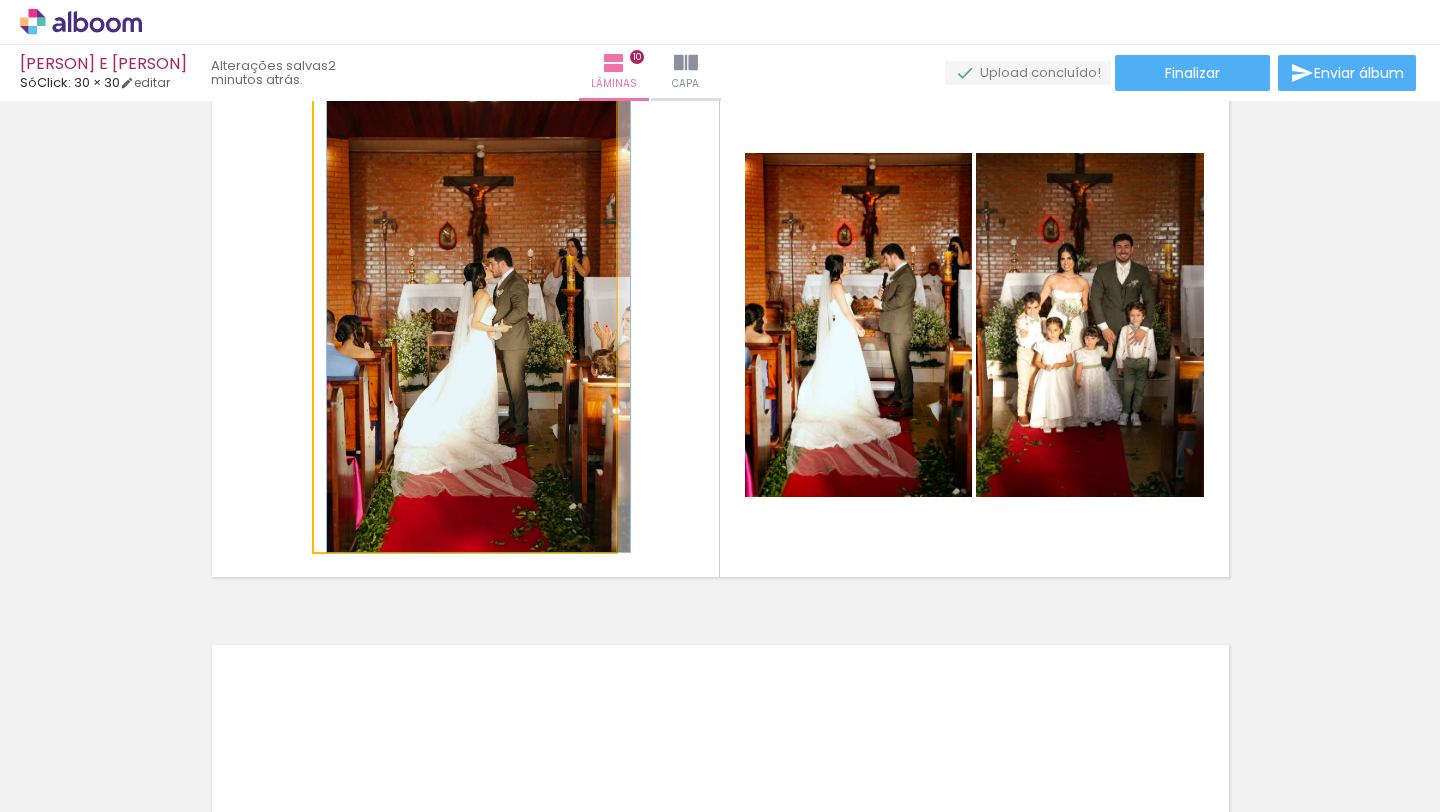 type on "100" 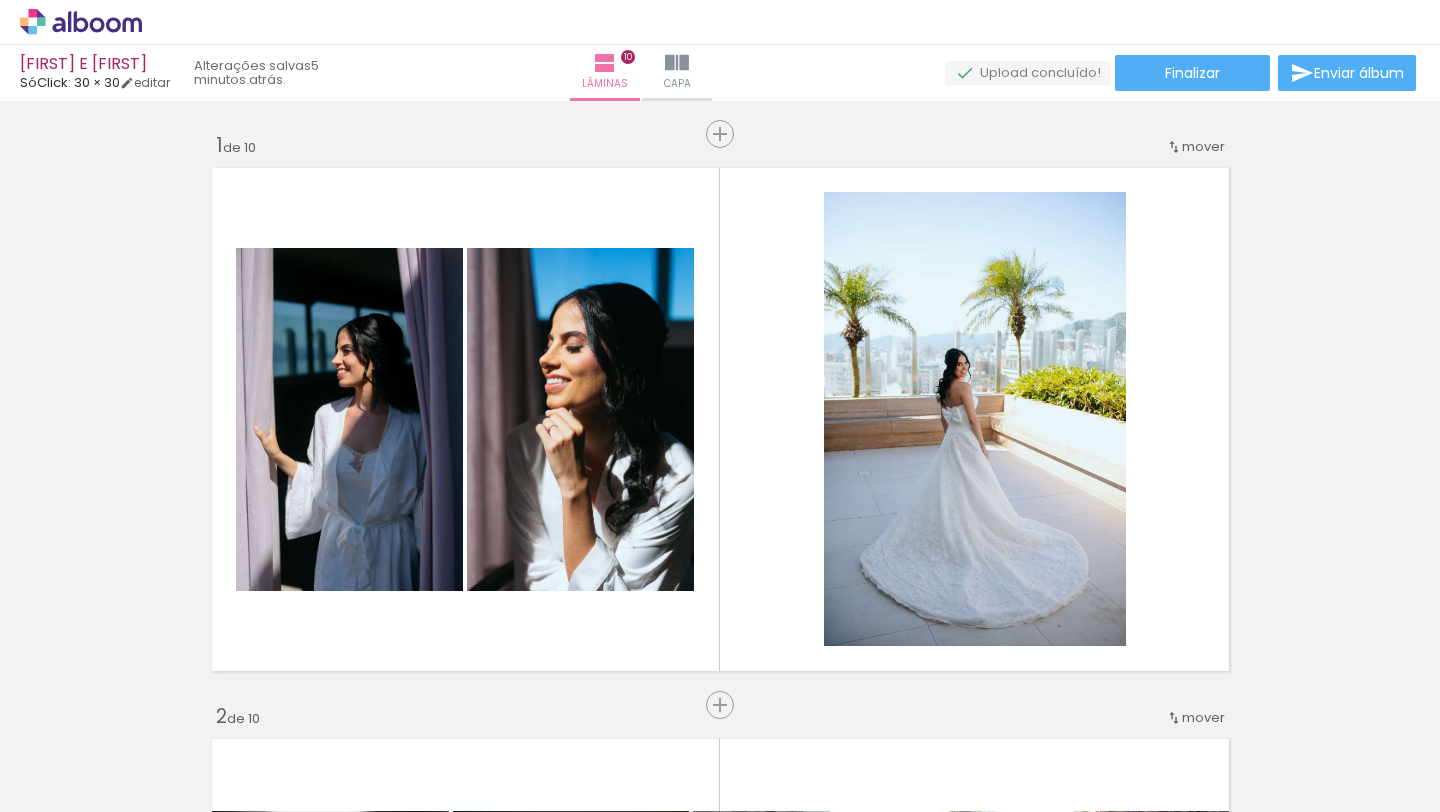 scroll, scrollTop: 0, scrollLeft: 0, axis: both 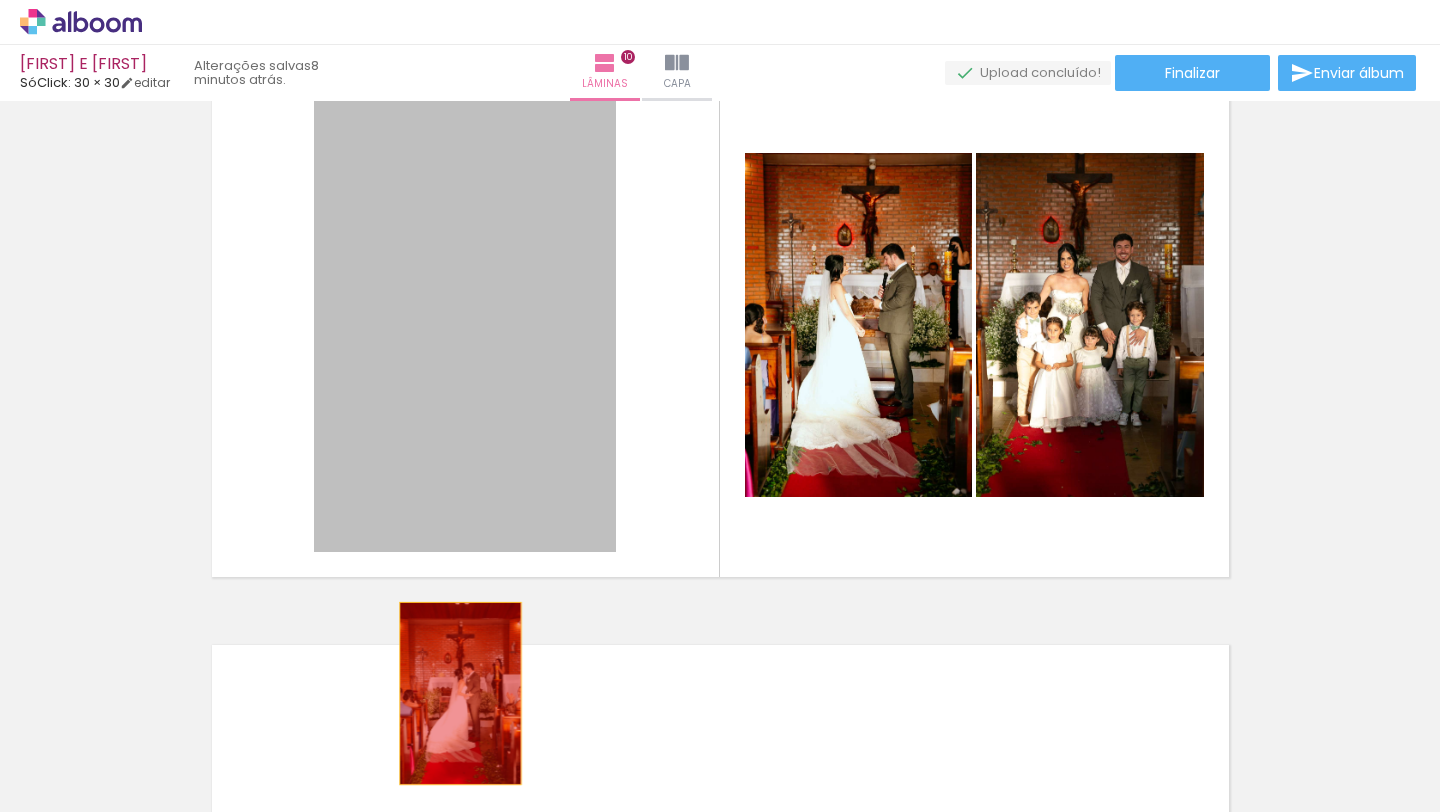 drag, startPoint x: 539, startPoint y: 368, endPoint x: 460, endPoint y: 694, distance: 335.43555 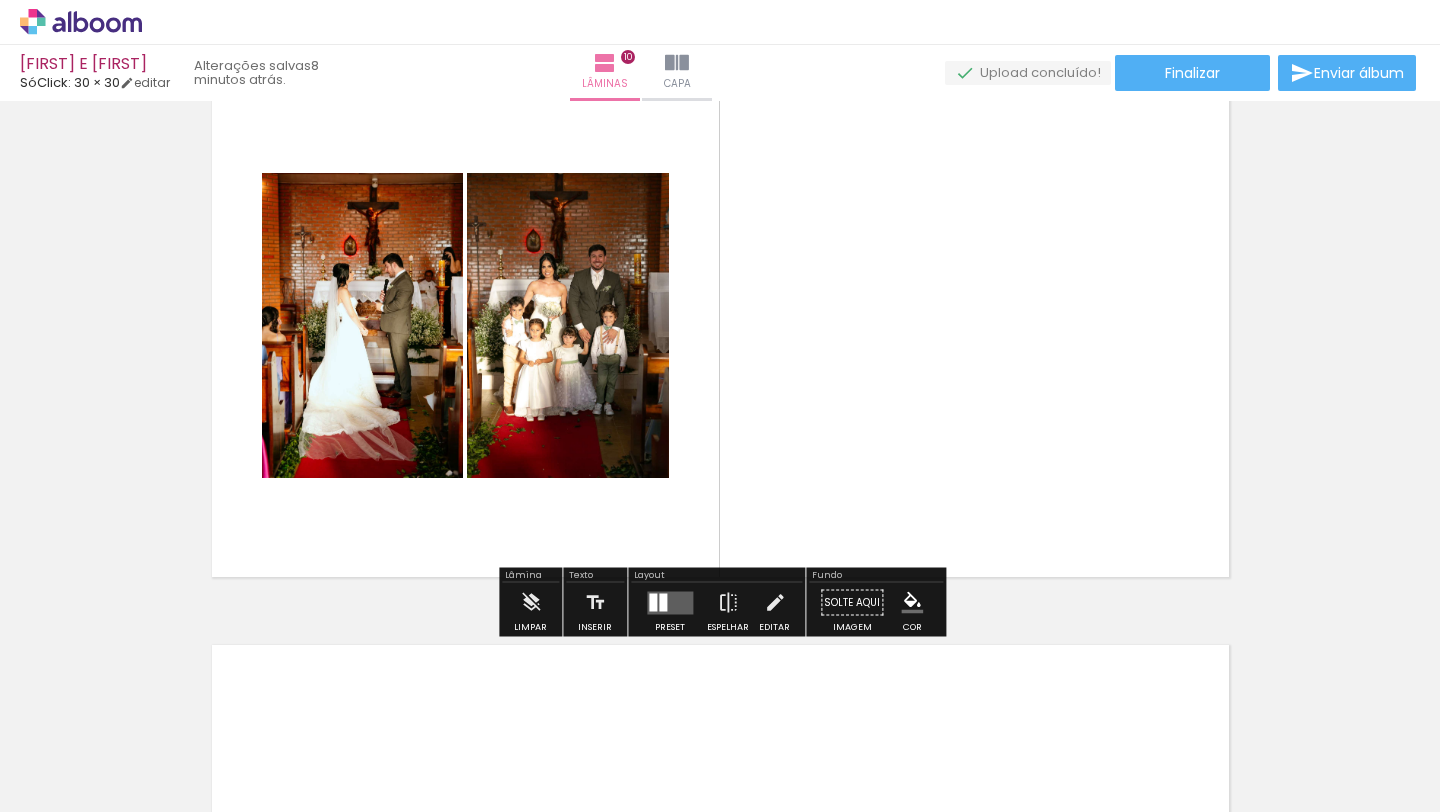click on "Adicionar
Fotos" at bounding box center (71, 785) 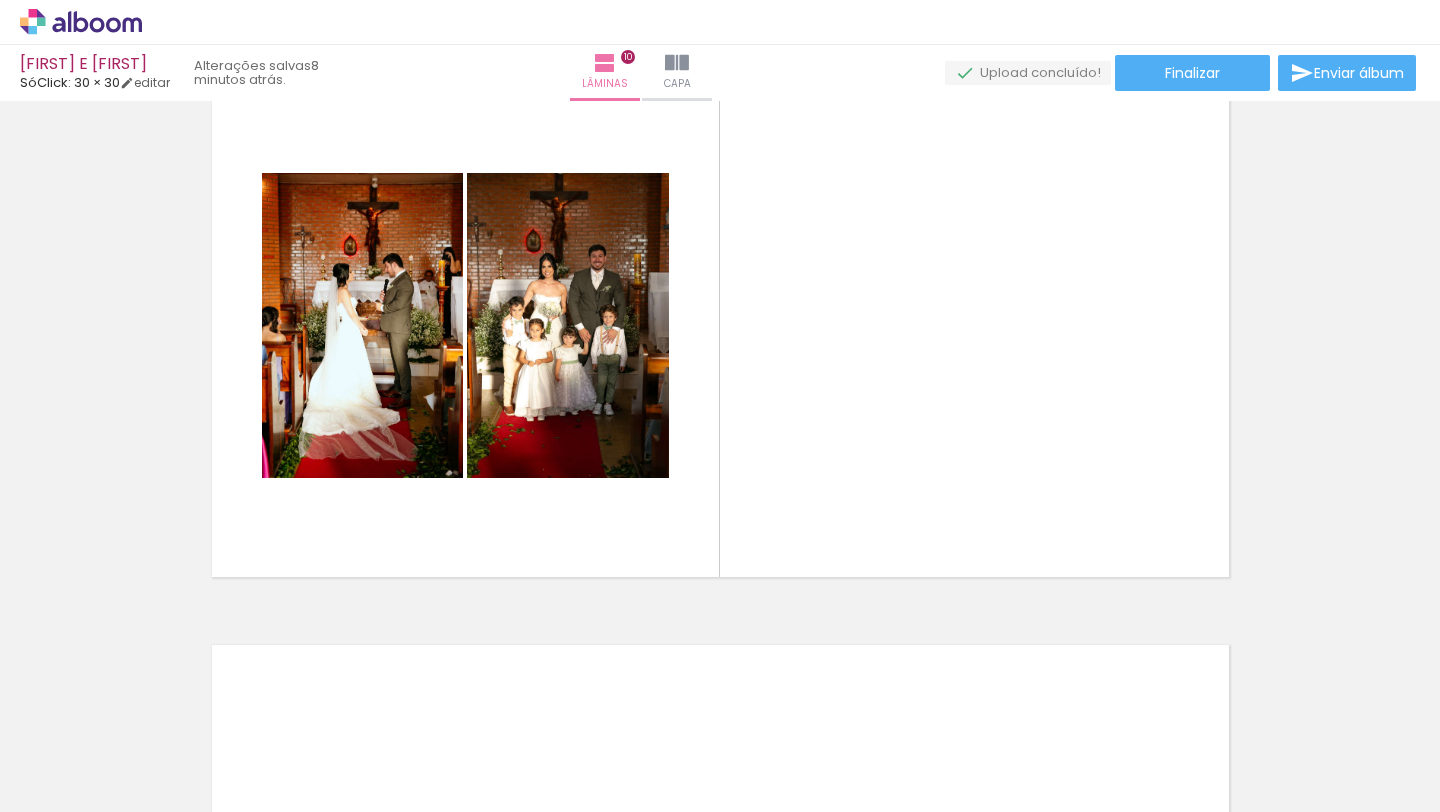 click at bounding box center [49, 745] 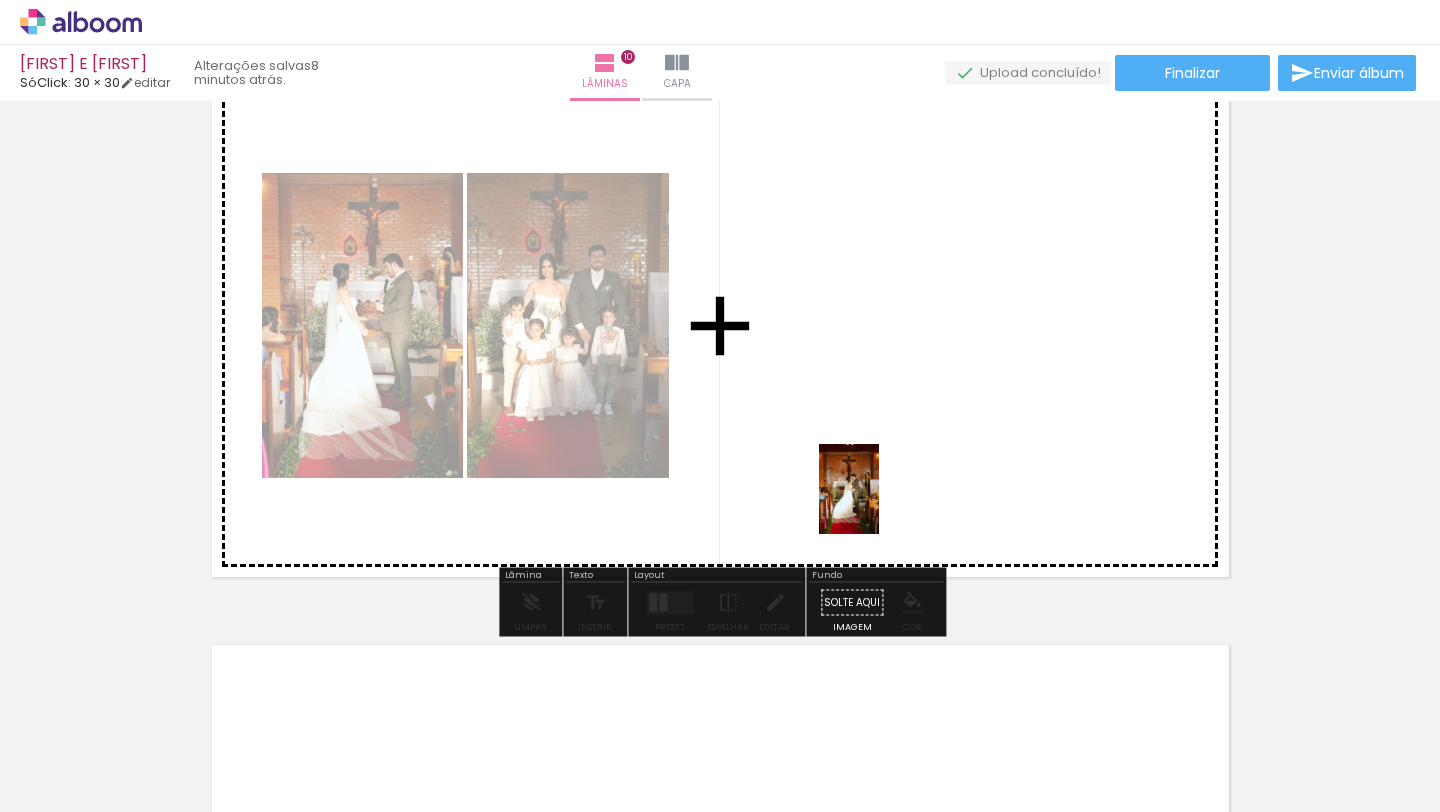drag, startPoint x: 842, startPoint y: 739, endPoint x: 883, endPoint y: 491, distance: 251.36627 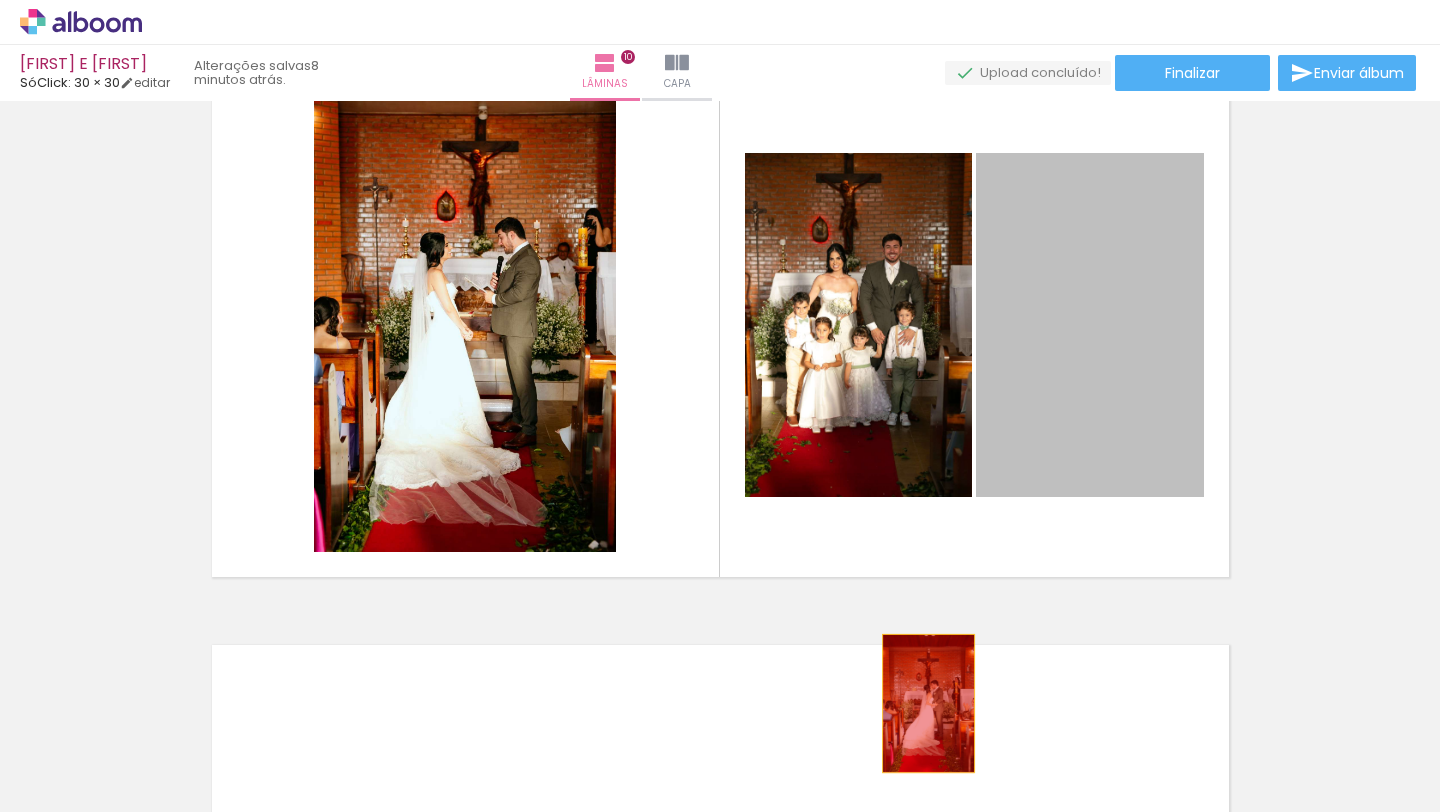 drag, startPoint x: 1032, startPoint y: 368, endPoint x: 926, endPoint y: 707, distance: 355.18585 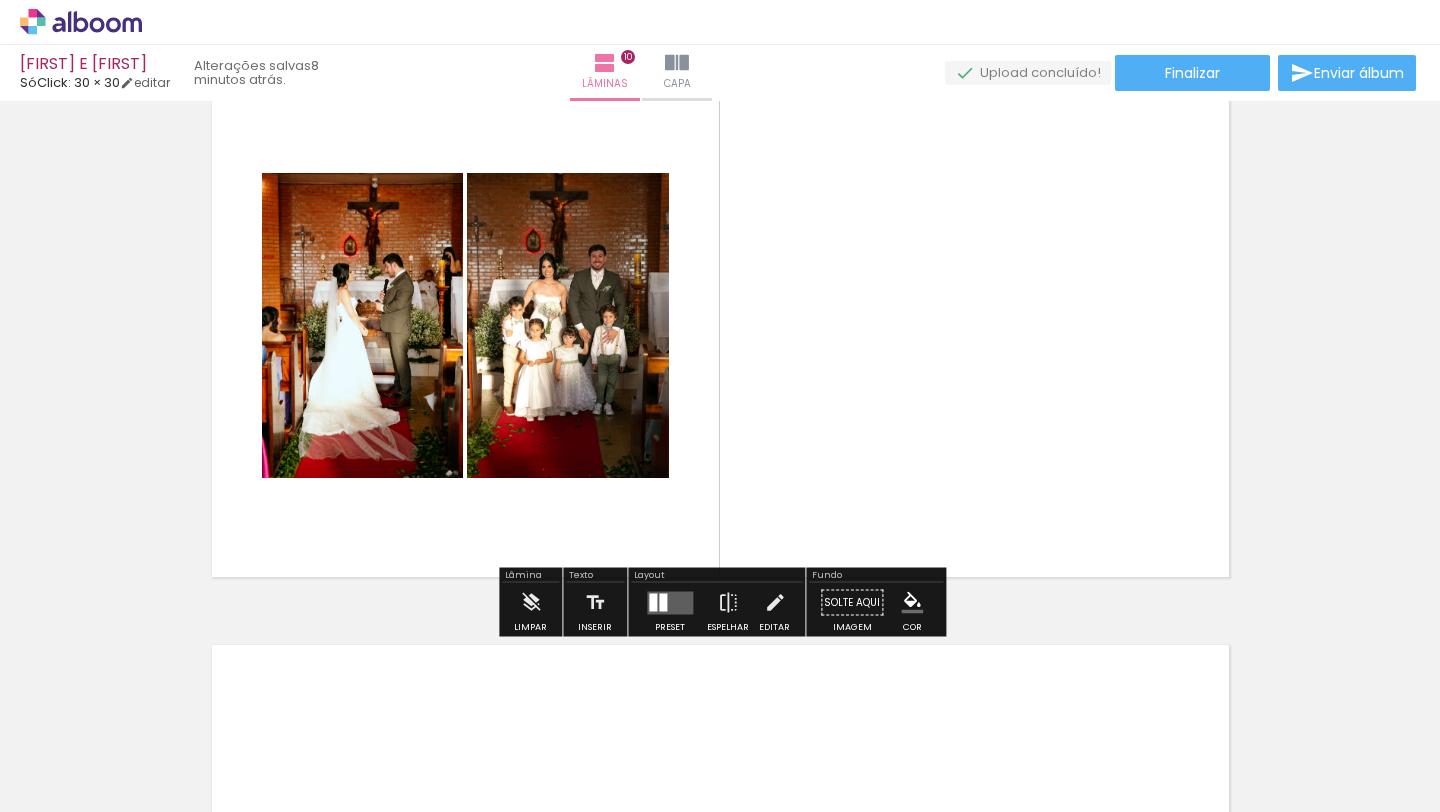 click at bounding box center (29, 785) 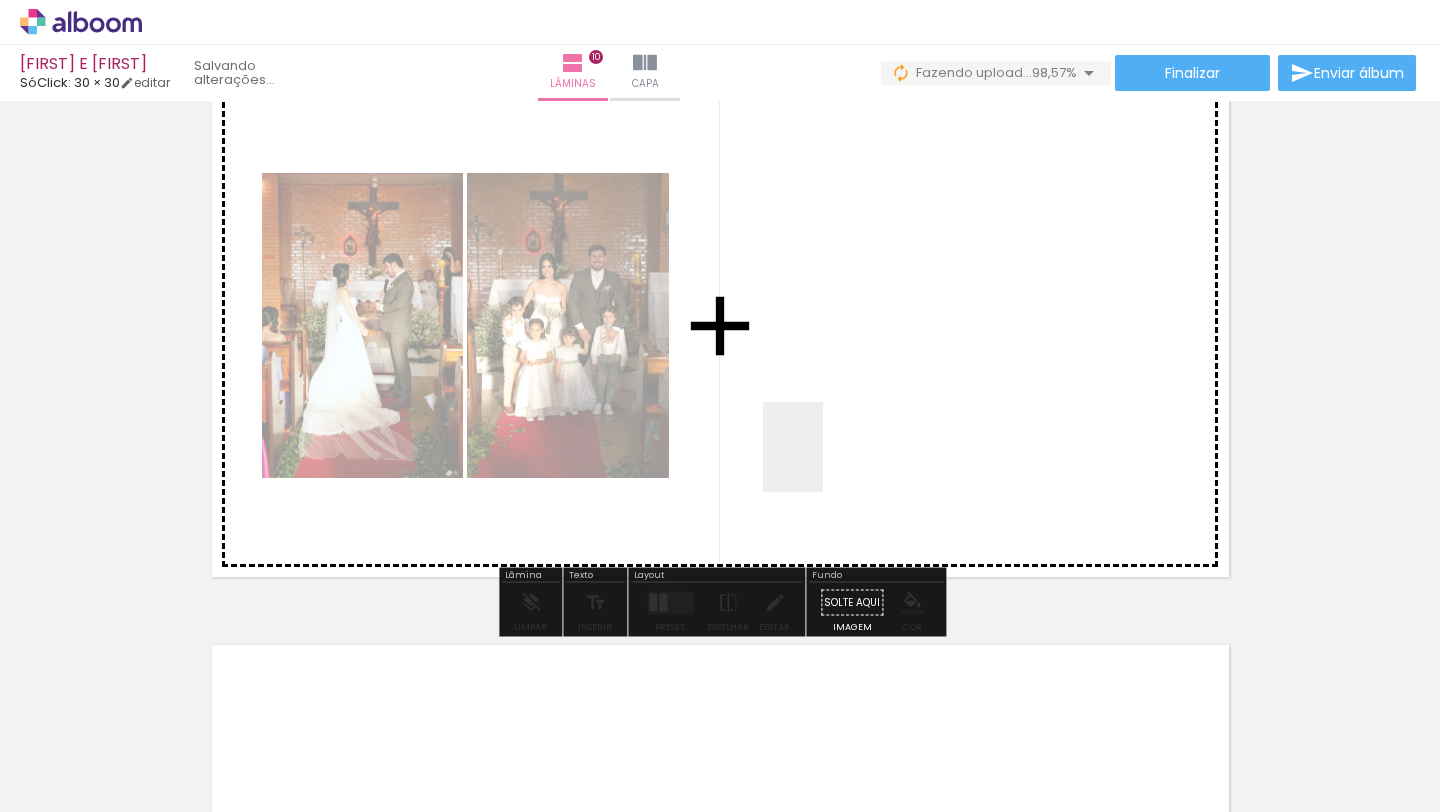 drag, startPoint x: 832, startPoint y: 763, endPoint x: 827, endPoint y: 437, distance: 326.03833 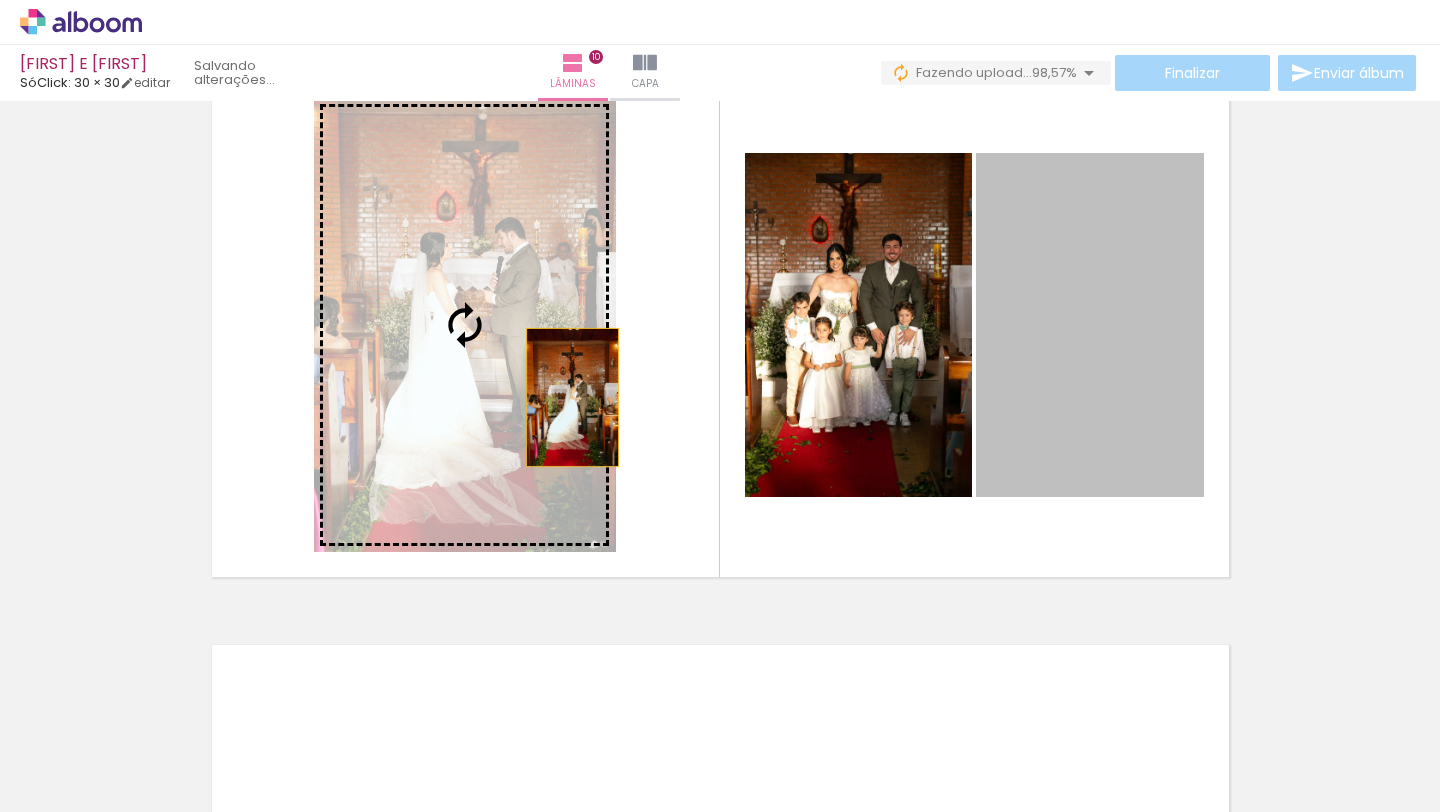drag, startPoint x: 1044, startPoint y: 401, endPoint x: 567, endPoint y: 396, distance: 477.0262 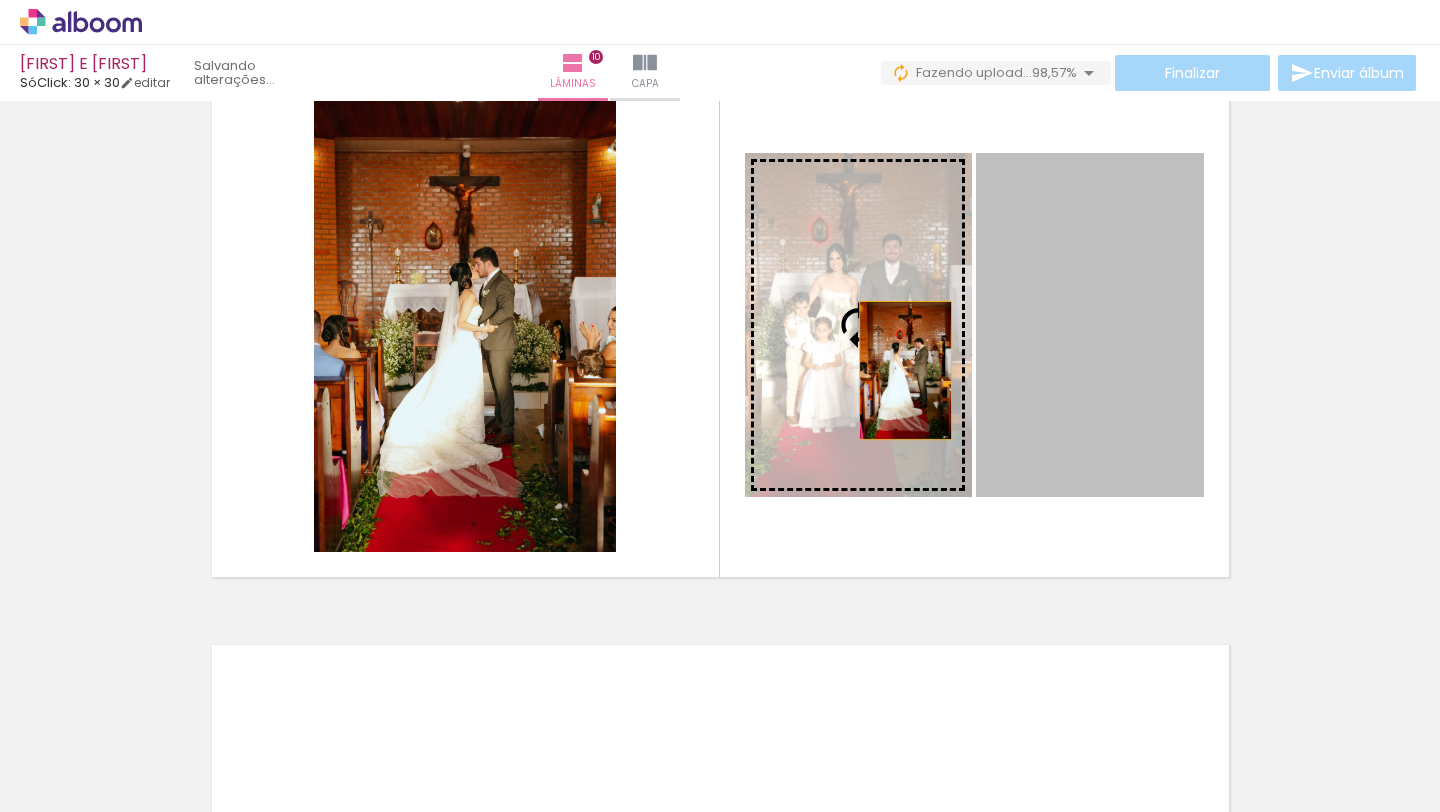 drag, startPoint x: 1040, startPoint y: 373, endPoint x: 902, endPoint y: 370, distance: 138.03261 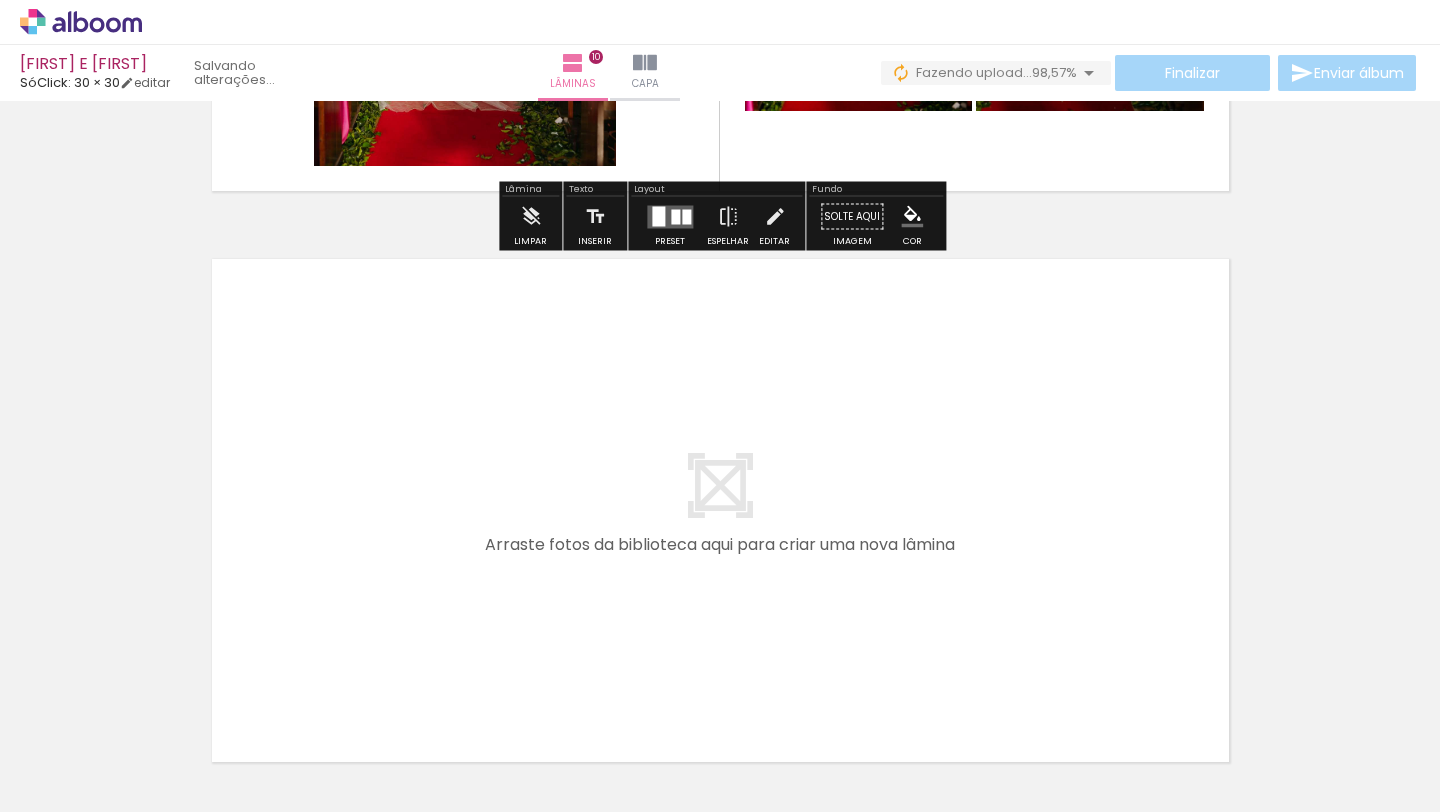 scroll, scrollTop: 5648, scrollLeft: 0, axis: vertical 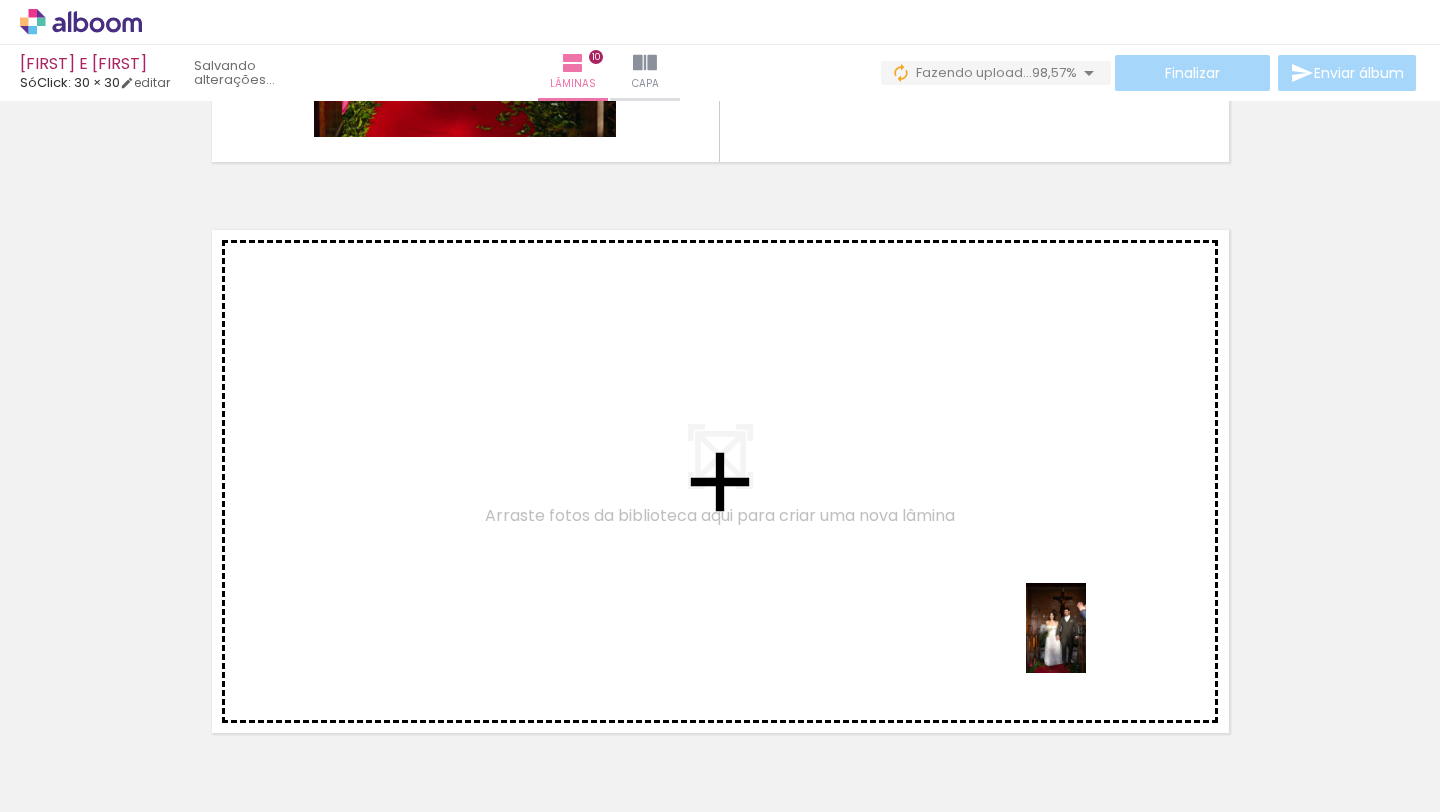 drag, startPoint x: 1084, startPoint y: 778, endPoint x: 1086, endPoint y: 643, distance: 135.01482 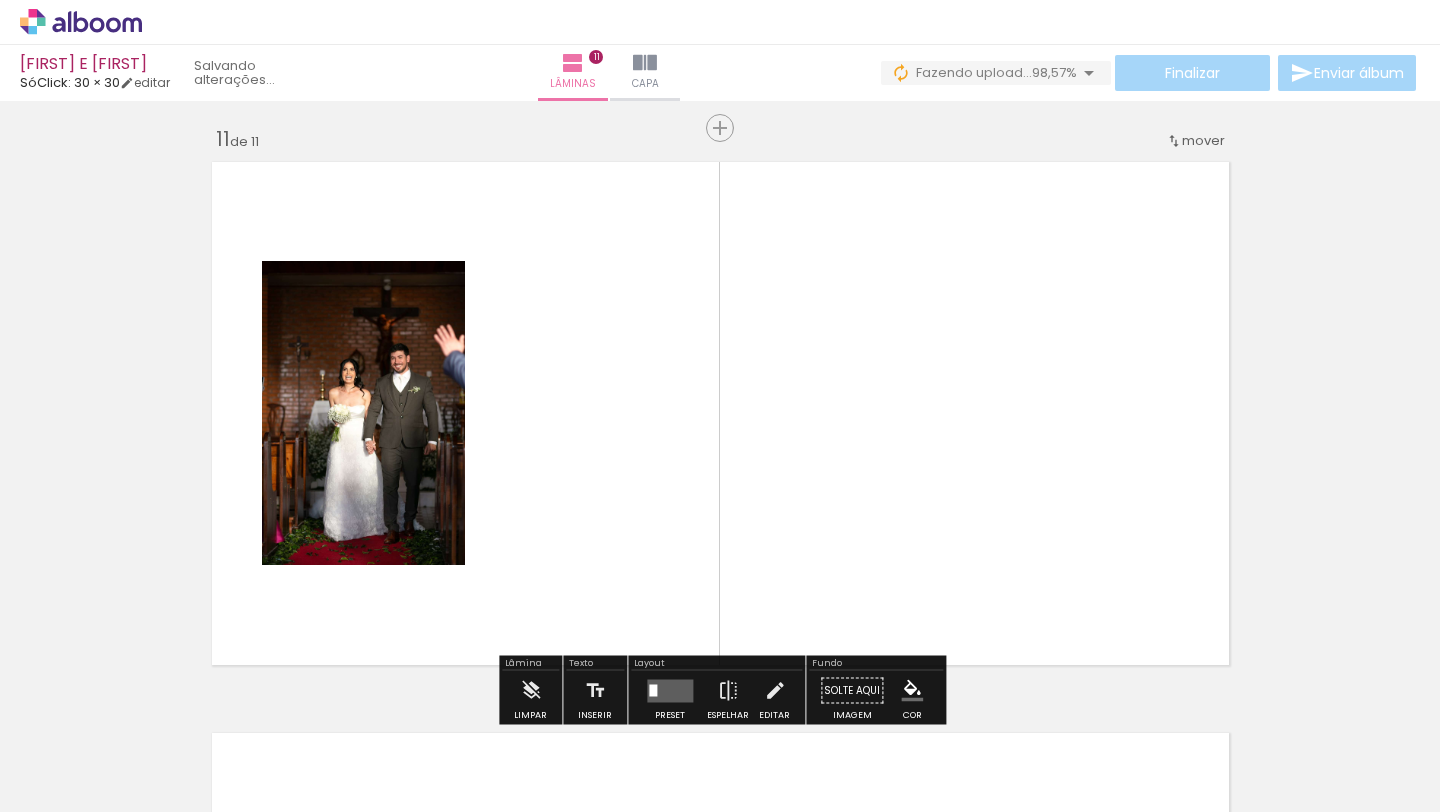 scroll, scrollTop: 5735, scrollLeft: 0, axis: vertical 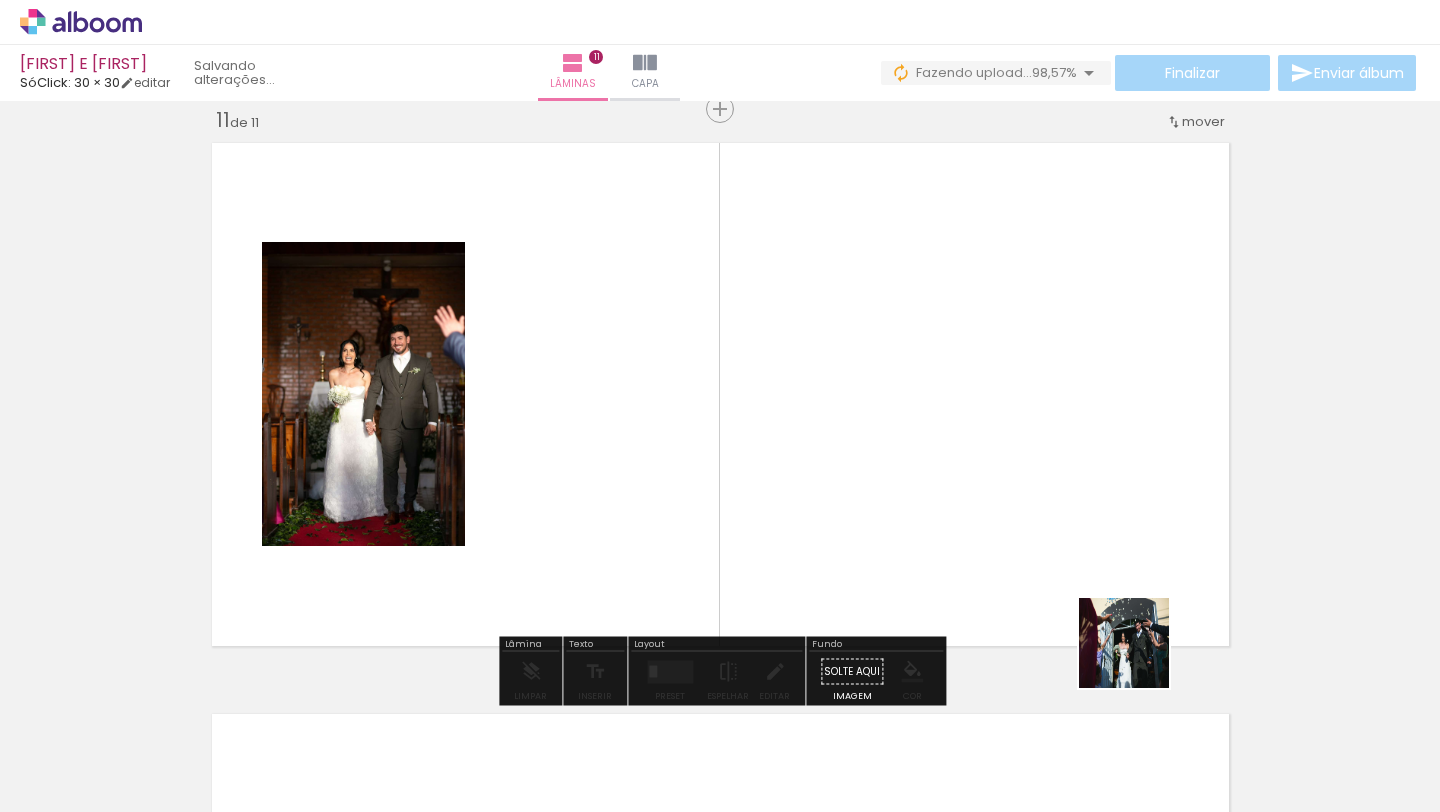 click at bounding box center [720, 406] 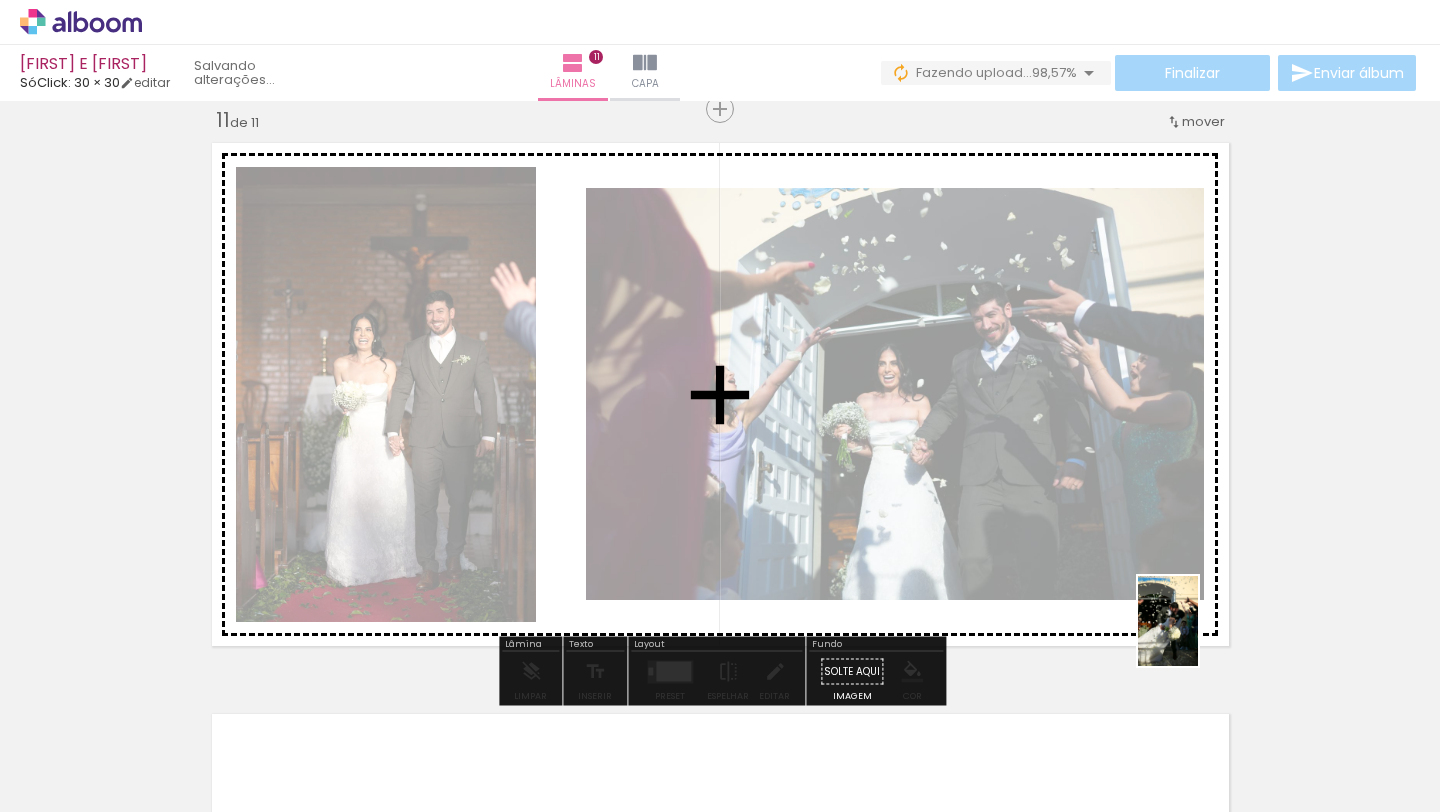 drag, startPoint x: 1285, startPoint y: 745, endPoint x: 1199, endPoint y: 639, distance: 136.49908 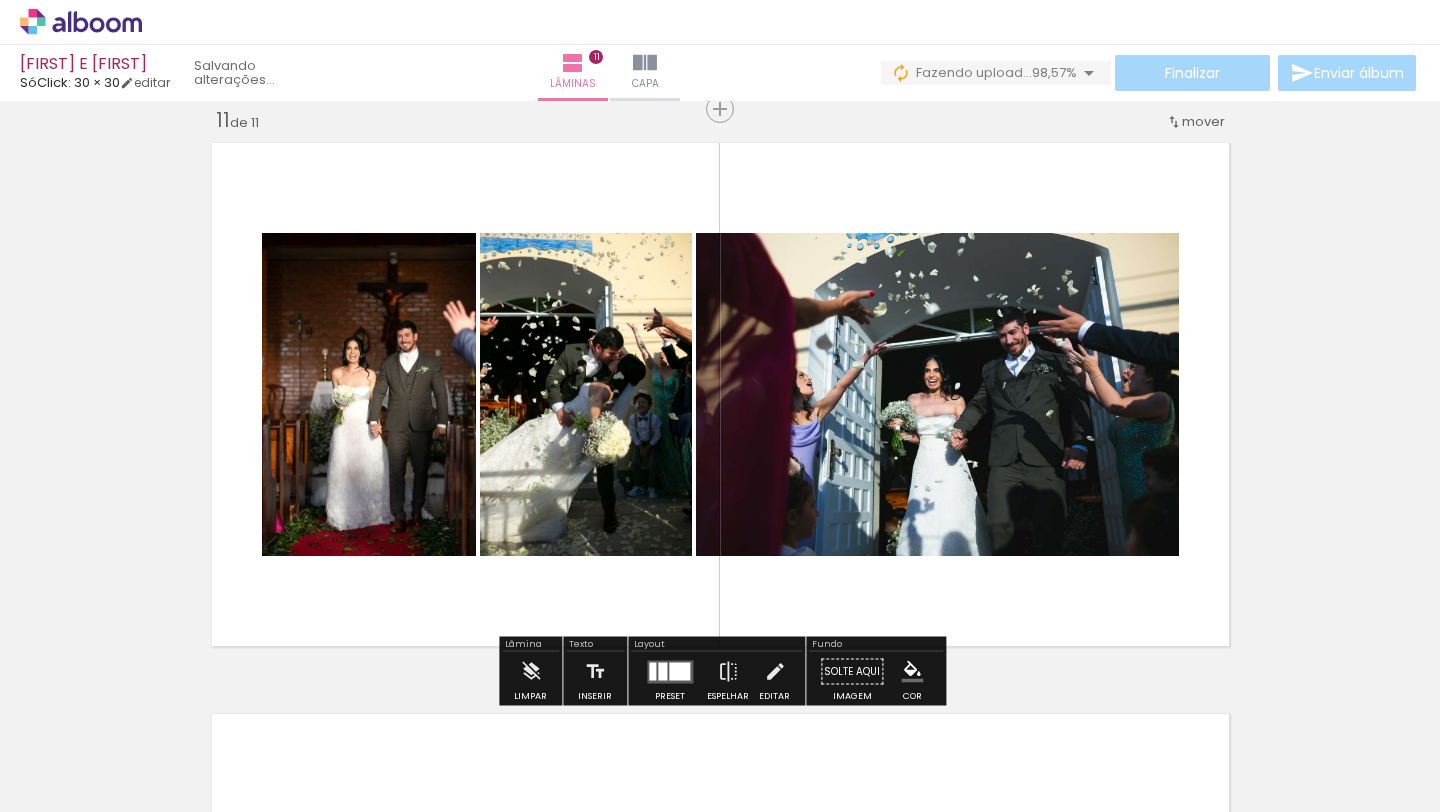 click at bounding box center (679, 671) 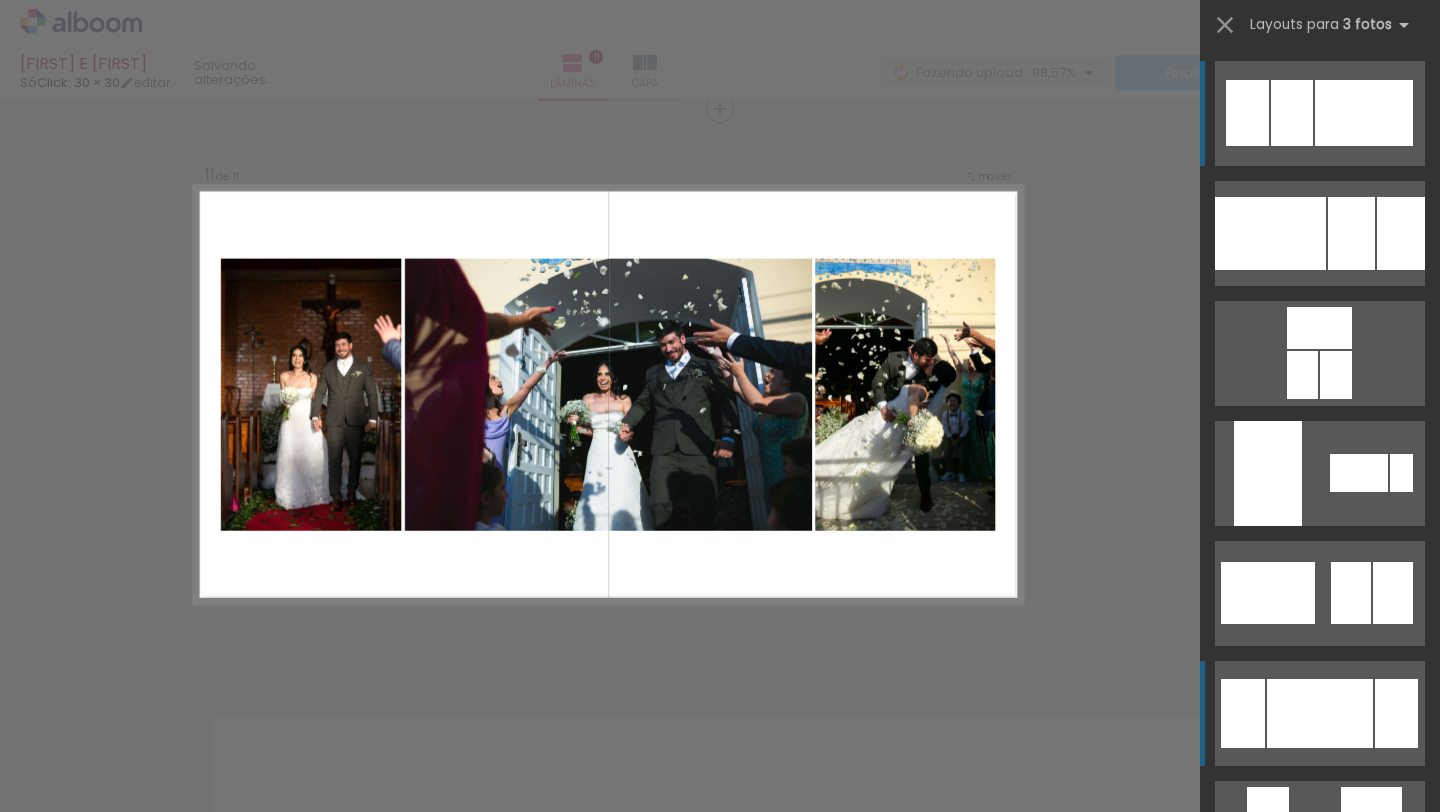 click at bounding box center [1320, 713] 